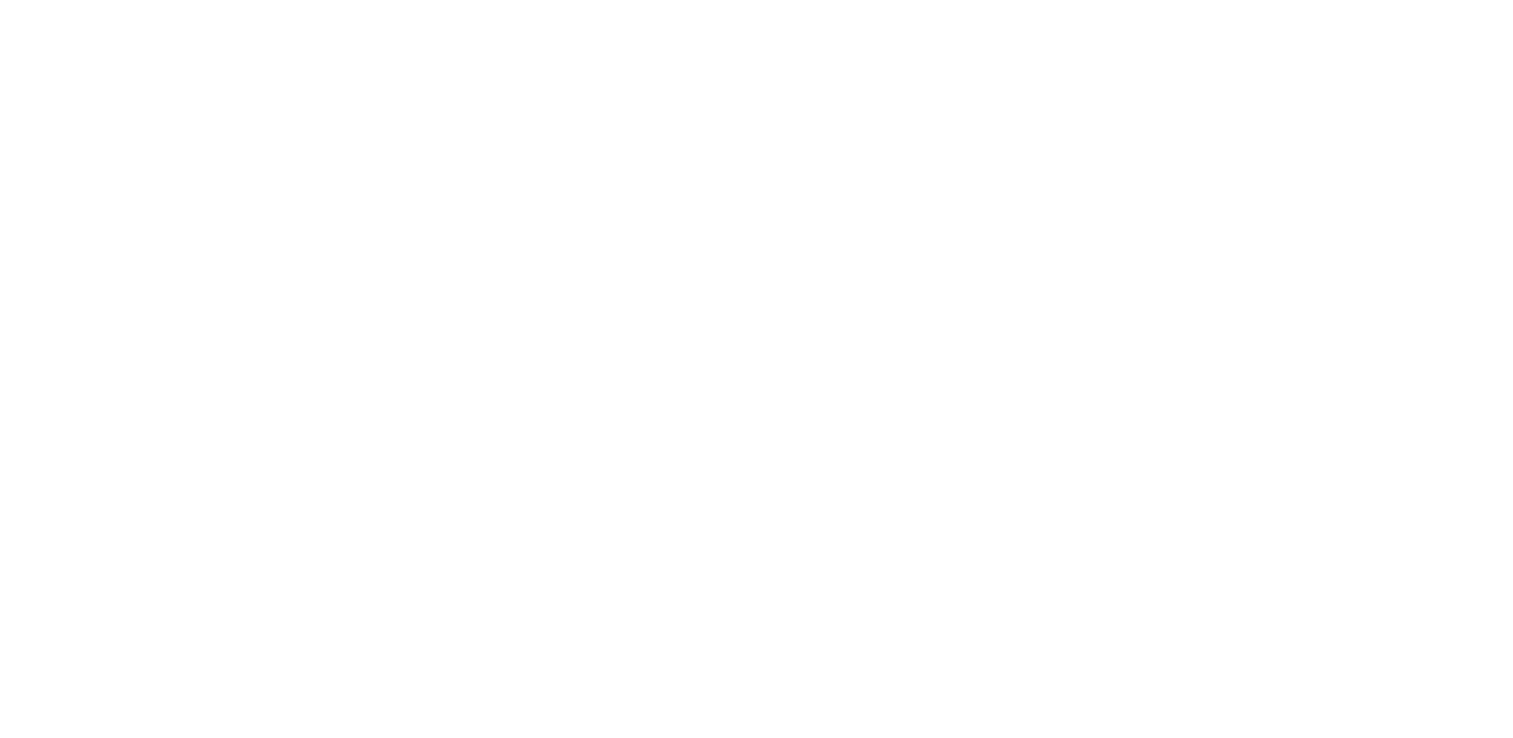 scroll, scrollTop: 0, scrollLeft: 0, axis: both 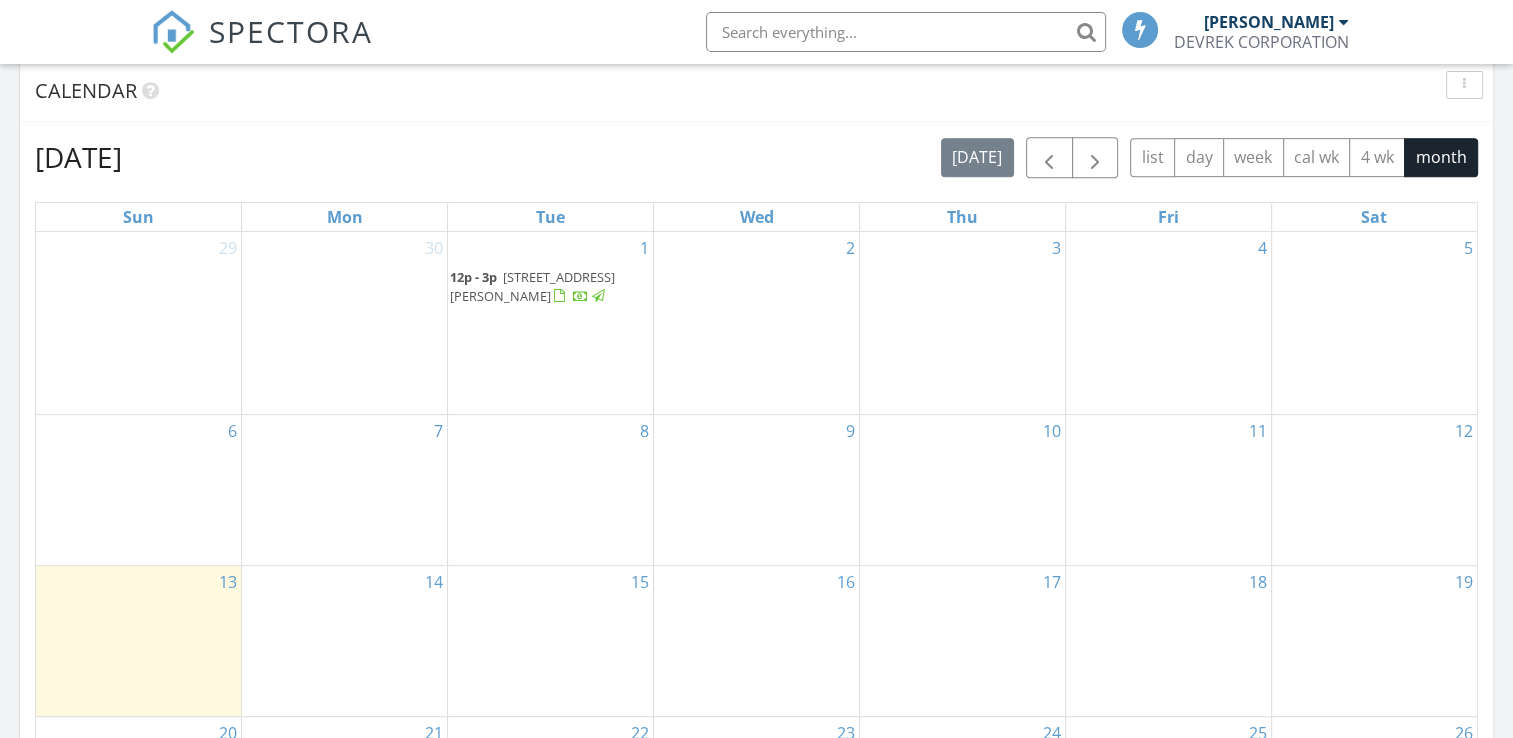 click on "13" at bounding box center (138, 641) 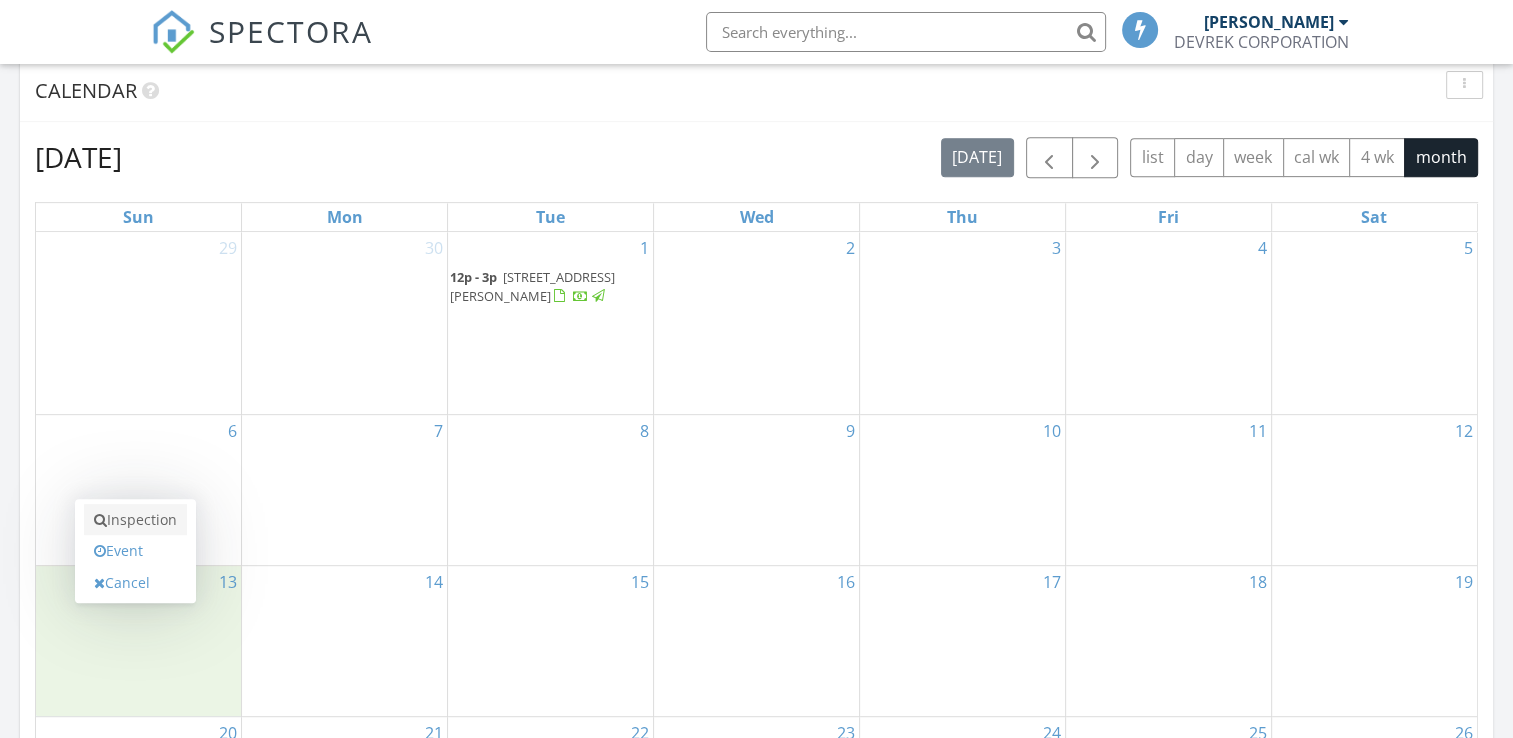 click on "Inspection" at bounding box center [135, 520] 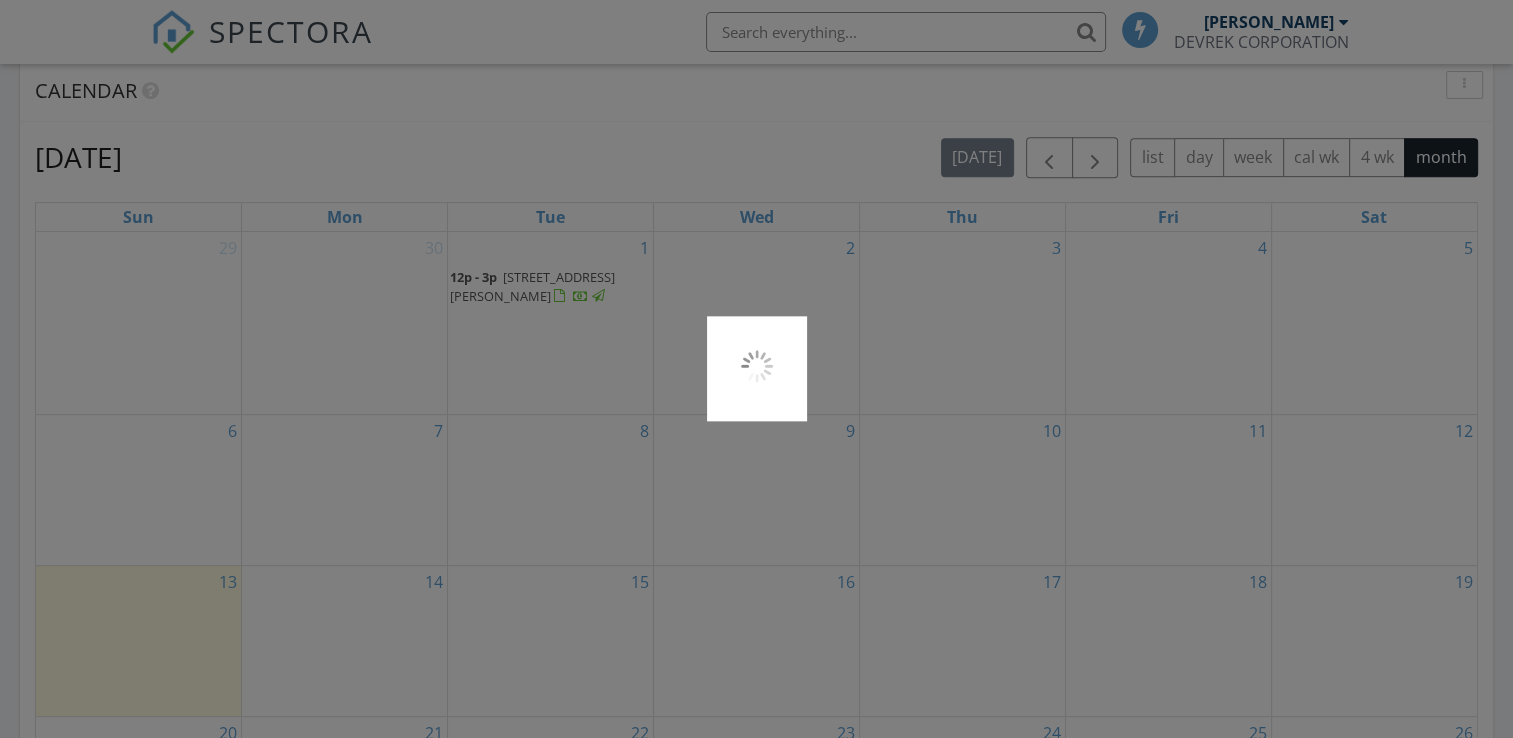 click at bounding box center (756, 369) 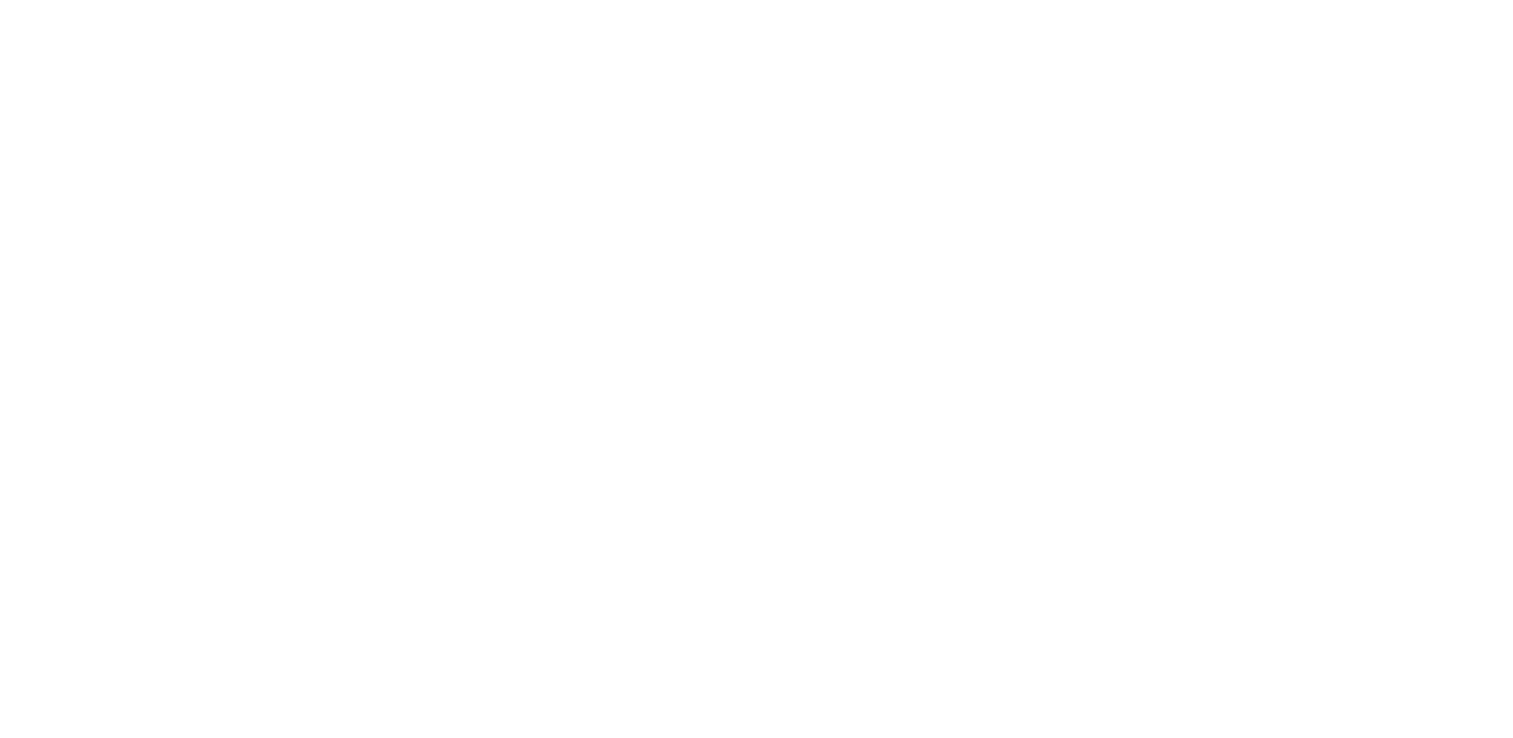 click at bounding box center (756, 0) 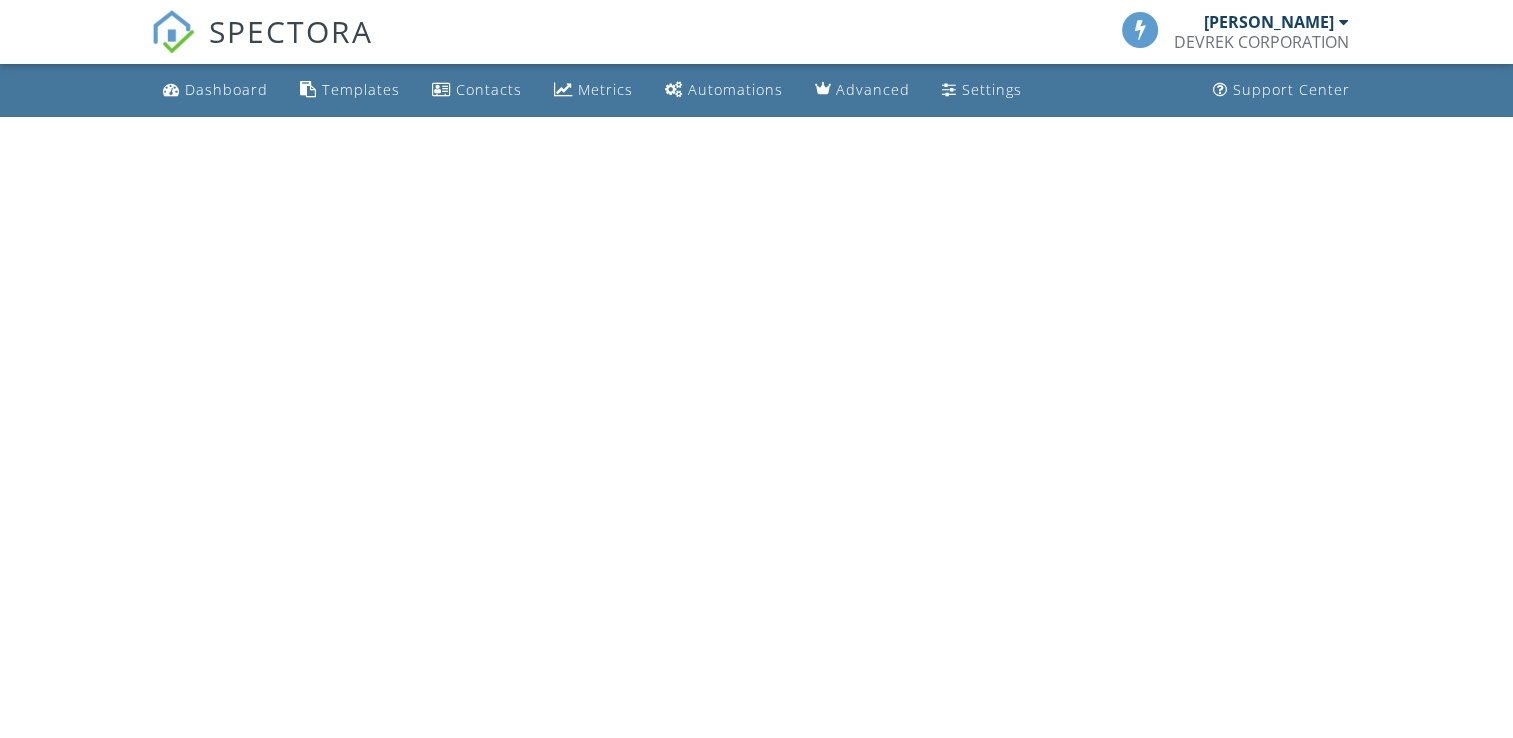 scroll, scrollTop: 0, scrollLeft: 0, axis: both 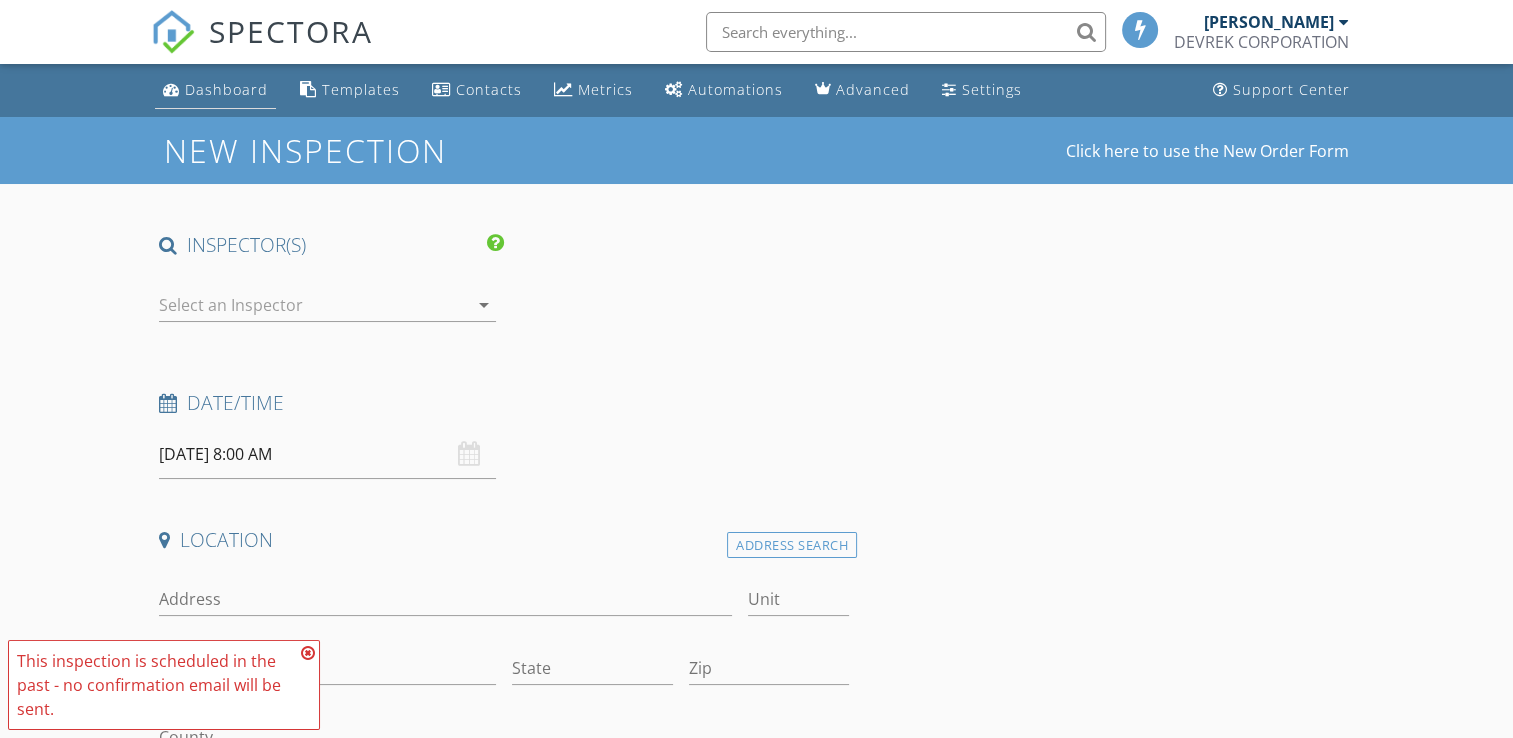 click on "Dashboard" at bounding box center [215, 90] 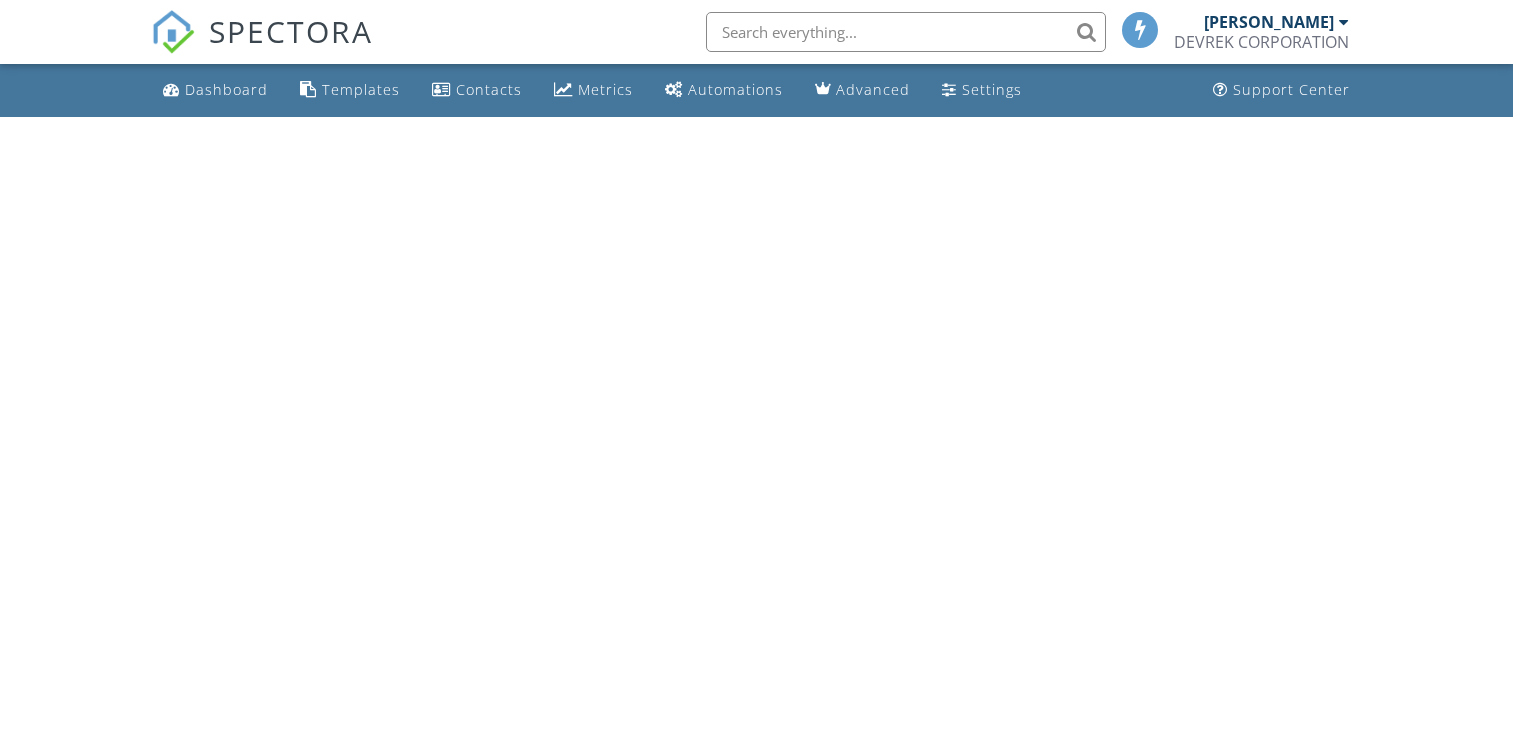 scroll, scrollTop: 0, scrollLeft: 0, axis: both 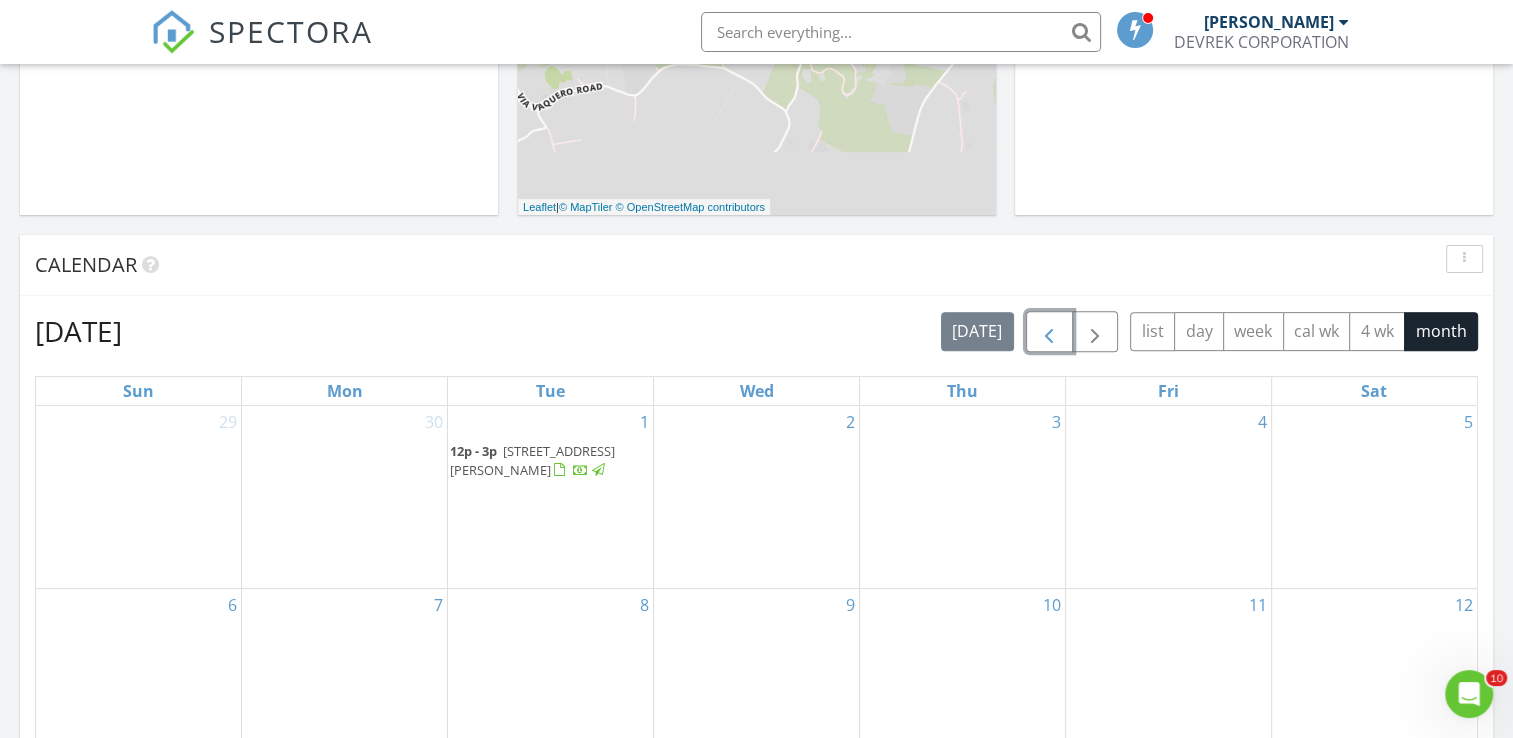 click at bounding box center (1049, 332) 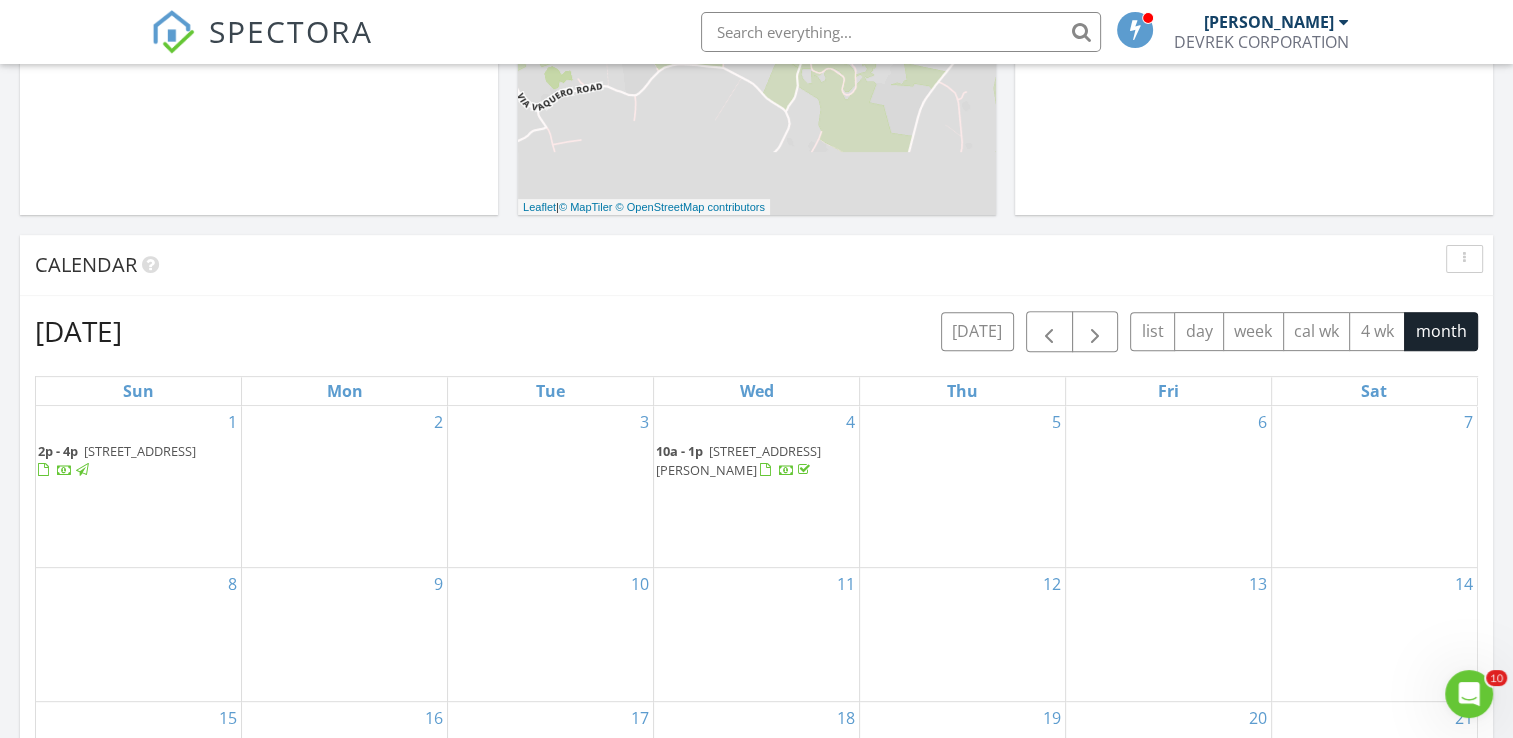 click on "Today
Rick Krome
No results found       New Inspection     New Quote         Map               + − Leaflet  |  © MapTiler   © OpenStreetMap contributors     In Progress
Rick Krome
No results found       Calendar                 June 2025 today list day week cal wk 4 wk month Sun Mon Tue Wed Thu Fri Sat 1
2p - 4p
81930 Golden Star Way, La Quinta 92253
2 3 4
10a - 1p
33270 Elizabeth Rd, Temecula 92592
5 6 7 8 9 10 11 12 13 14 15 16 17 18 19
10a - 12p
57162 Merion, La Quinta 92253
20 21 22 23 24
10a - 1:30p" at bounding box center [756, 525] 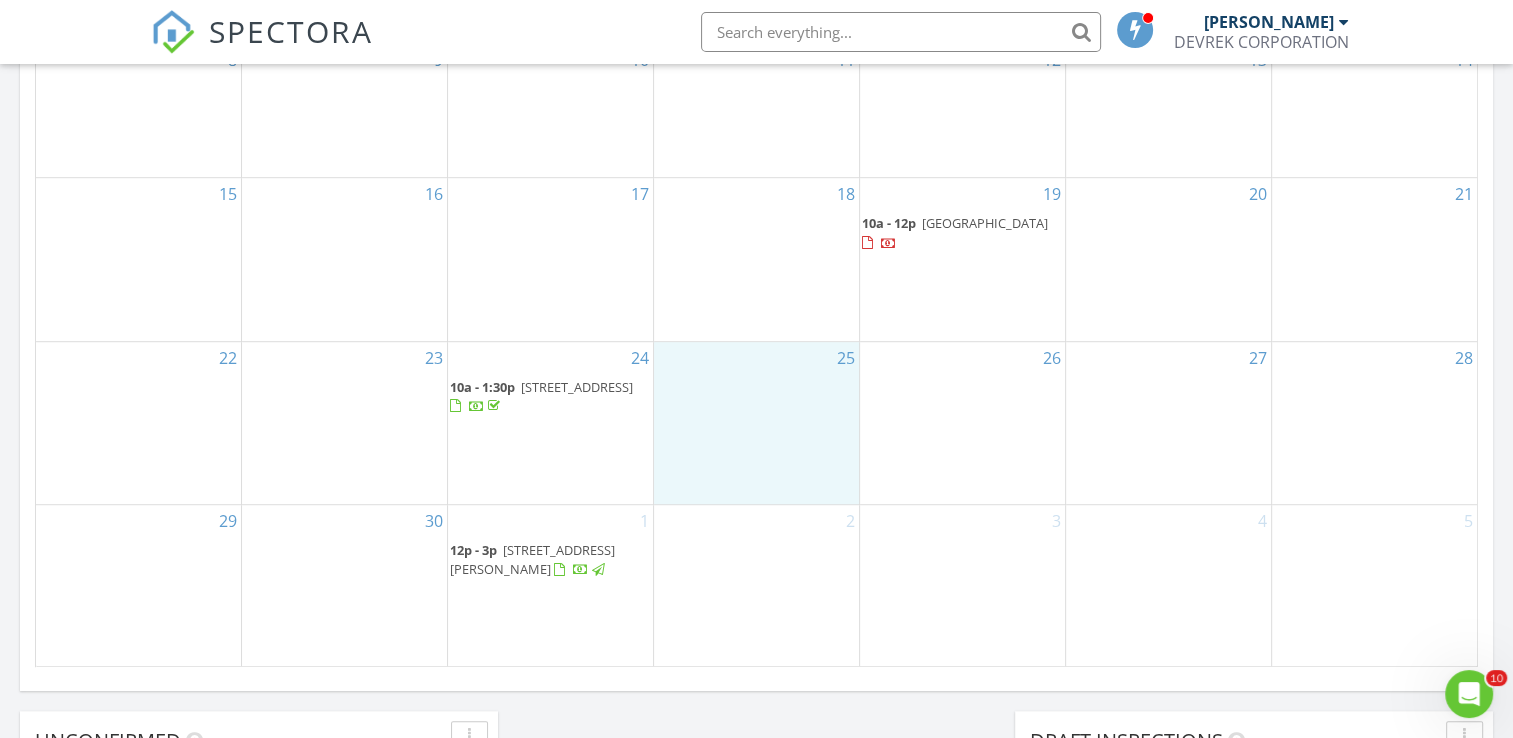 click on "25" at bounding box center [756, 423] 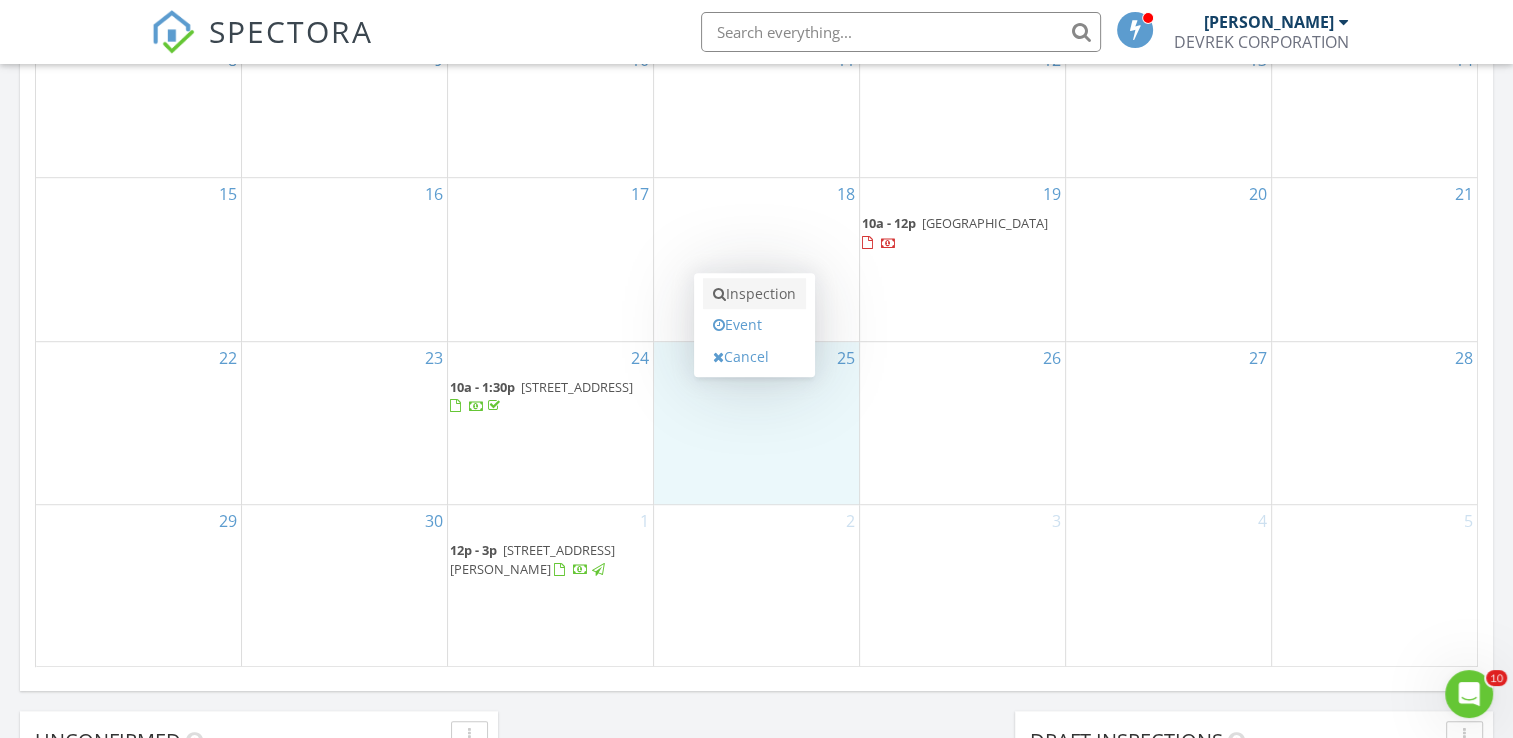 click on "Inspection" at bounding box center (754, 294) 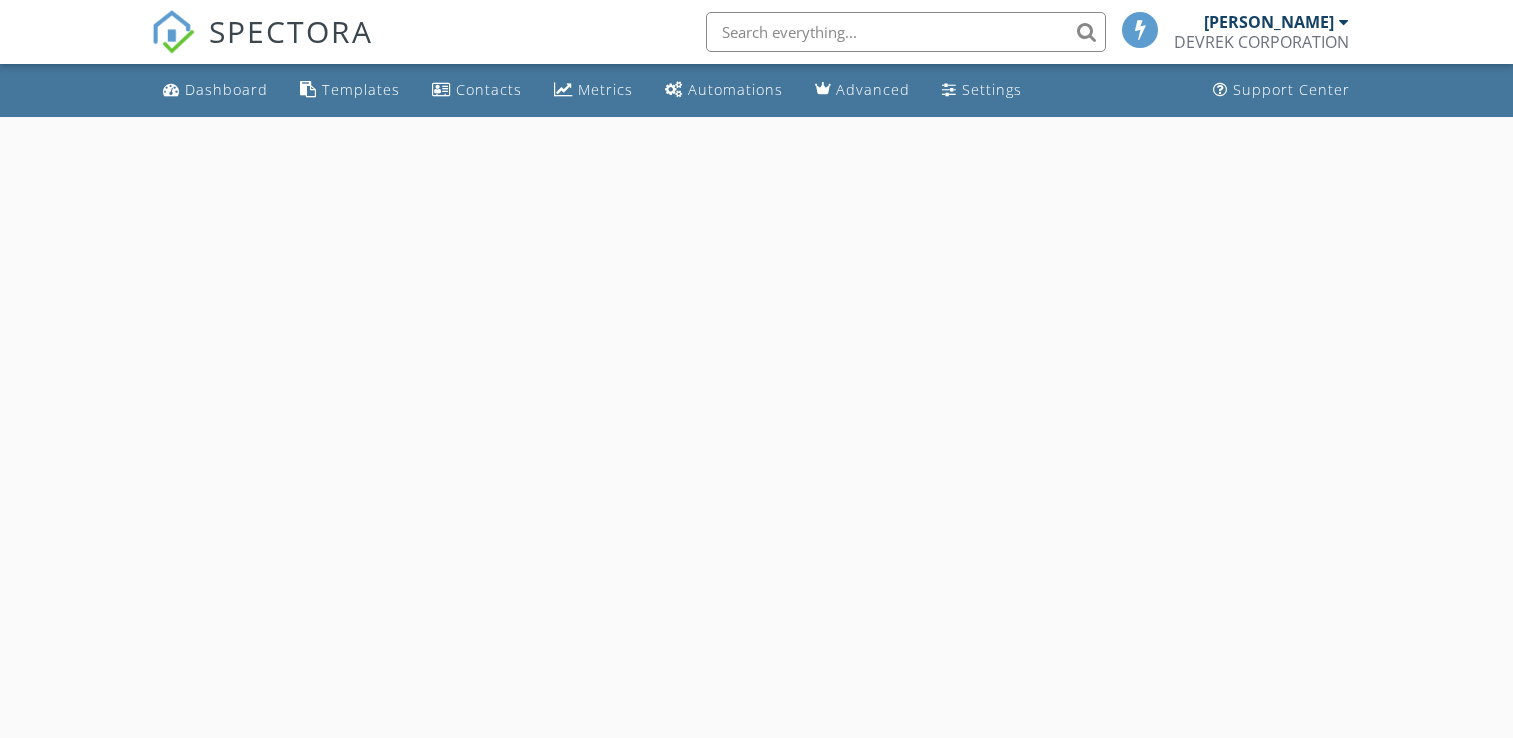 scroll, scrollTop: 0, scrollLeft: 0, axis: both 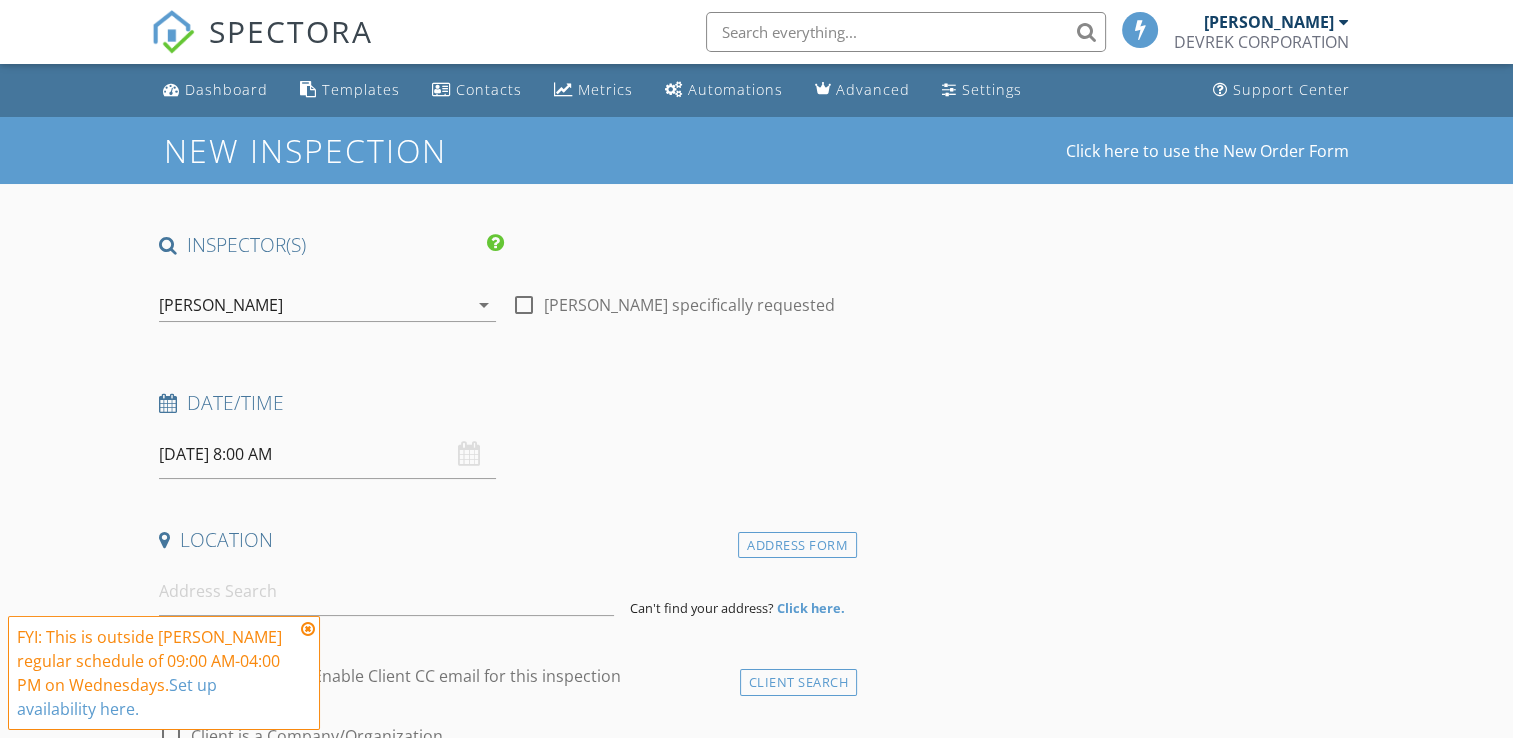 click on "06/25/2025 8:00 AM" at bounding box center (327, 454) 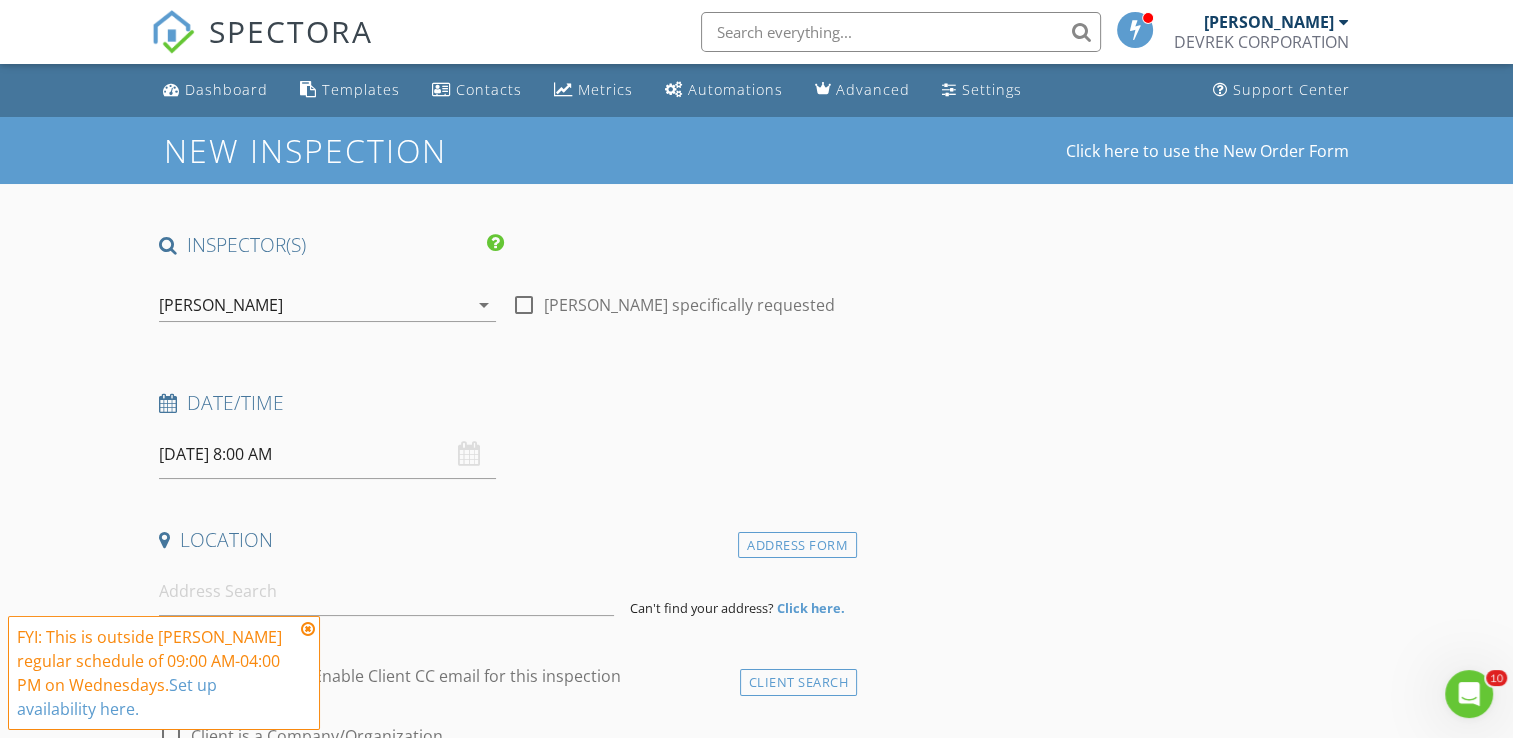 scroll, scrollTop: 0, scrollLeft: 0, axis: both 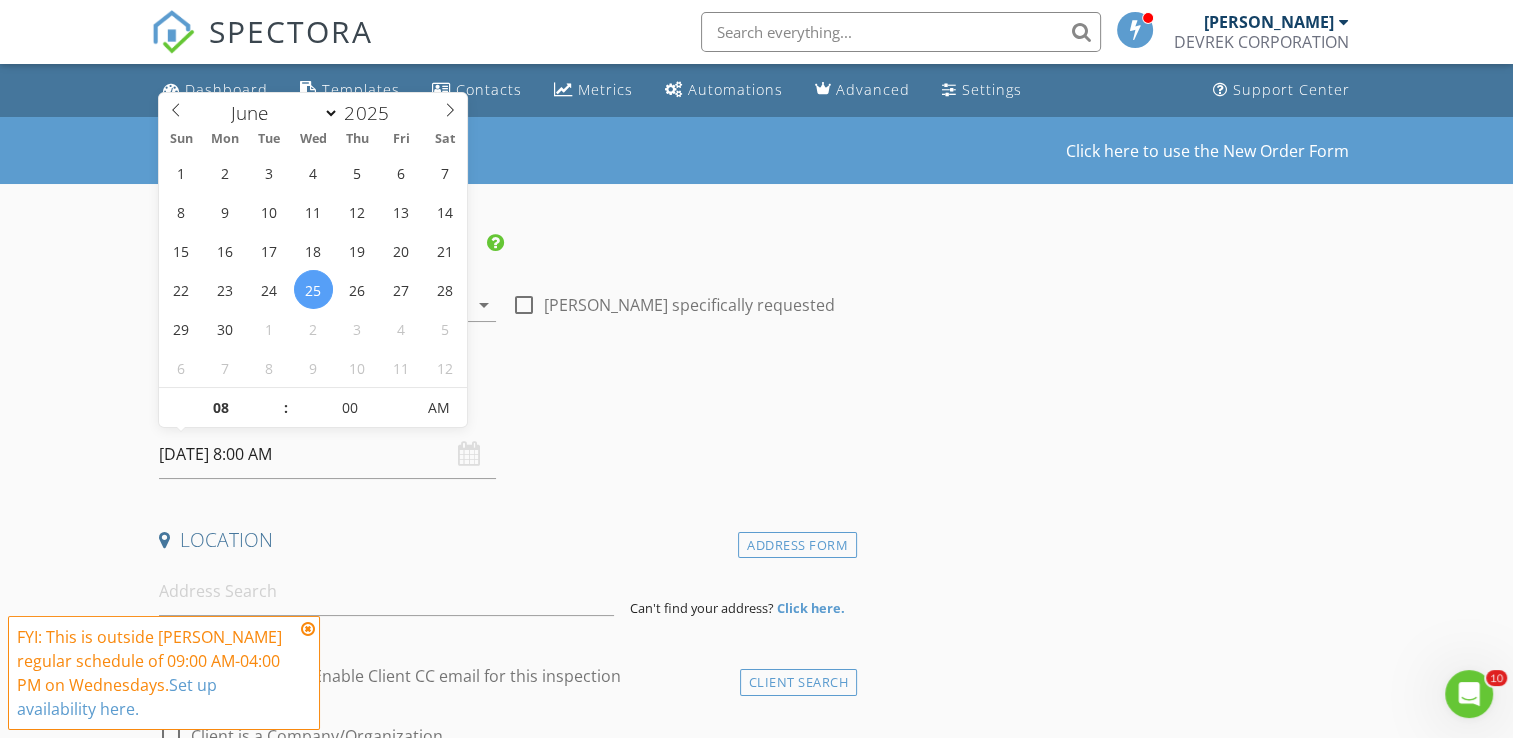 click on "06/25/2025 8:00 AM" at bounding box center (327, 454) 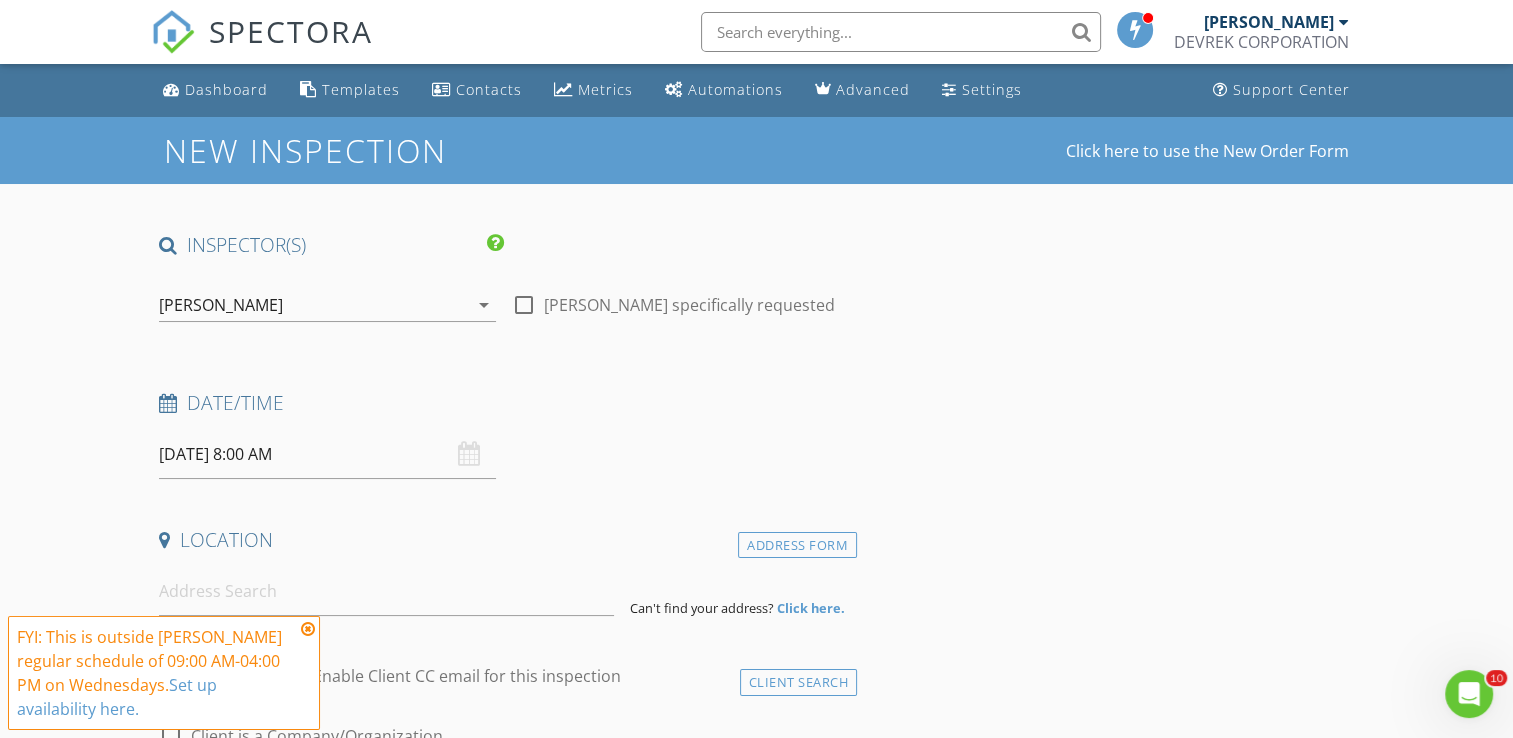 click on "Date/Time
06/25/2025 8:00 AM" at bounding box center [504, 434] 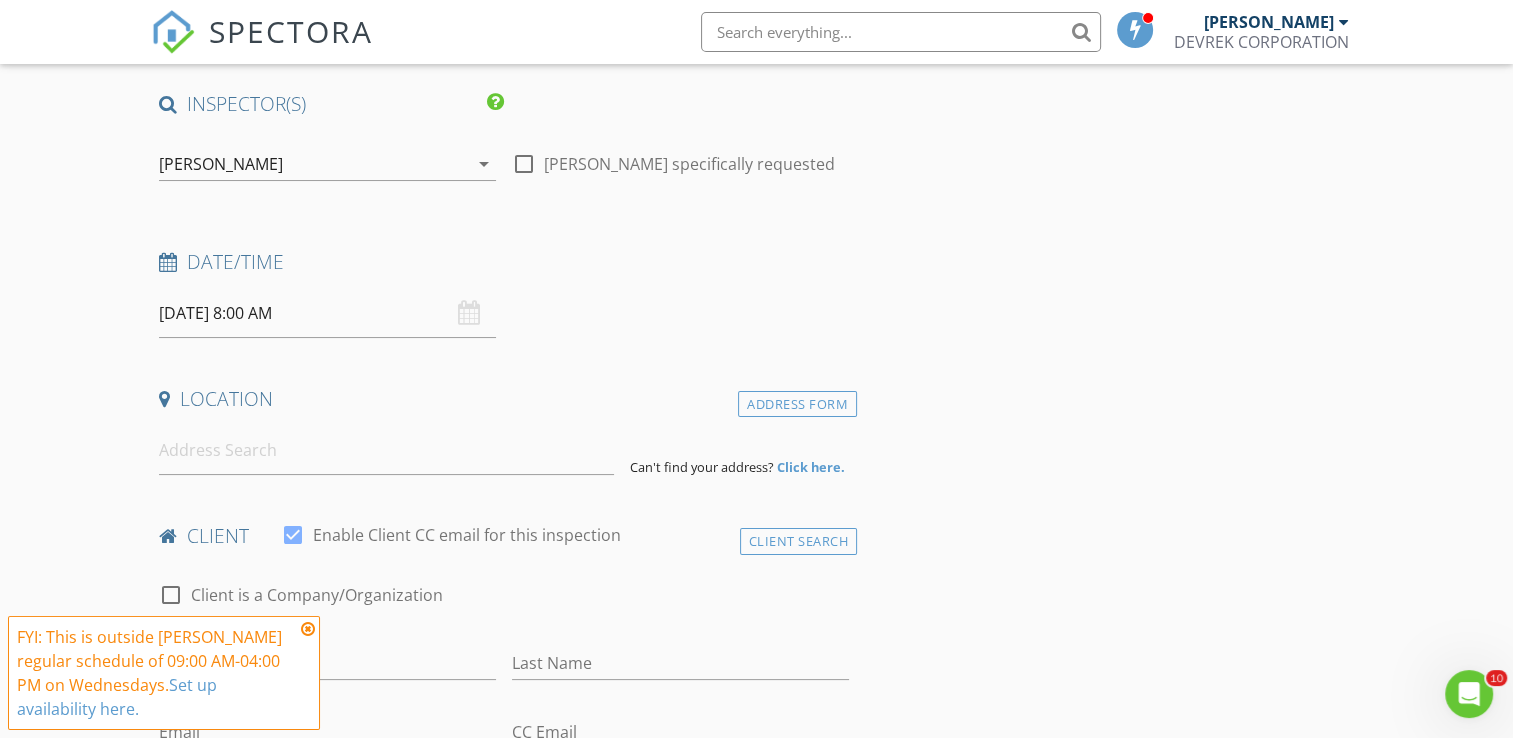 scroll, scrollTop: 134, scrollLeft: 0, axis: vertical 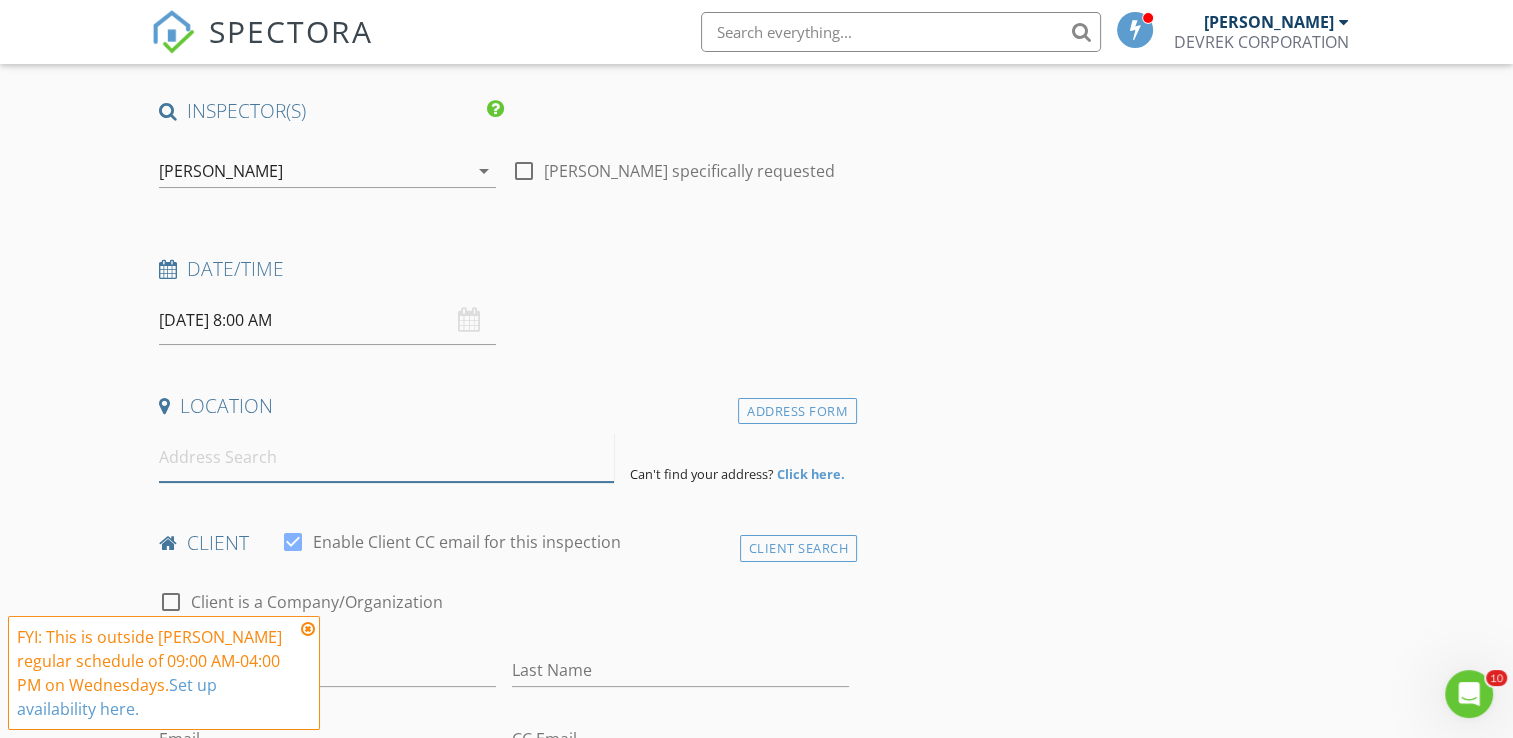 click at bounding box center (386, 457) 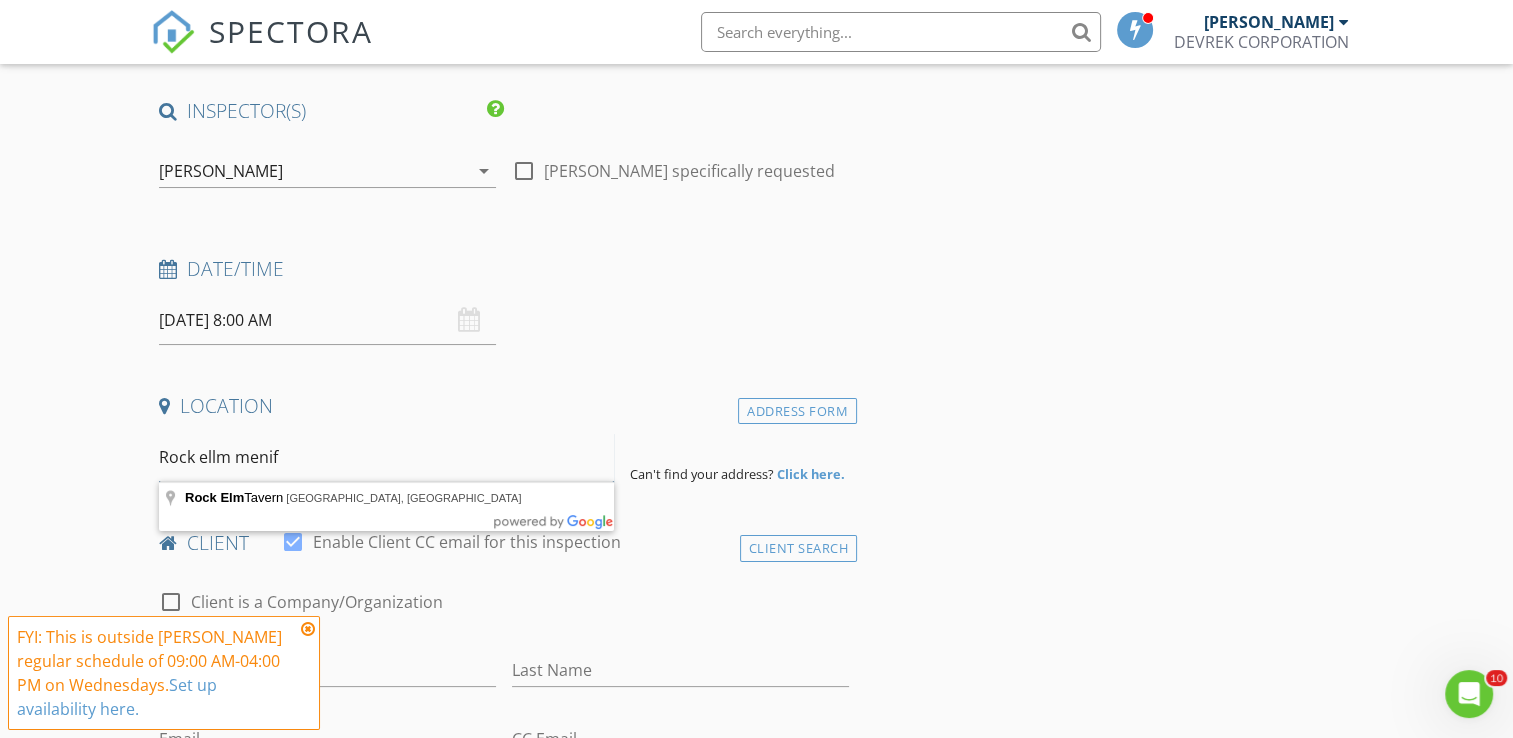 type on "Rock ellm meniff" 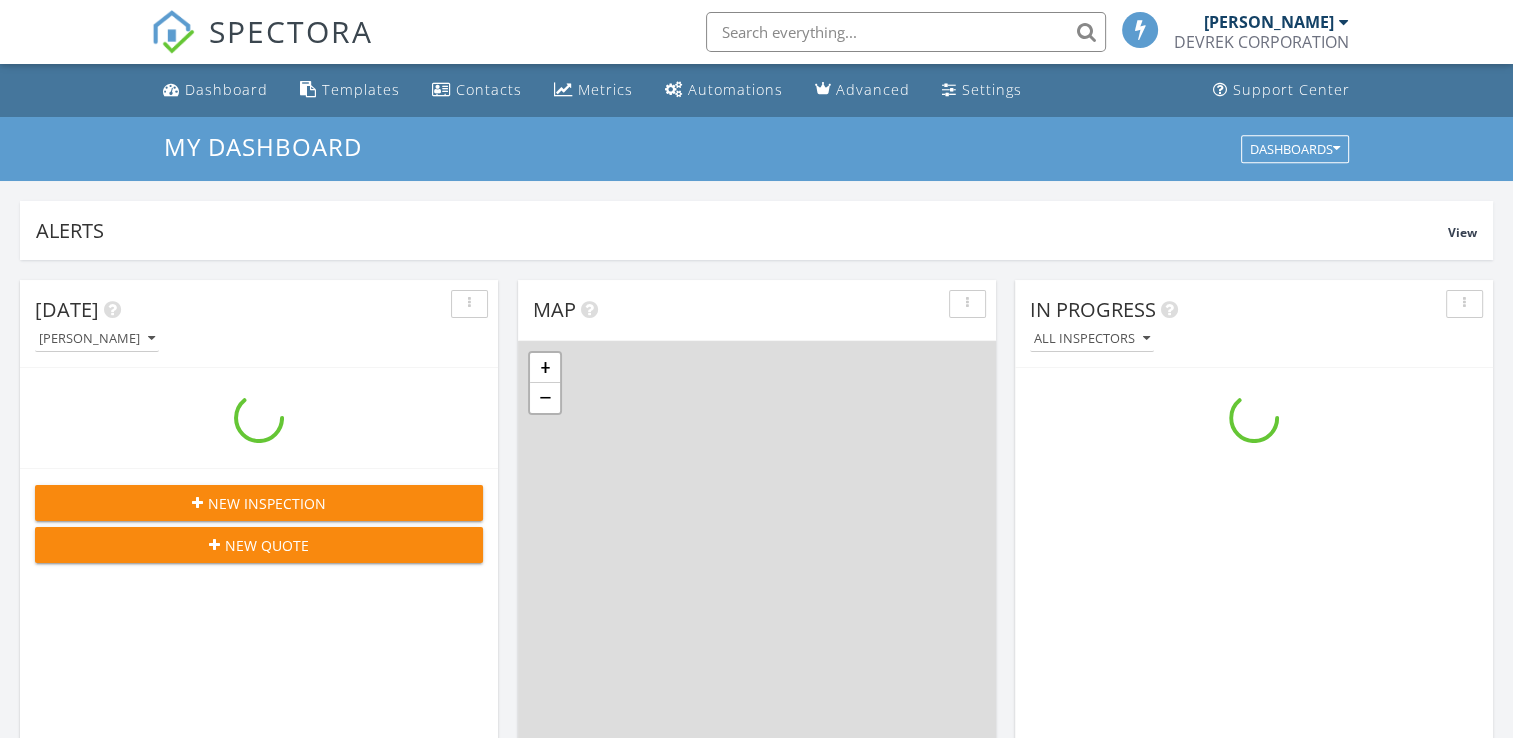 scroll, scrollTop: 512, scrollLeft: 0, axis: vertical 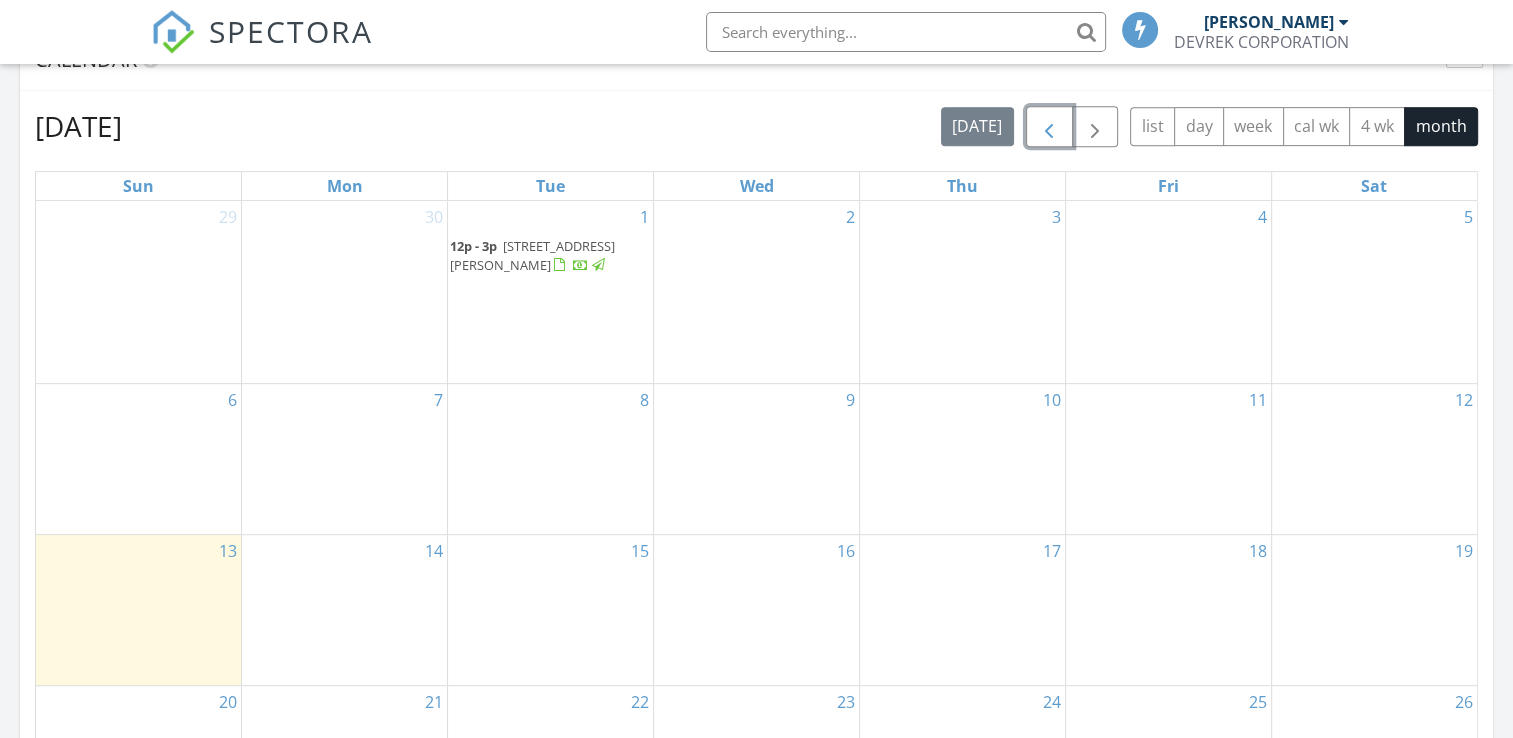 click at bounding box center (1049, 127) 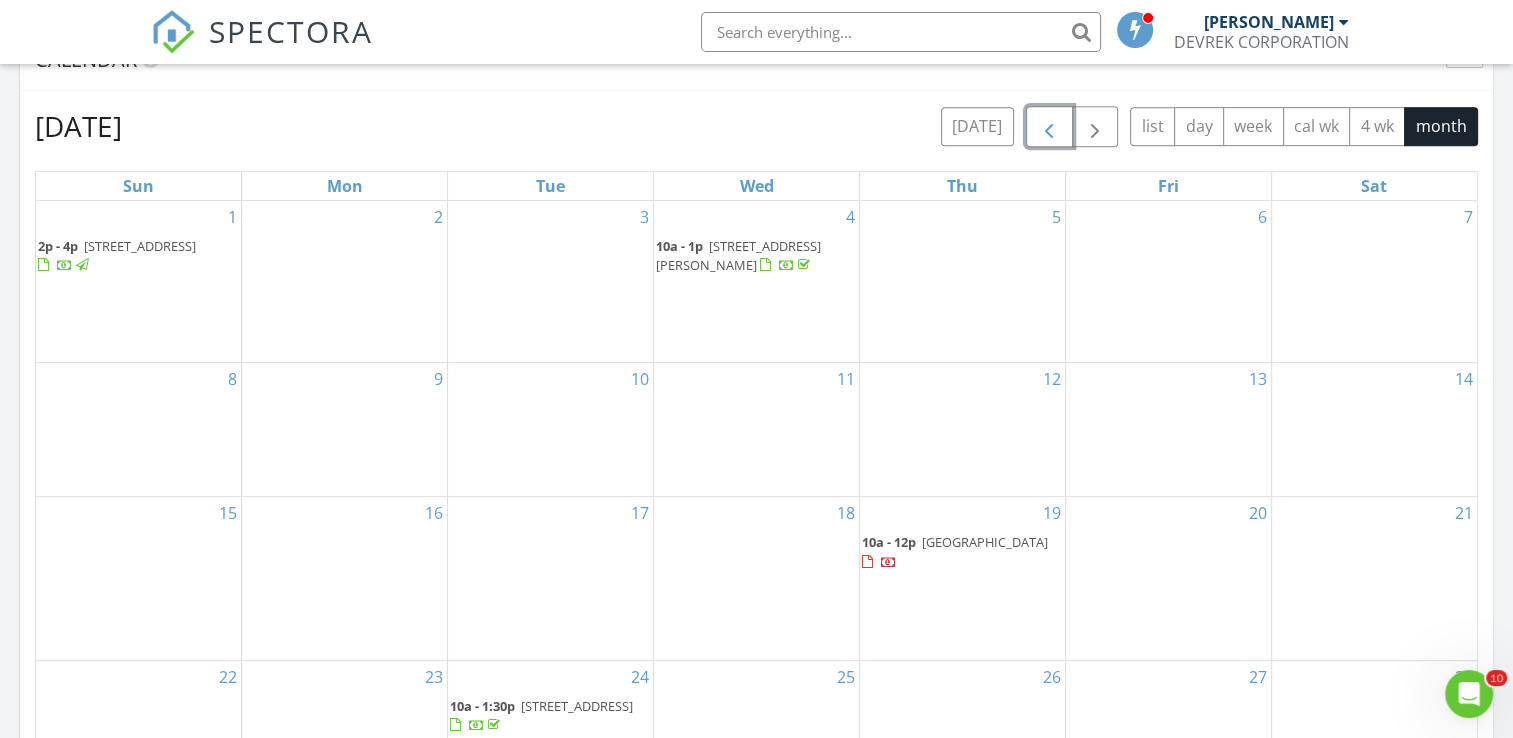 scroll, scrollTop: 0, scrollLeft: 0, axis: both 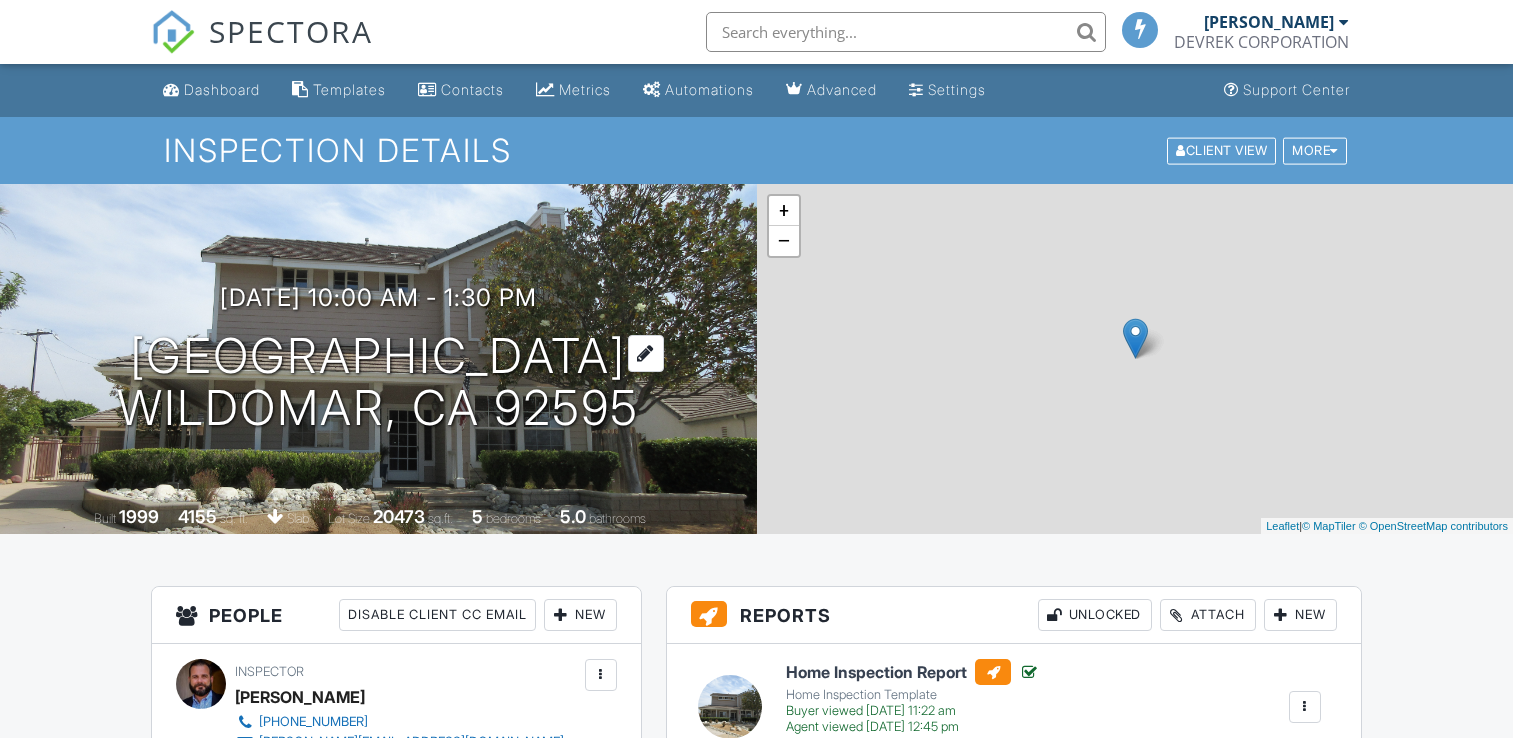 click on "[GEOGRAPHIC_DATA]
[GEOGRAPHIC_DATA], CA 92595" at bounding box center [378, 383] 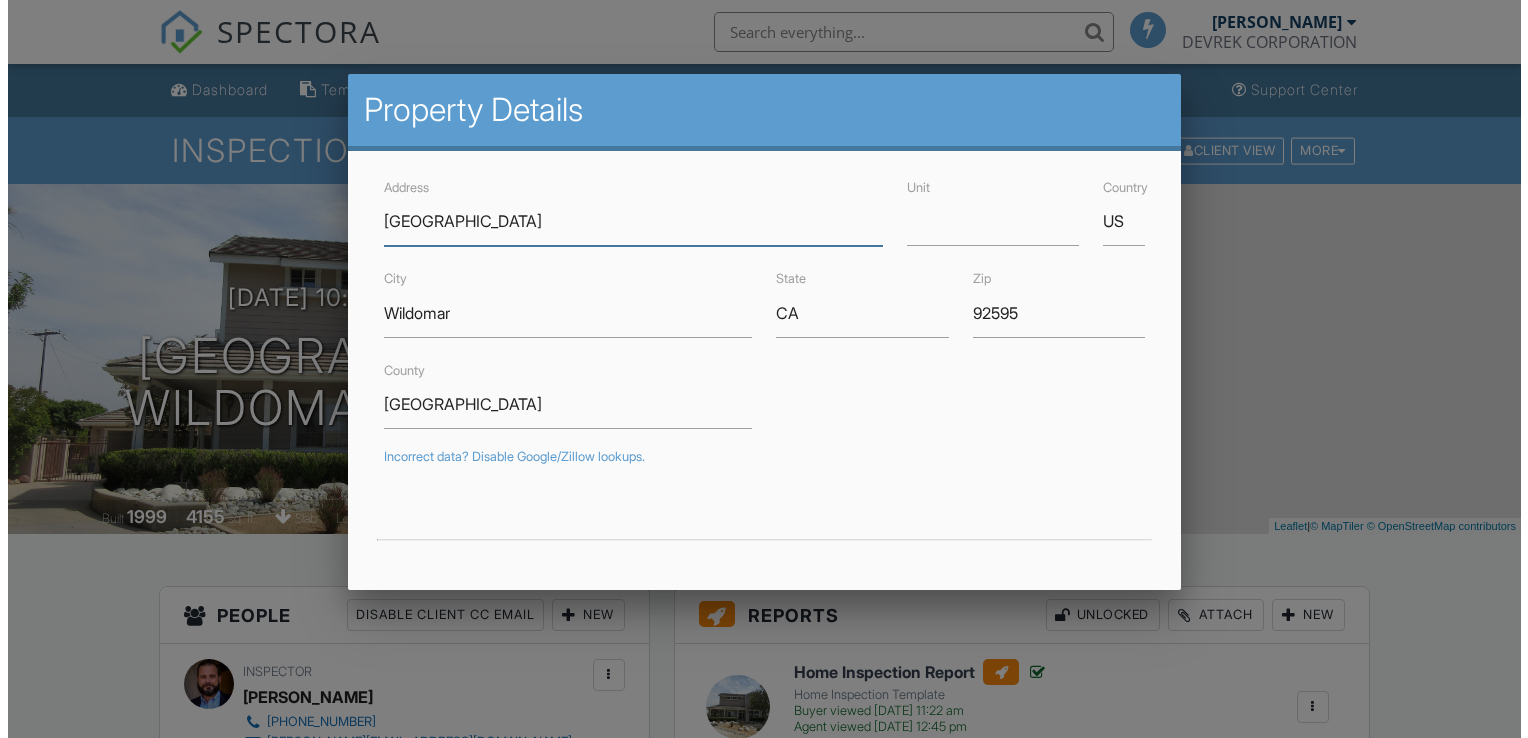 scroll, scrollTop: 0, scrollLeft: 0, axis: both 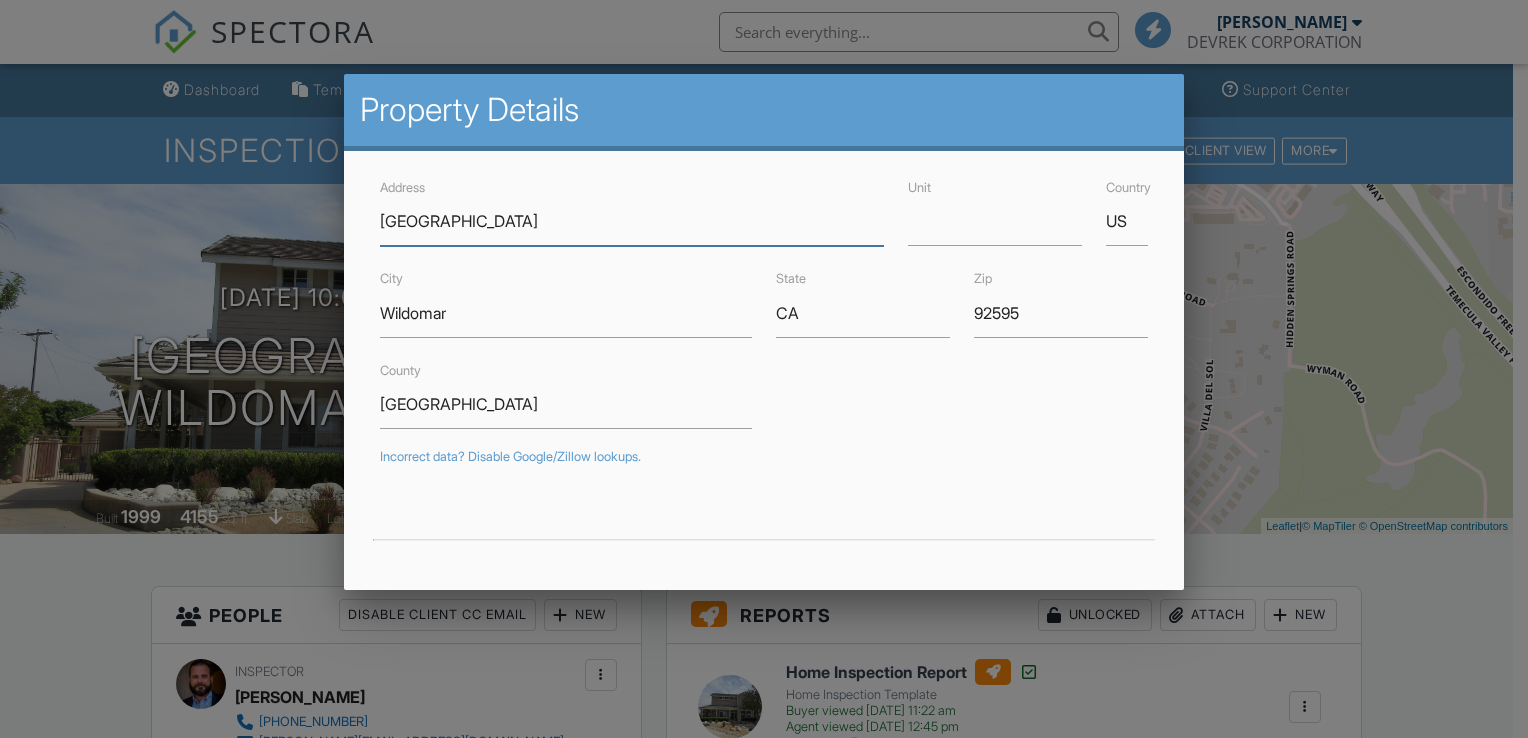 click on "32037 Rock Elm Dr" at bounding box center (632, 221) 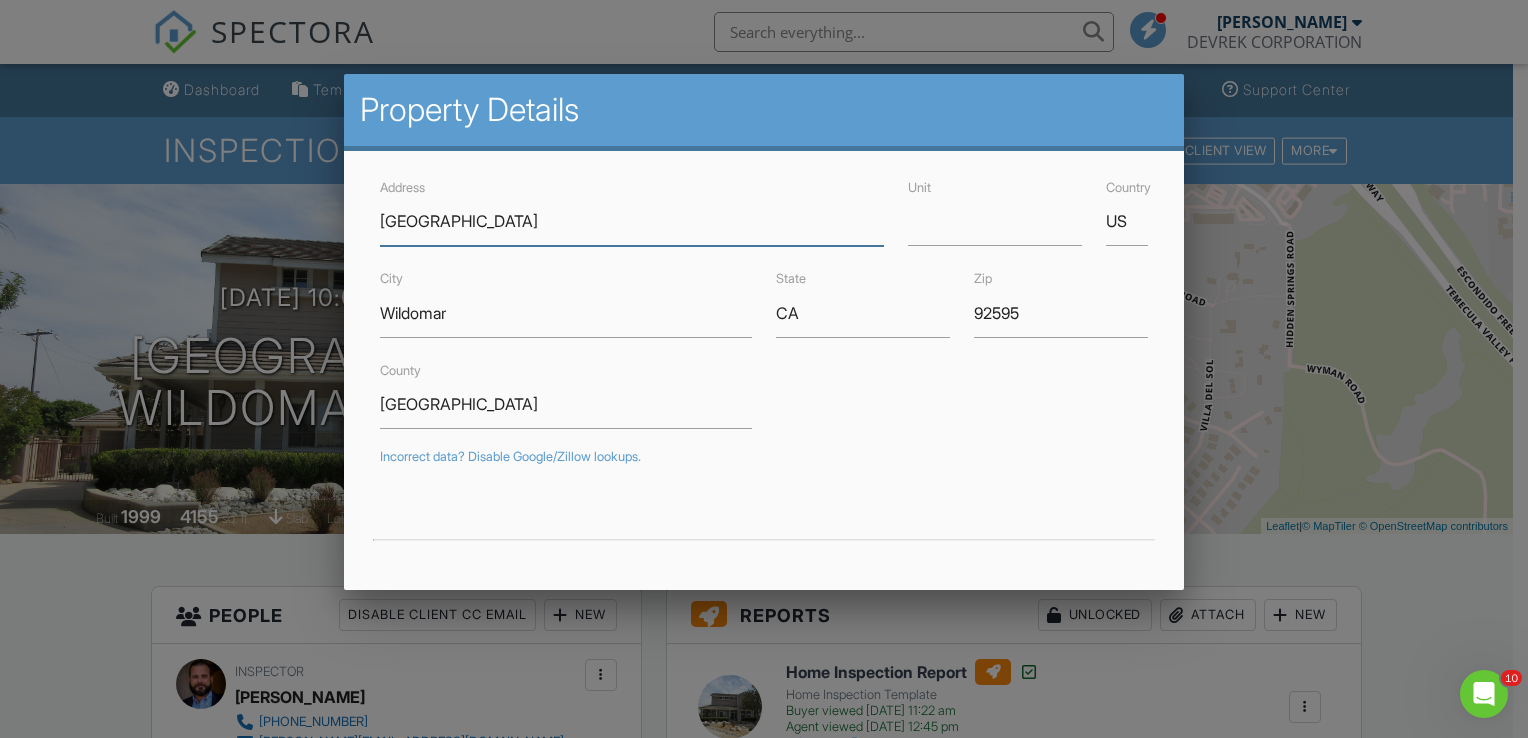 scroll, scrollTop: 0, scrollLeft: 0, axis: both 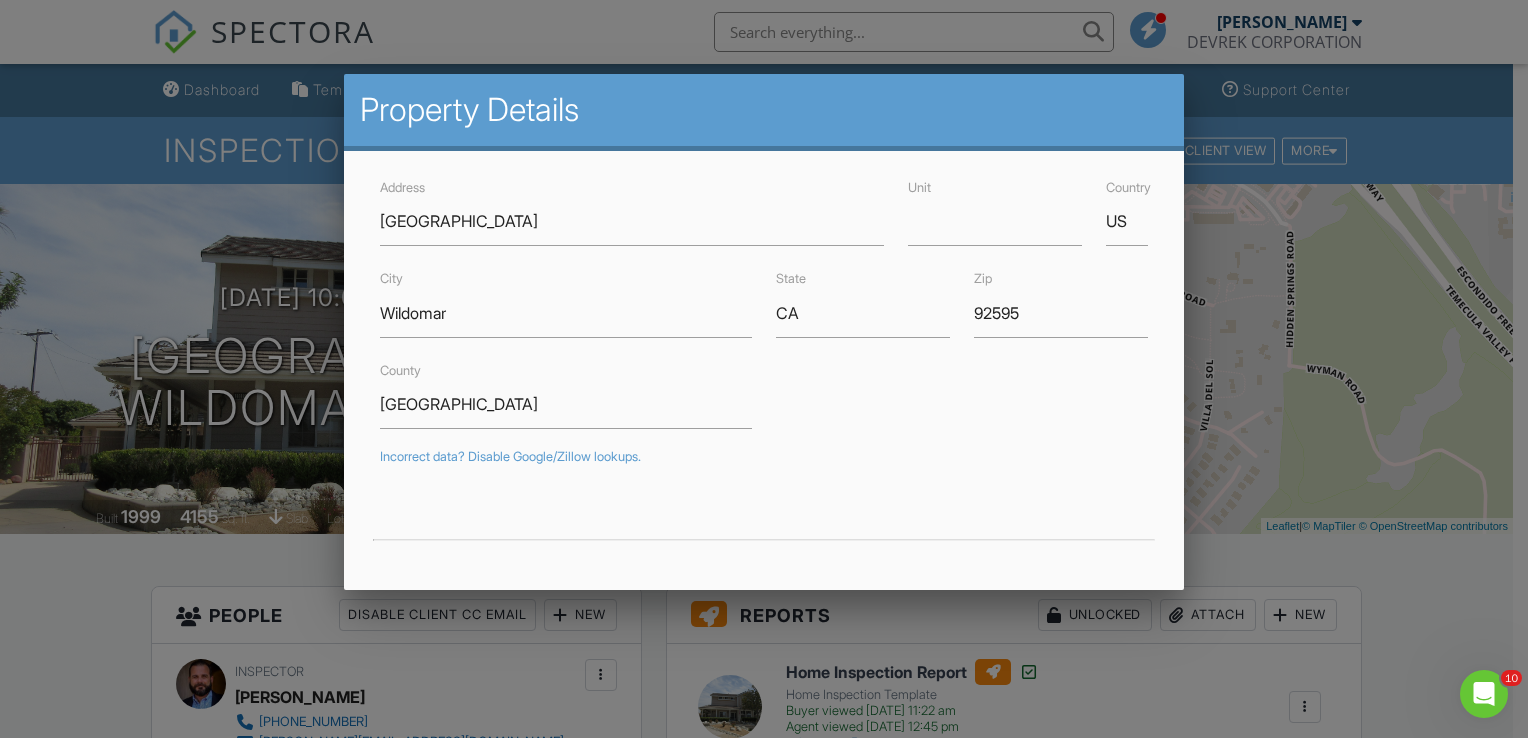 click at bounding box center [764, 529] 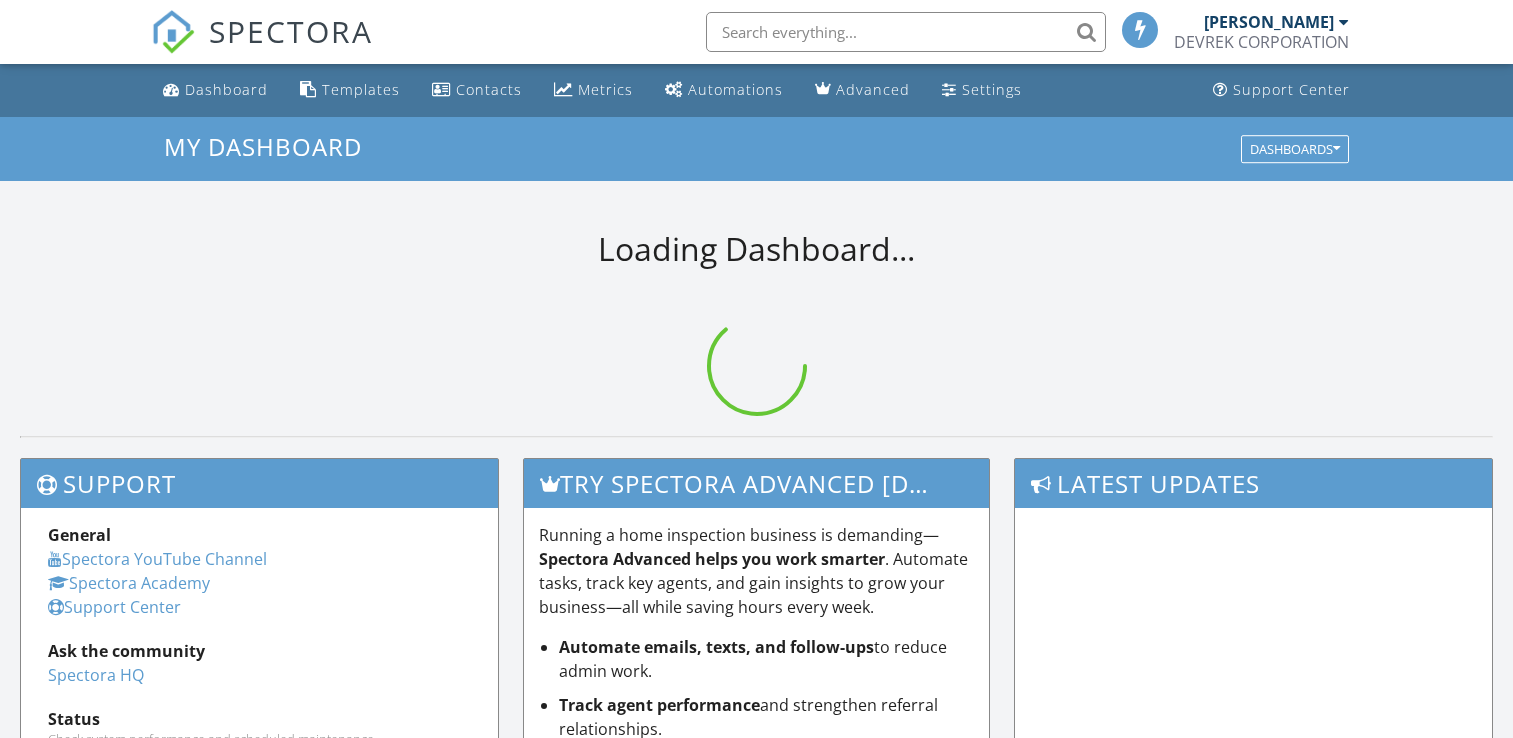 scroll, scrollTop: 512, scrollLeft: 0, axis: vertical 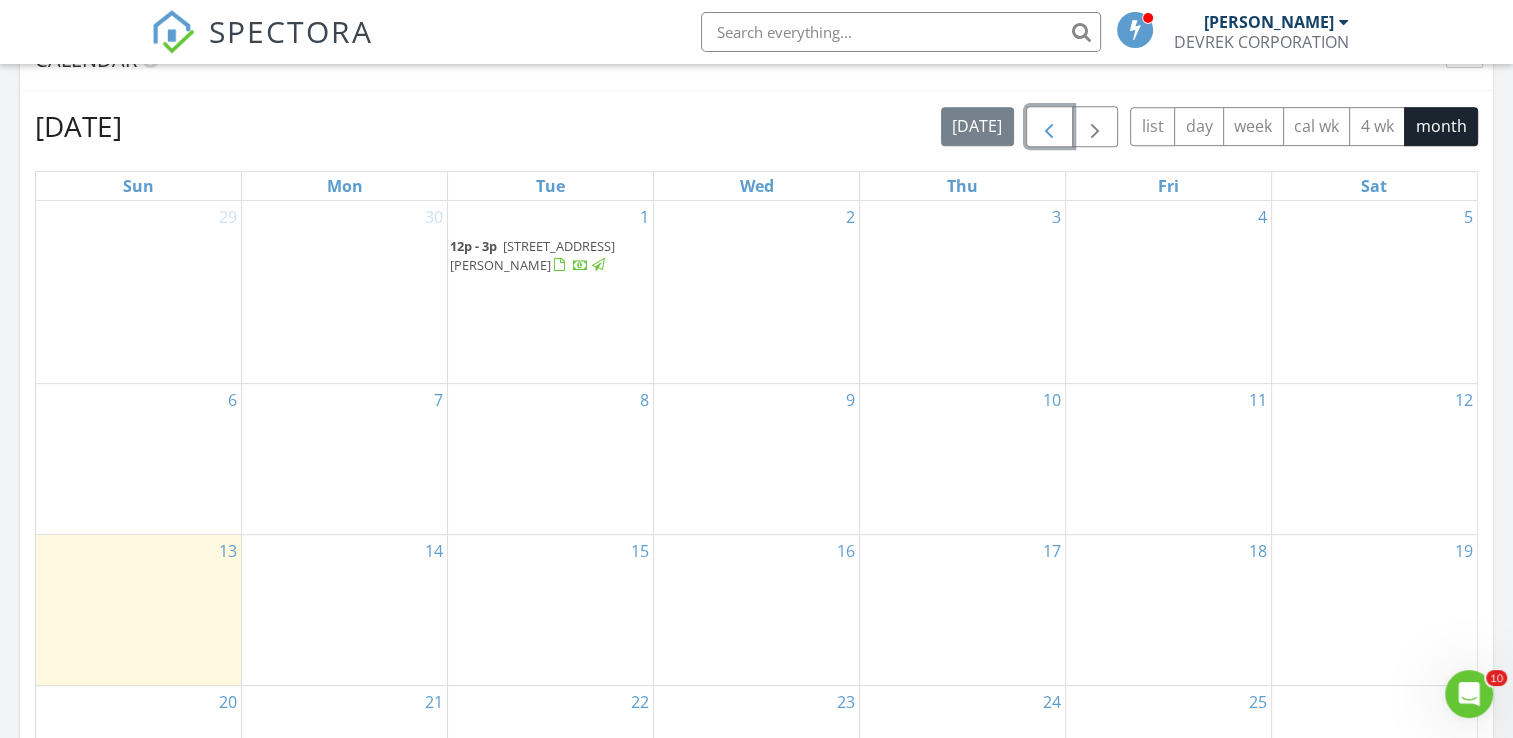 click at bounding box center [1049, 126] 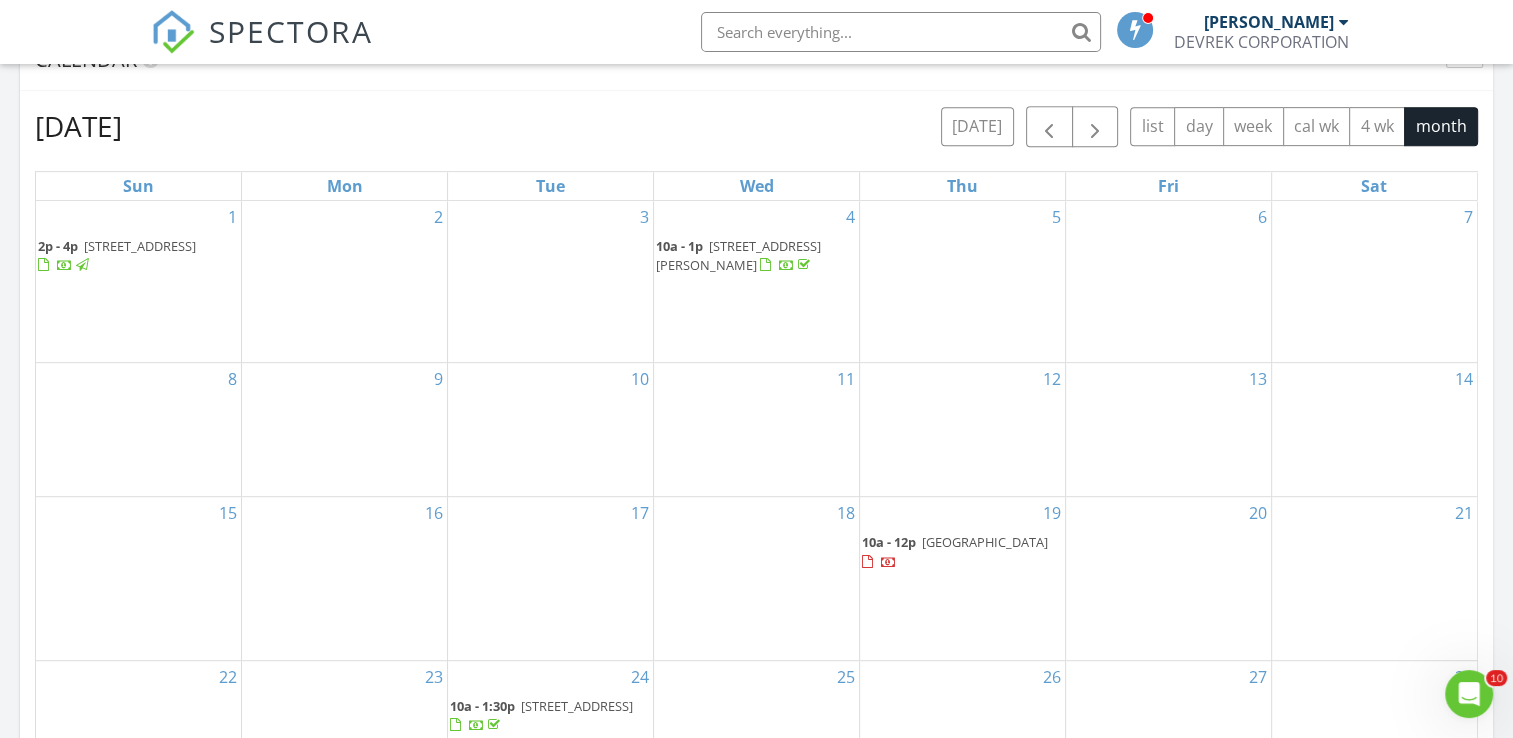 drag, startPoint x: 724, startPoint y: 686, endPoint x: 740, endPoint y: 697, distance: 19.416489 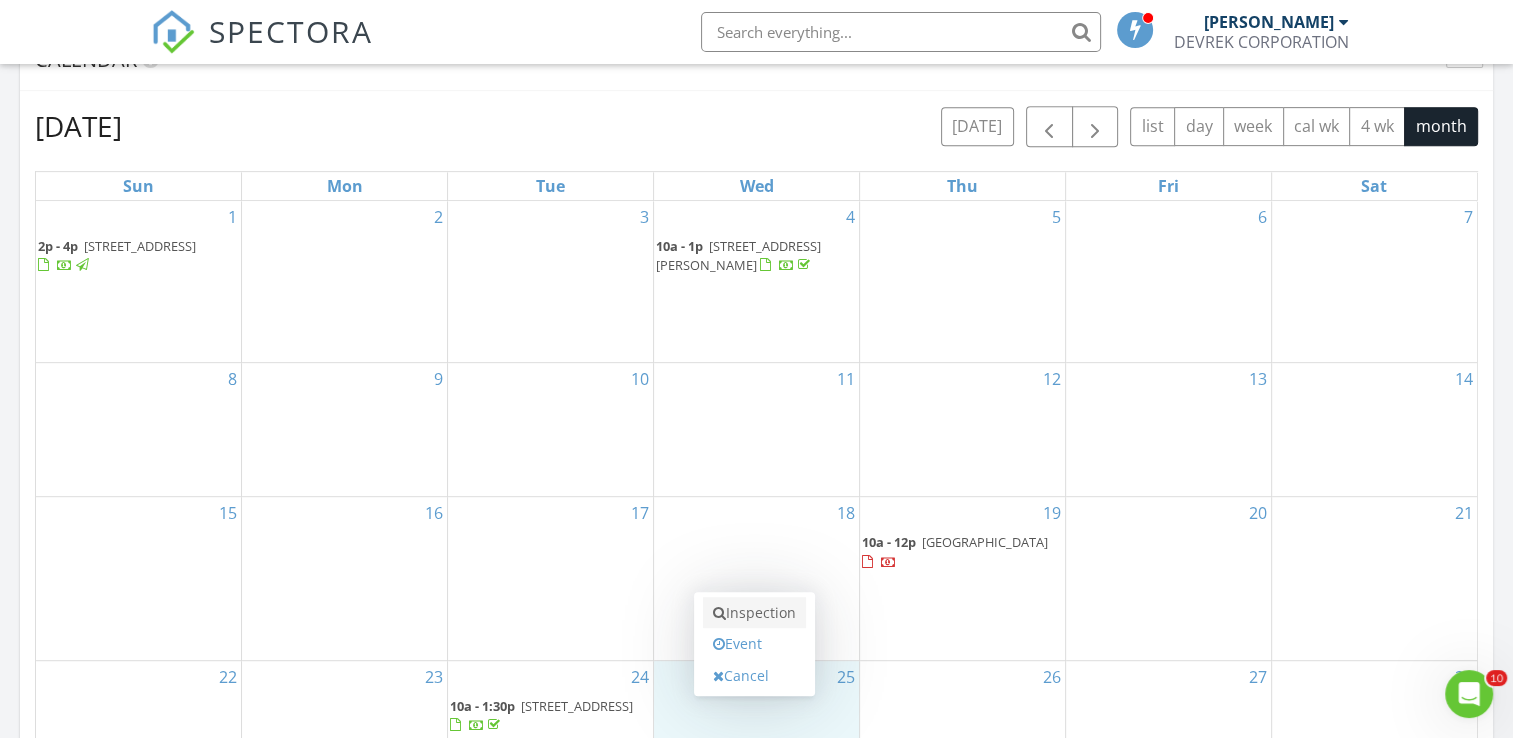 click on "Inspection" at bounding box center [754, 613] 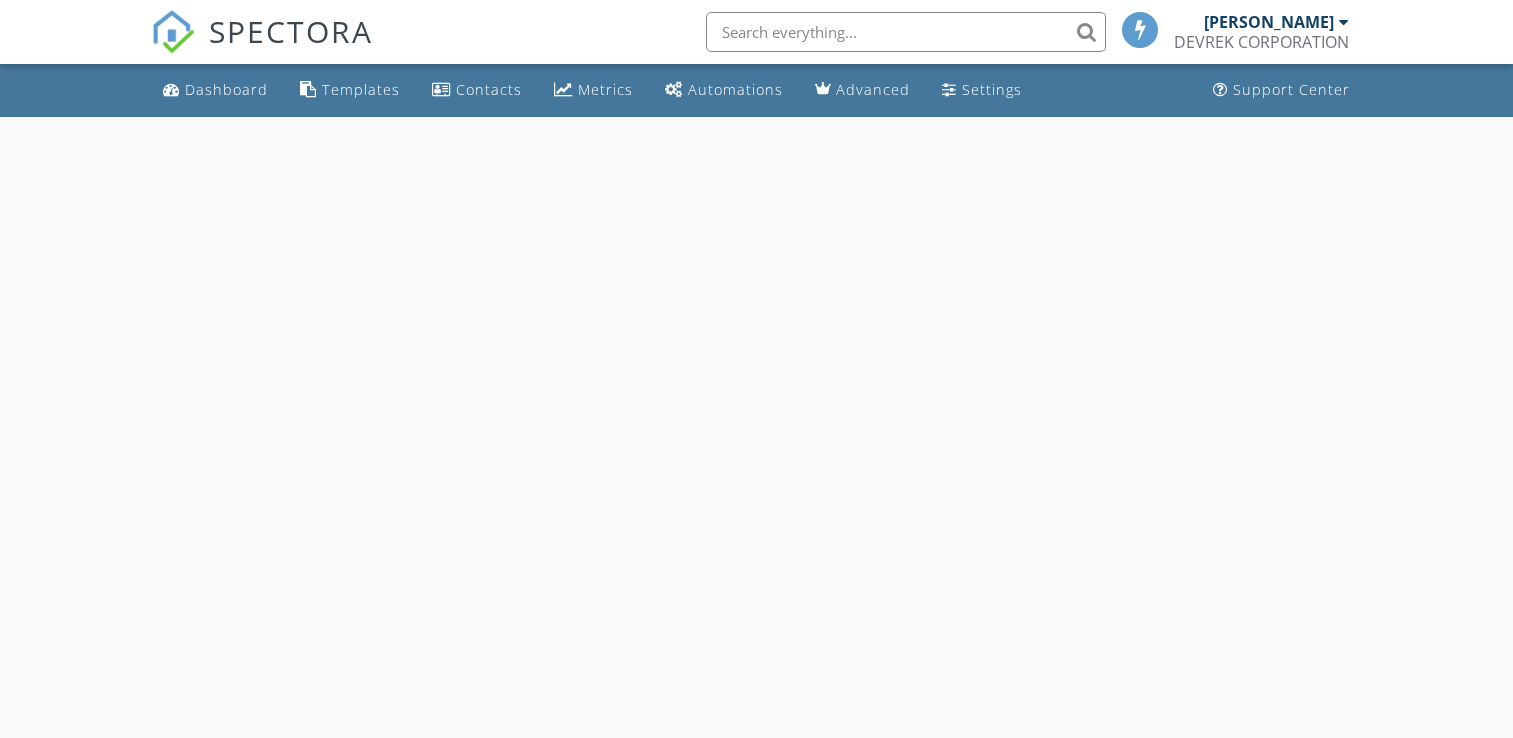 scroll, scrollTop: 0, scrollLeft: 0, axis: both 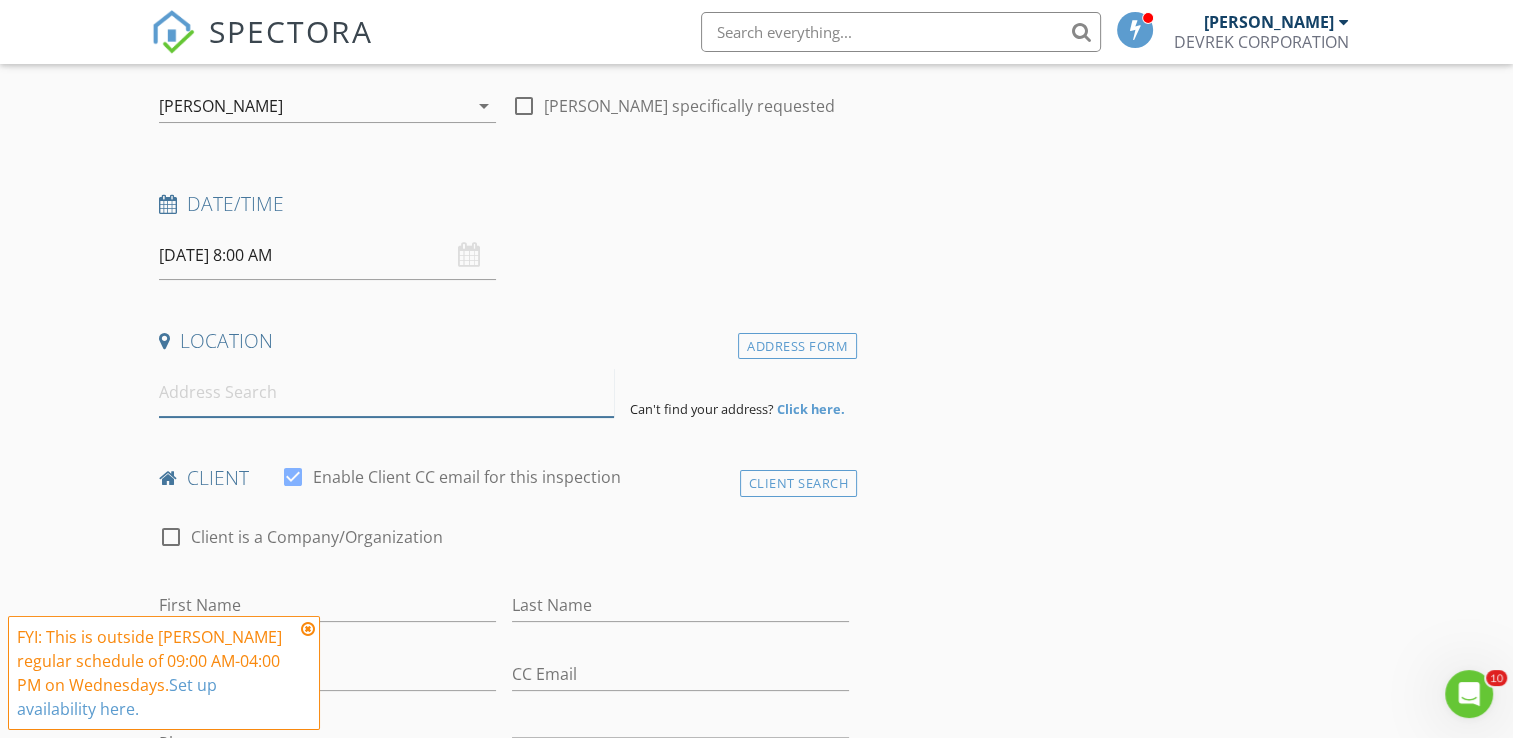 click at bounding box center (386, 392) 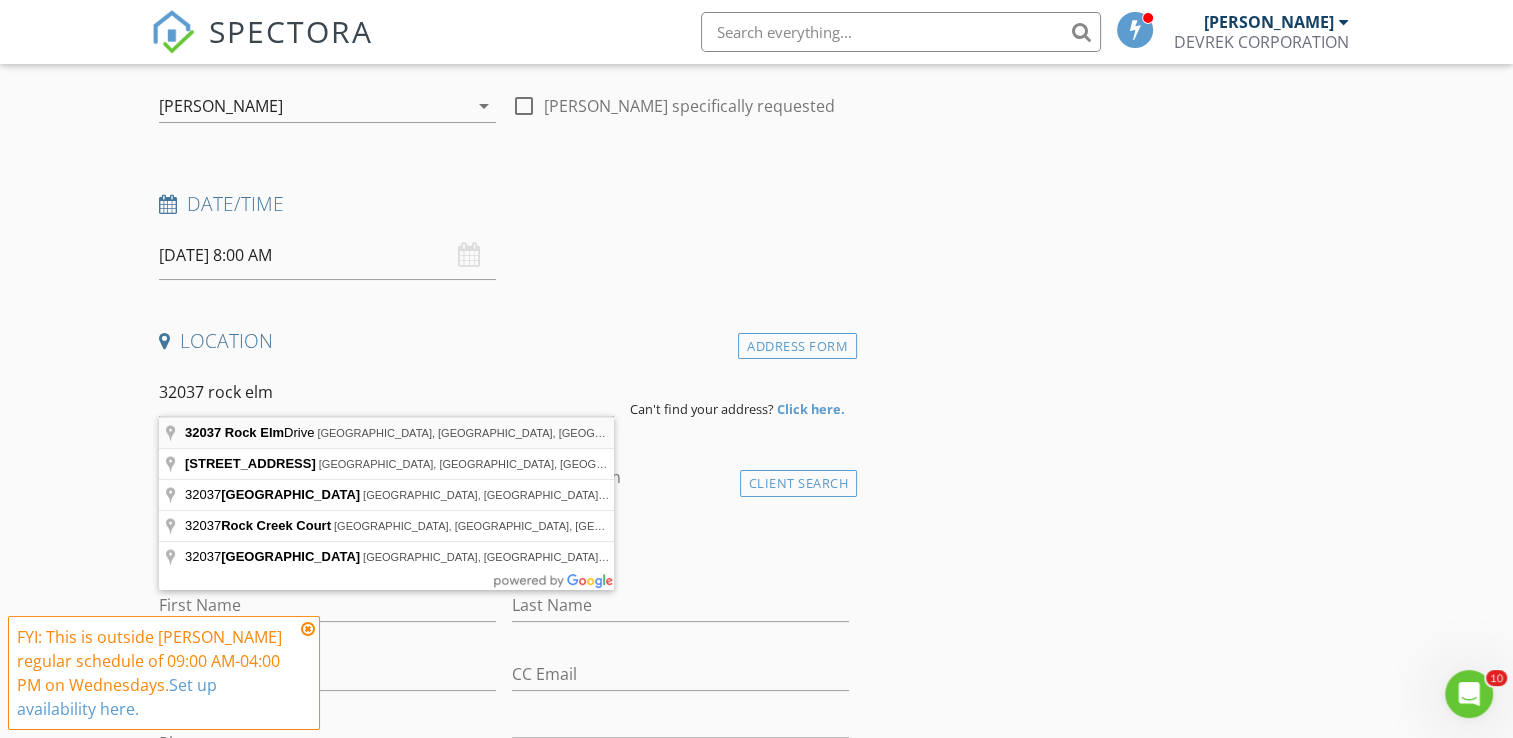 type on "32037 Rock Elm Drive, Wildomar, CA, USA" 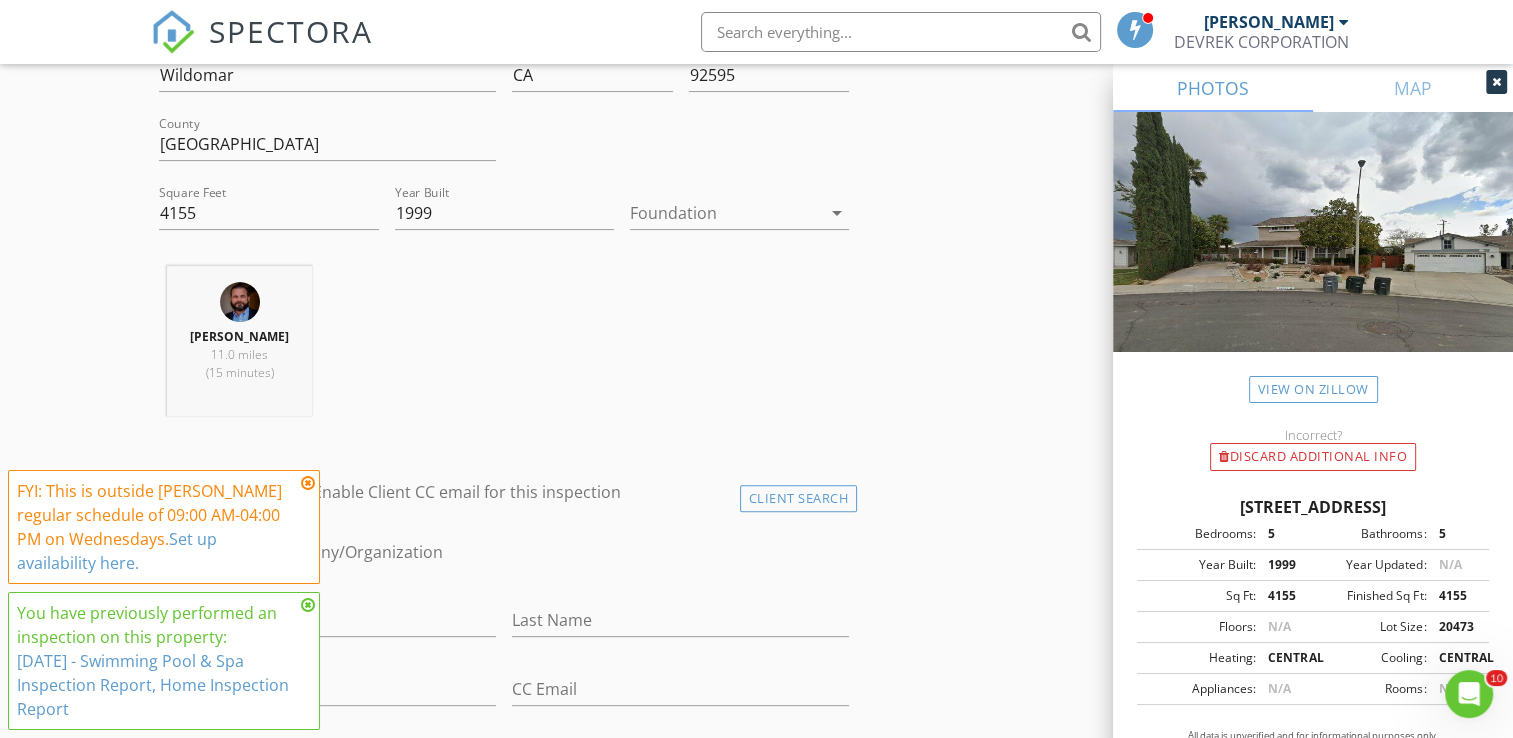 scroll, scrollTop: 675, scrollLeft: 0, axis: vertical 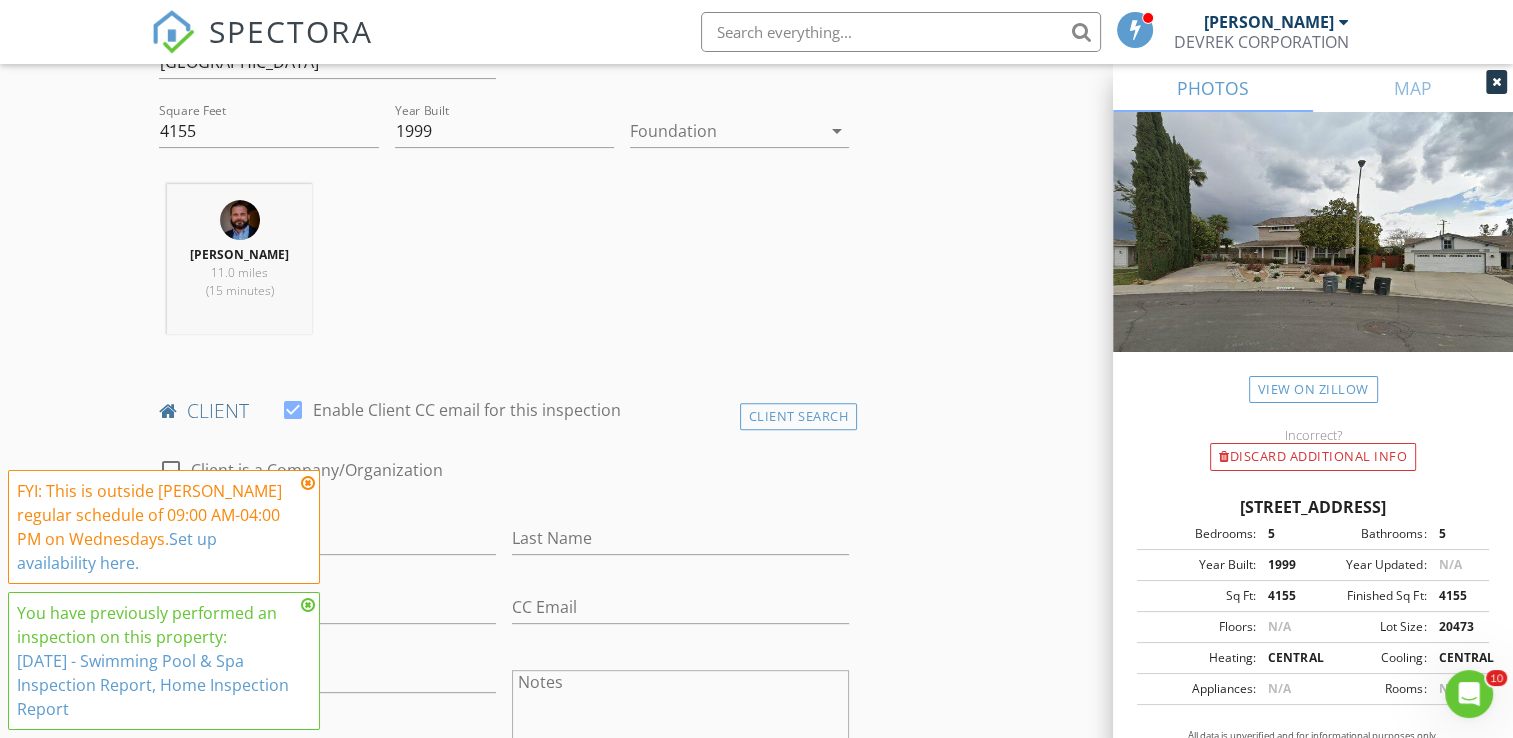click at bounding box center [308, 483] 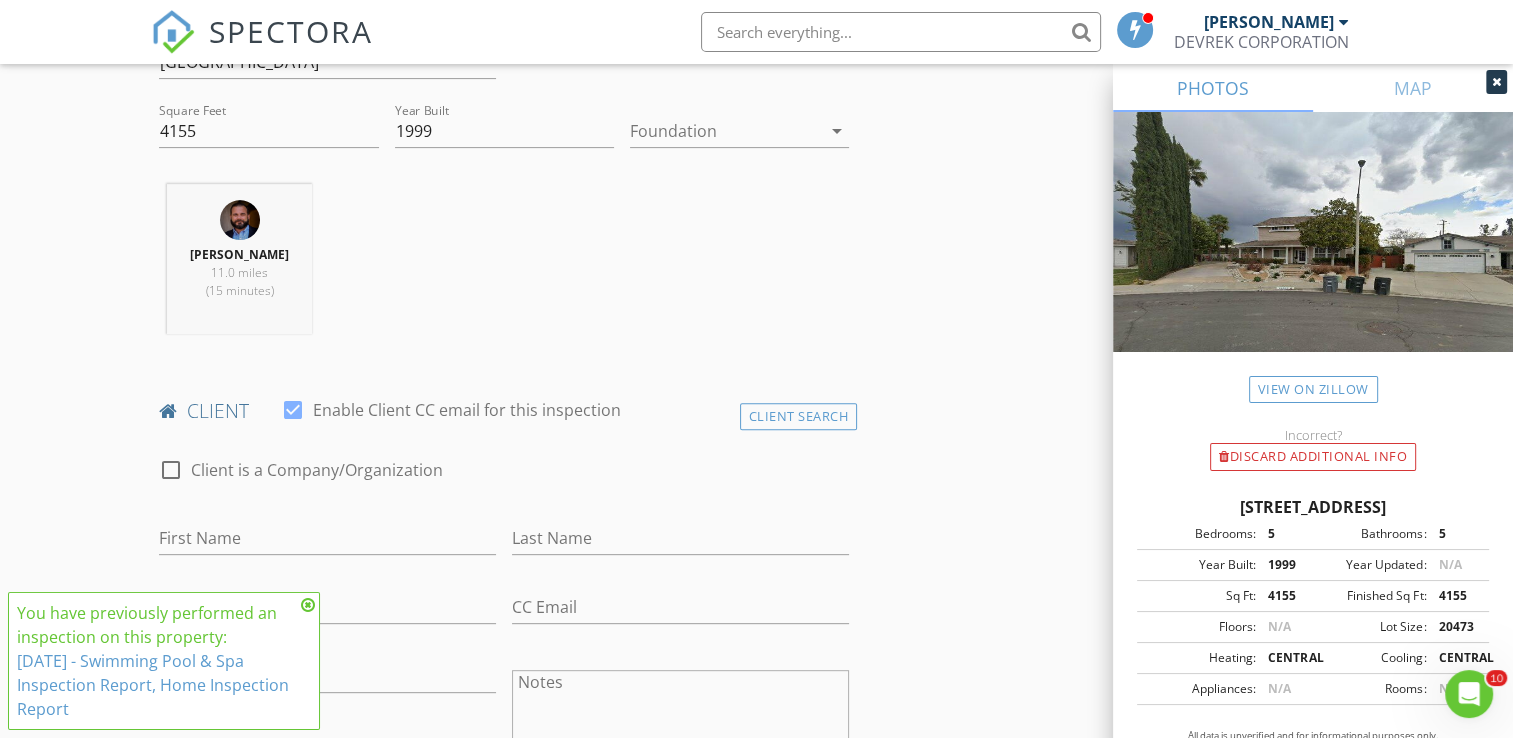 click at bounding box center [308, 605] 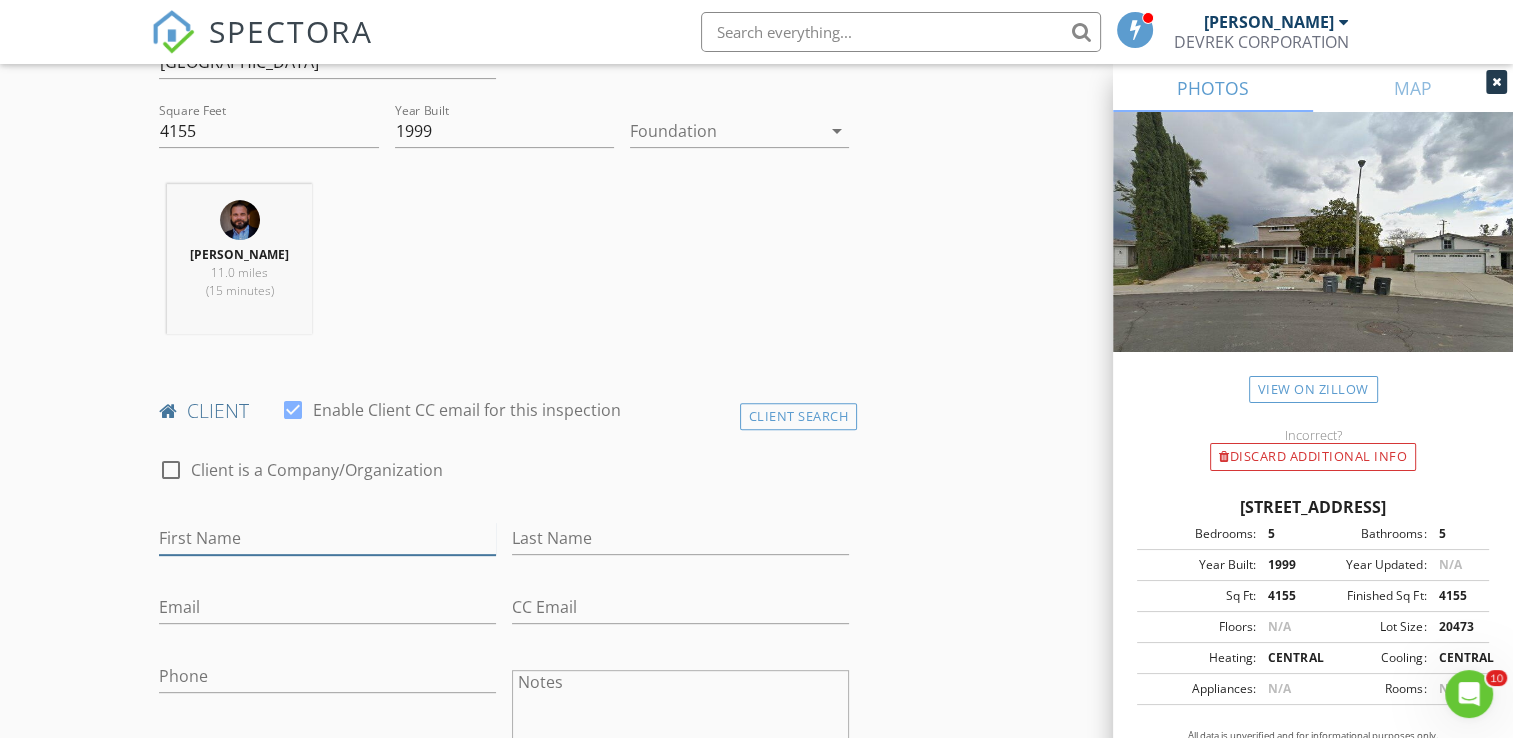 click on "First Name" at bounding box center [327, 538] 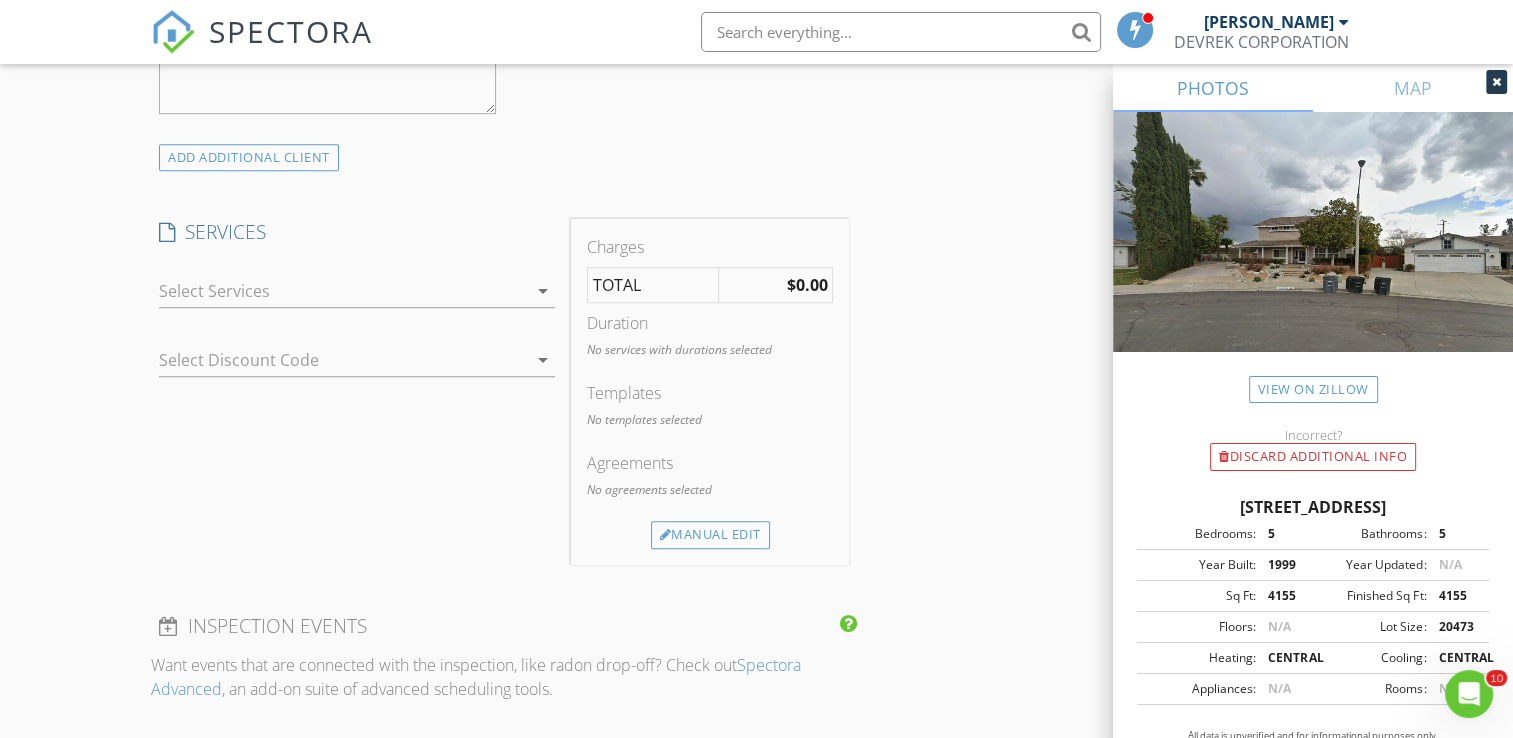 scroll, scrollTop: 1341, scrollLeft: 0, axis: vertical 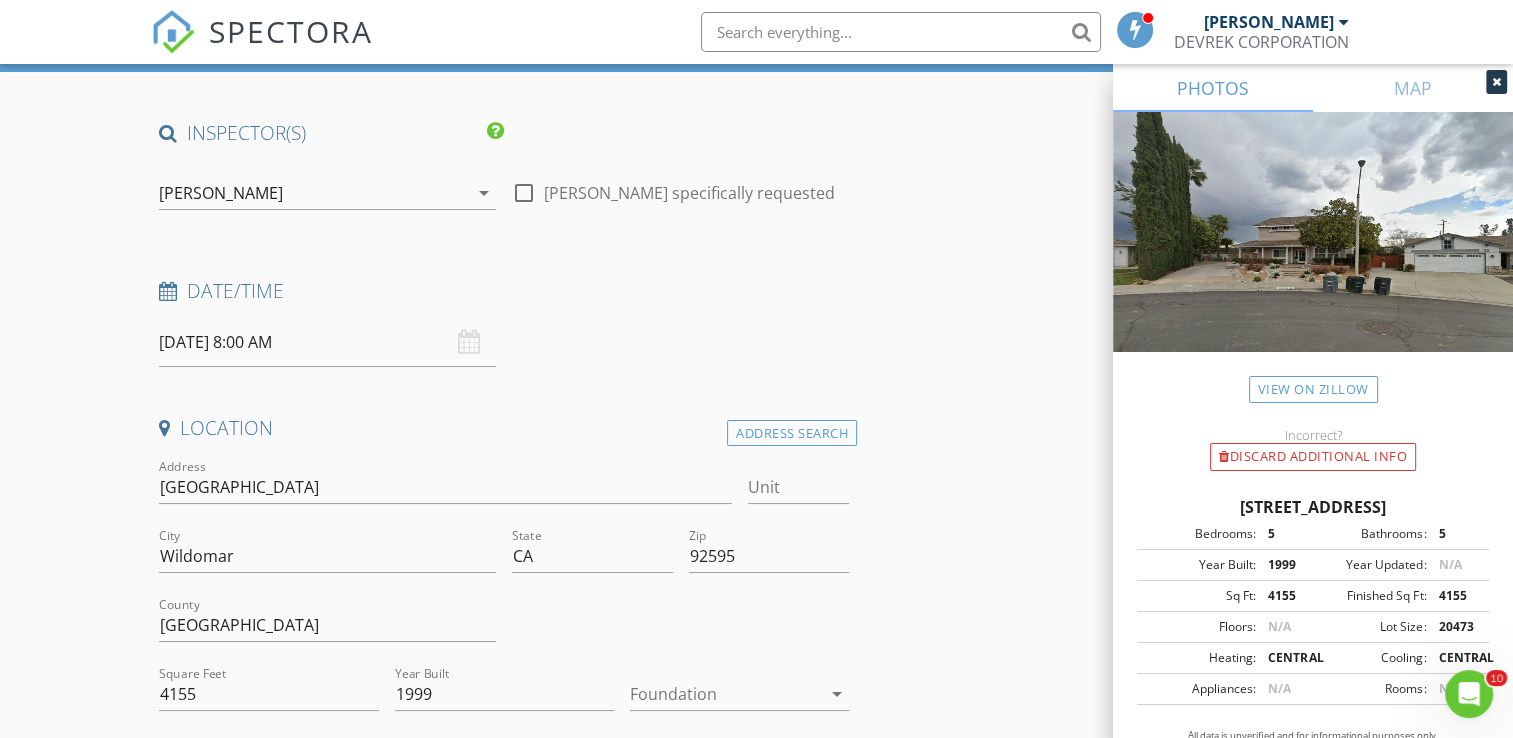 click on "Date/Time
06/25/2025 8:00 AM" at bounding box center [504, 322] 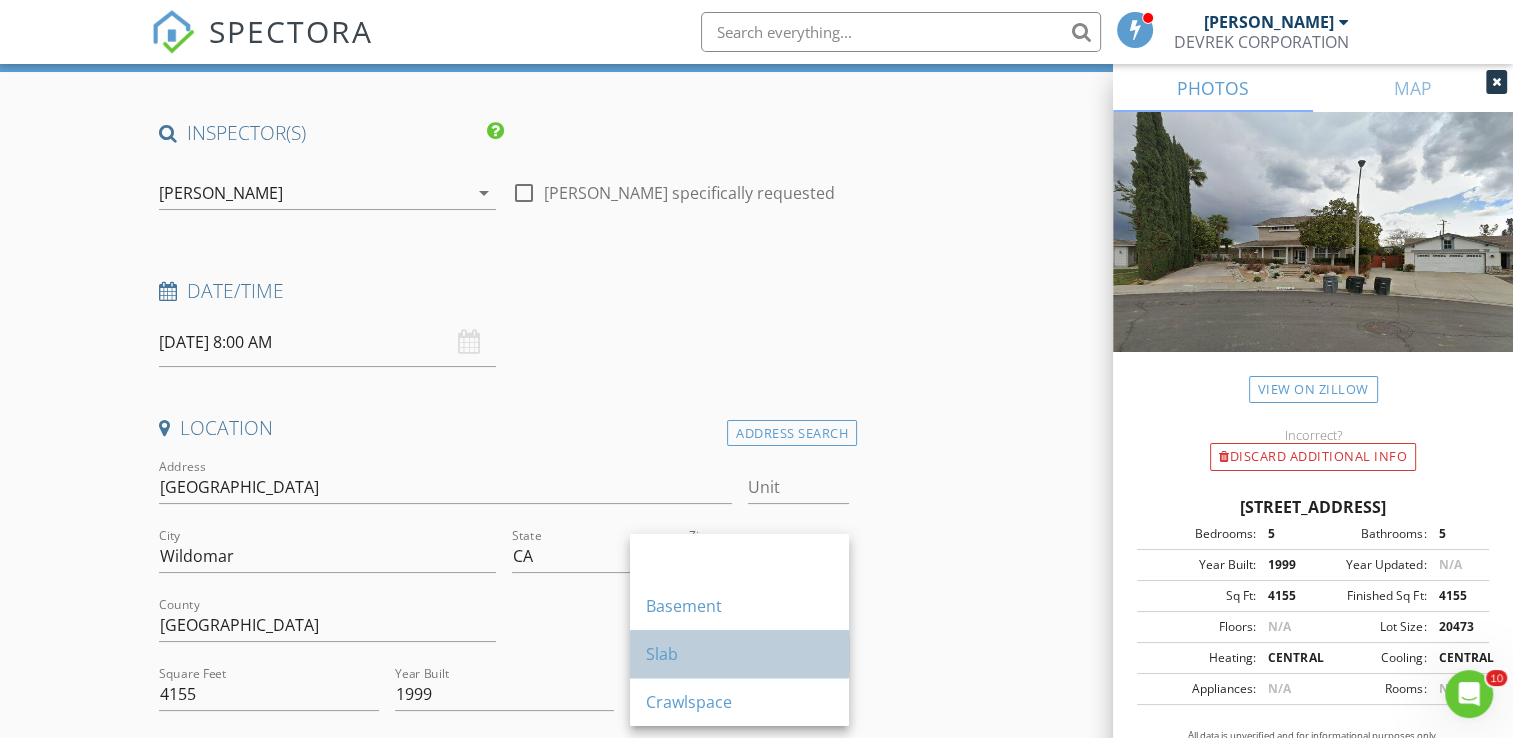click on "Slab" at bounding box center (739, 654) 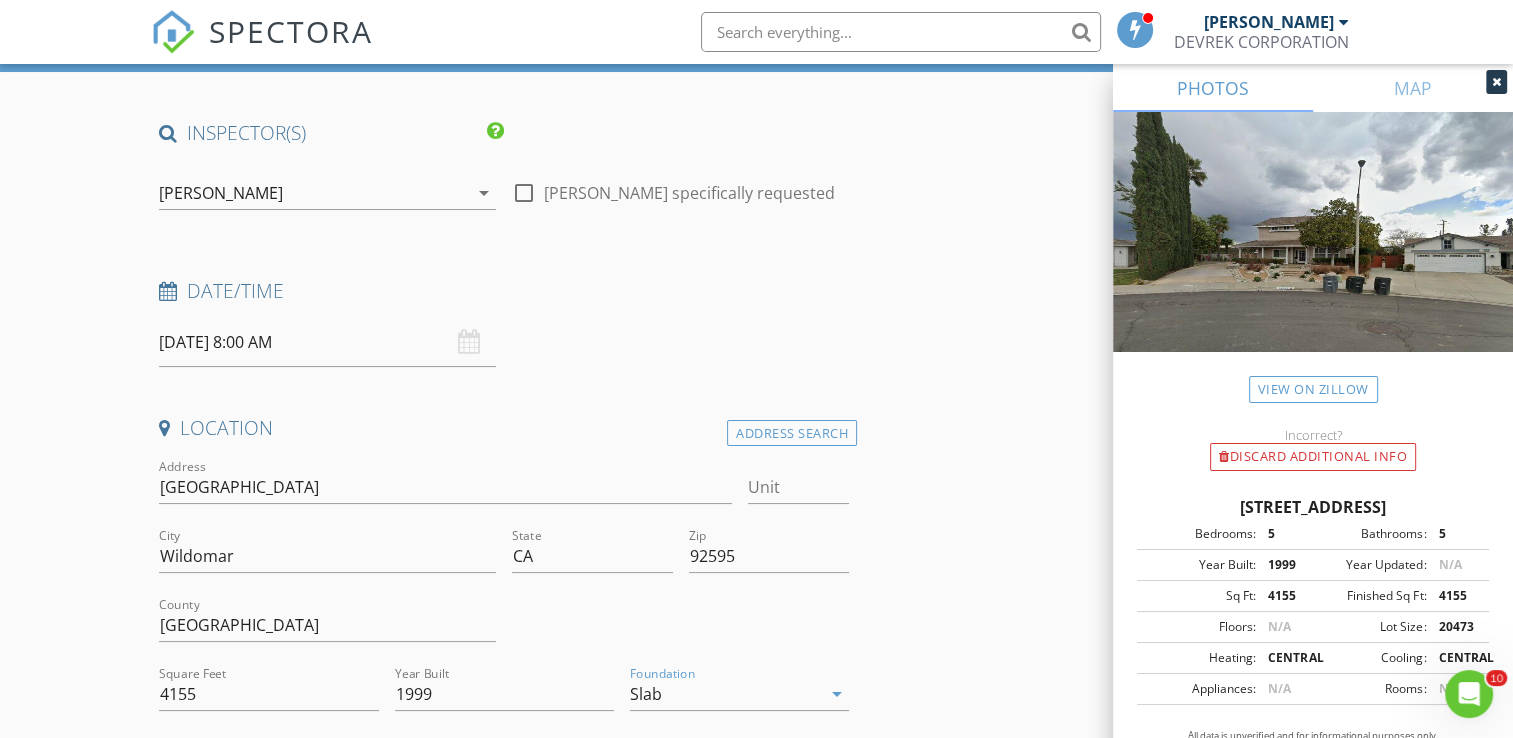click on "06/25/2025 8:00 AM" at bounding box center (327, 342) 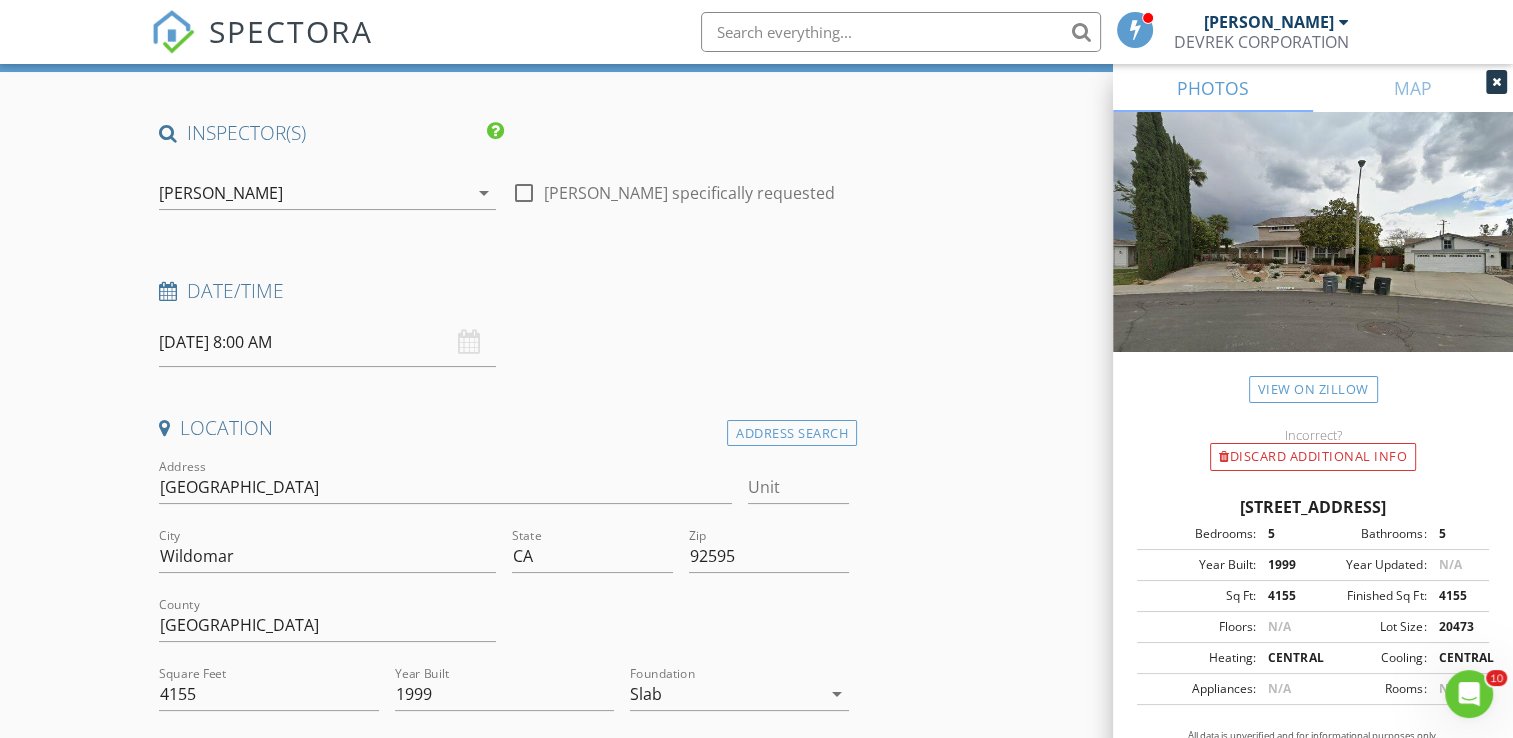 click on "06/25/2025 8:00 AM" at bounding box center [327, 342] 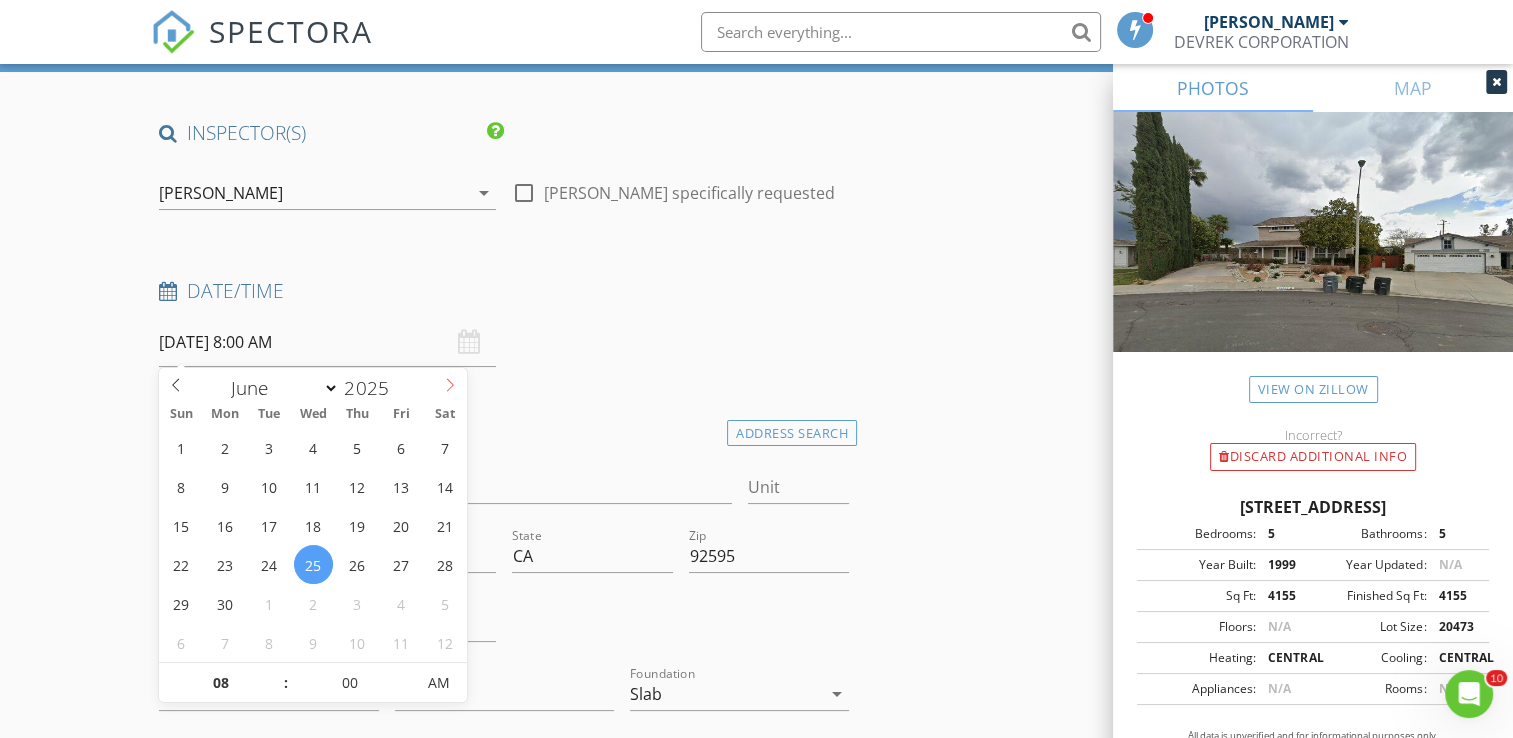 select on "6" 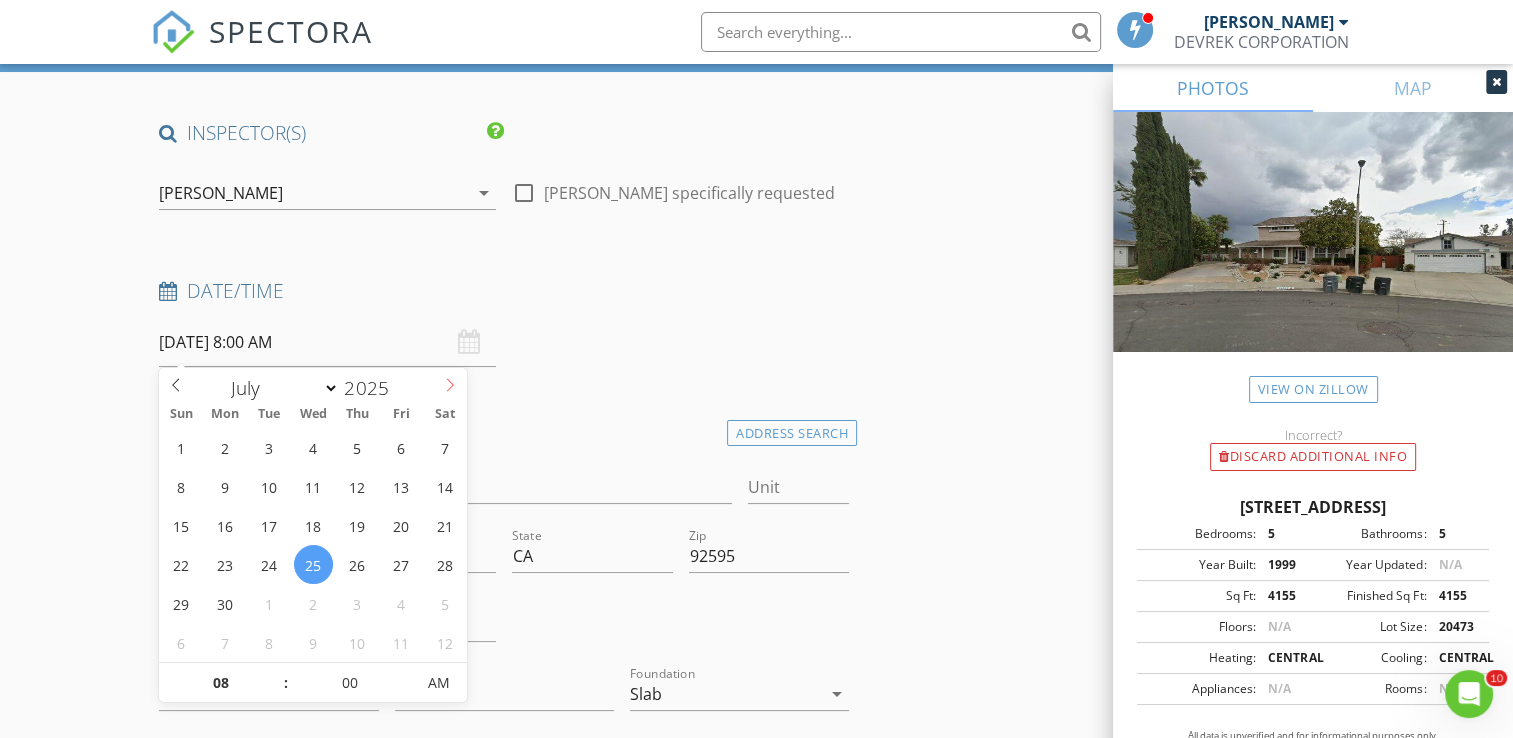 click at bounding box center (450, 382) 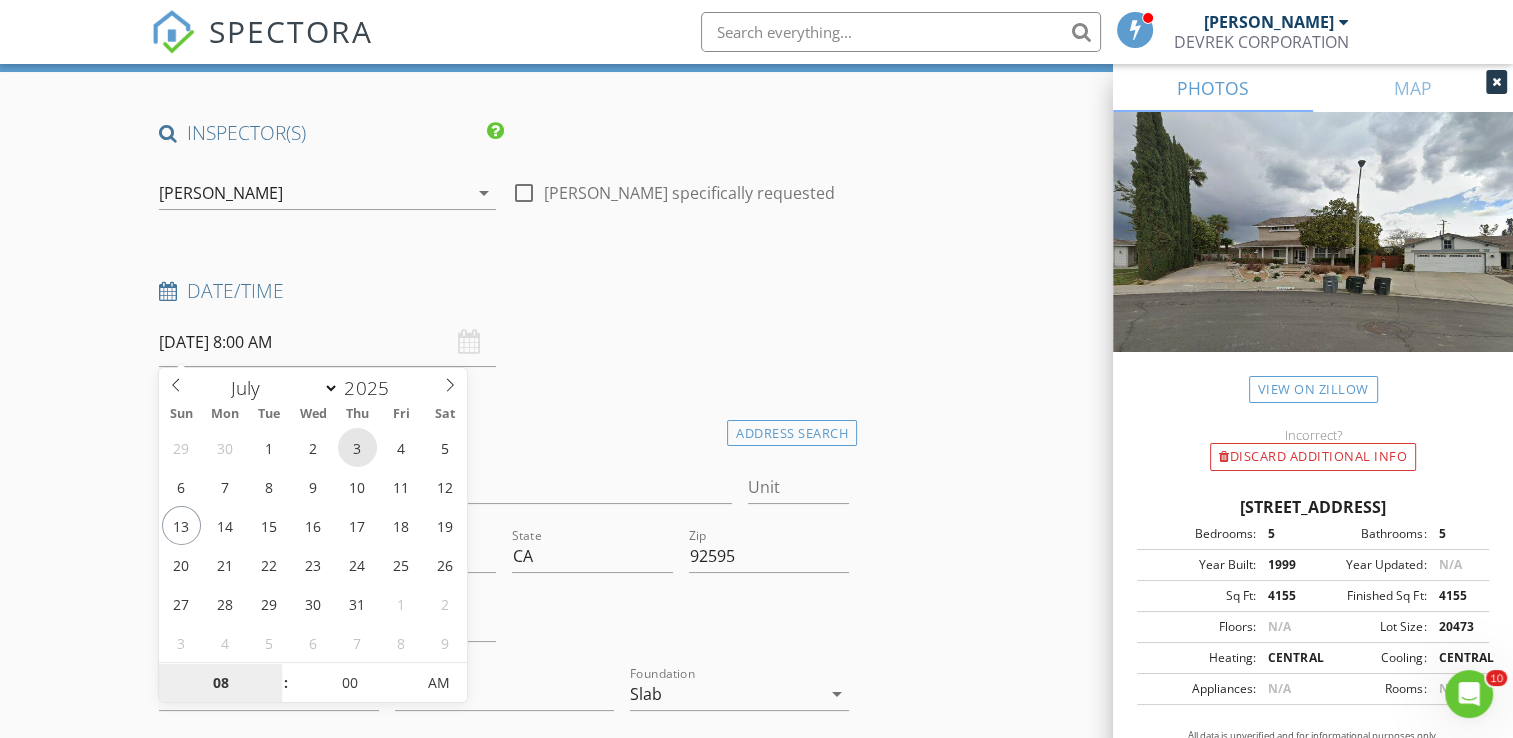 type on "07/03/2025 8:00 AM" 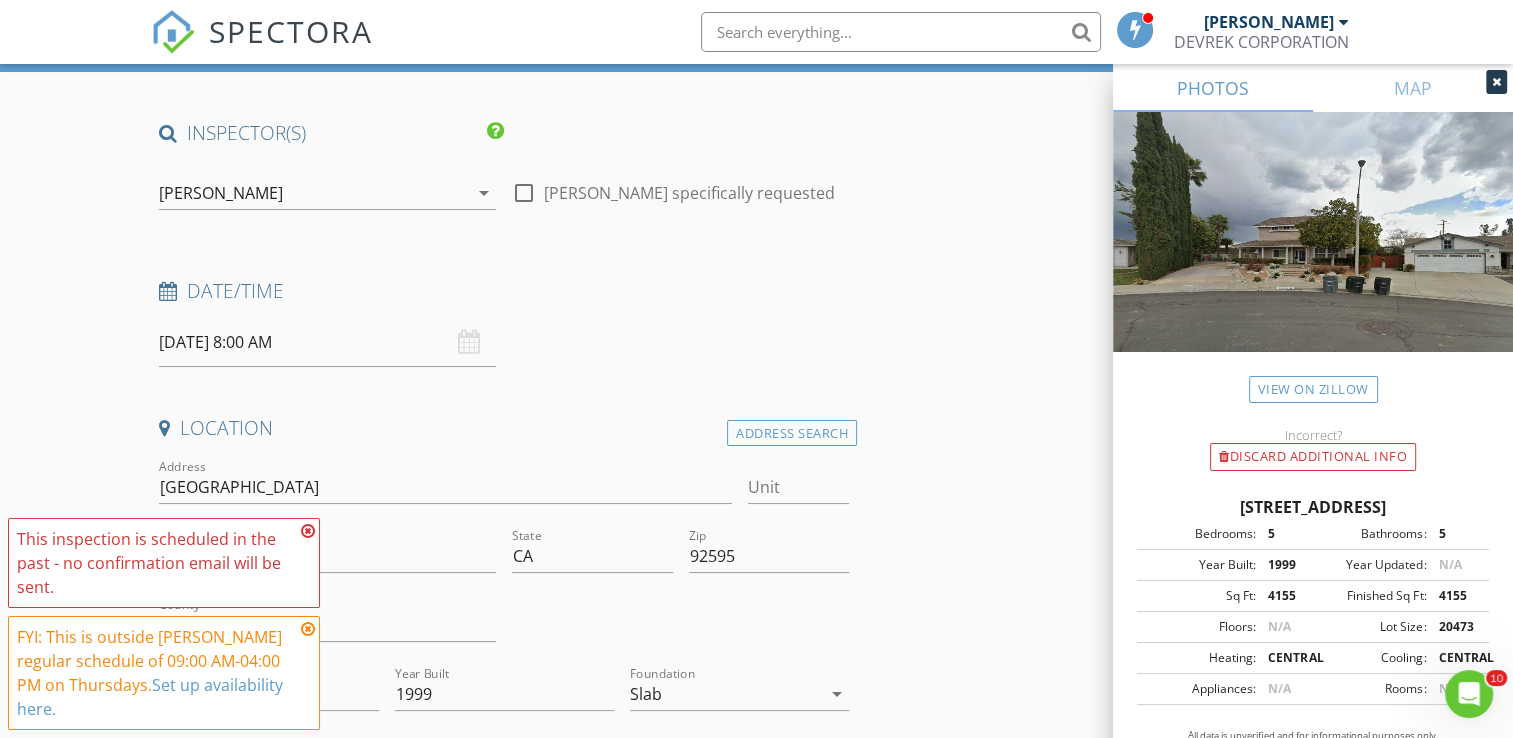 click at bounding box center [308, 629] 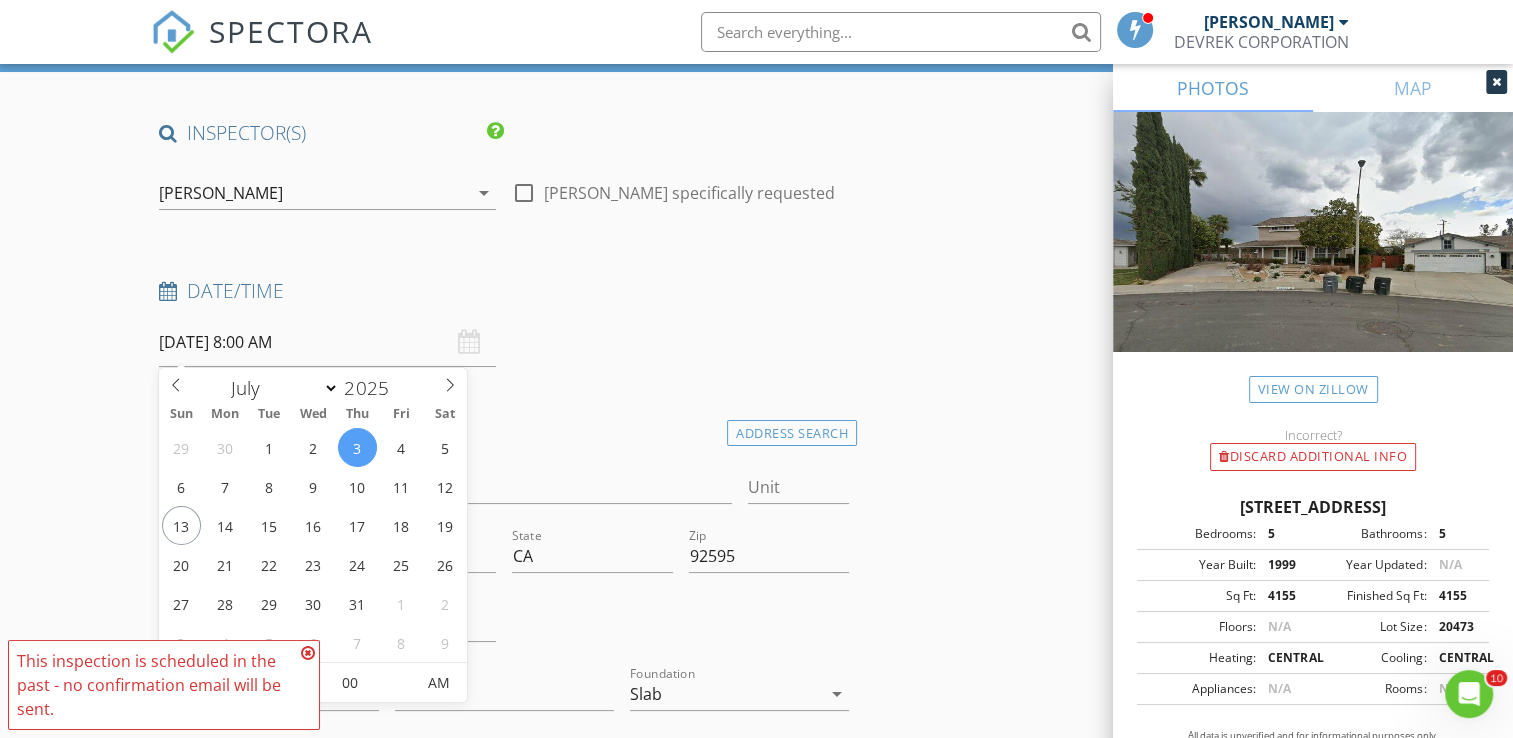 click on "07/03/2025 8:00 AM" at bounding box center [327, 342] 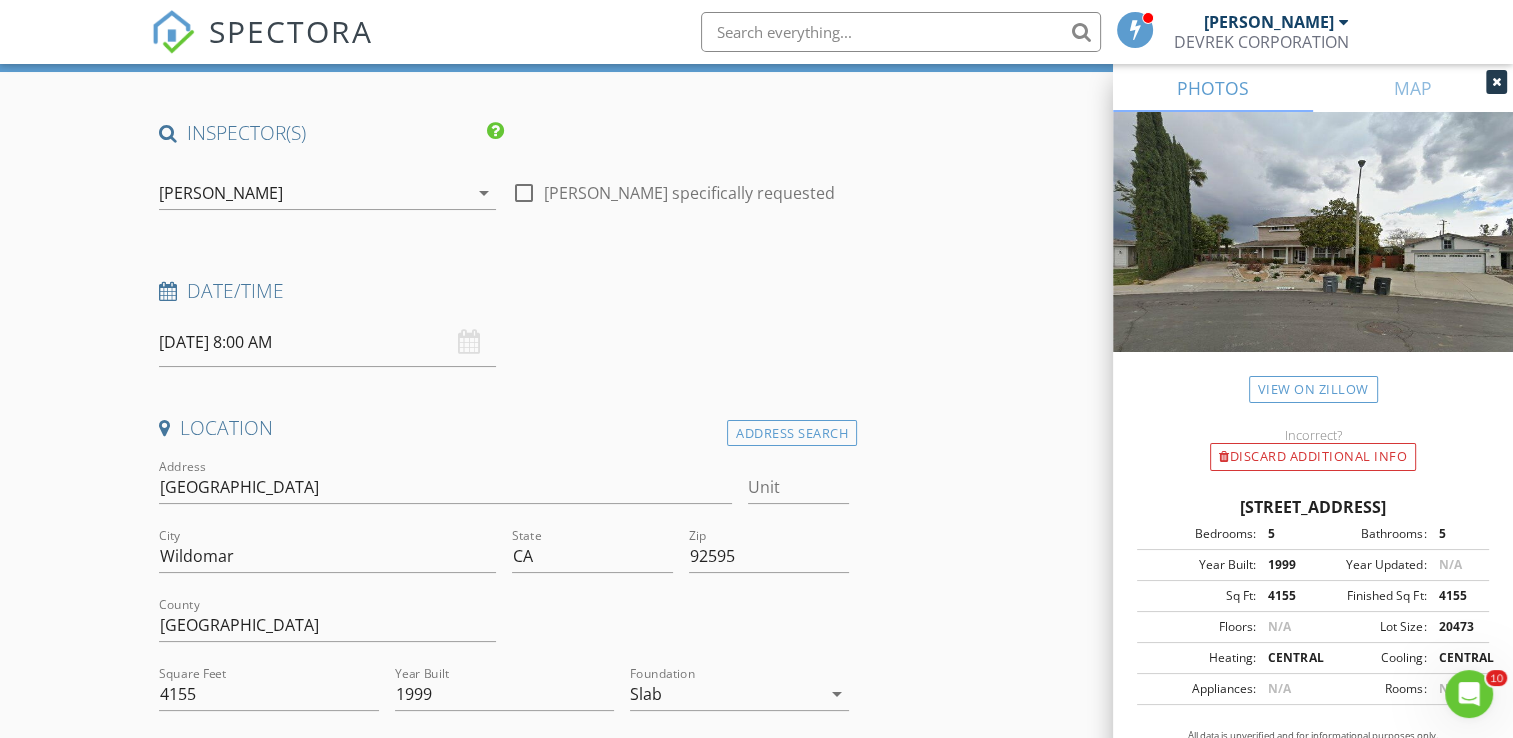 click on "07/03/2025 8:00 AM" at bounding box center [327, 342] 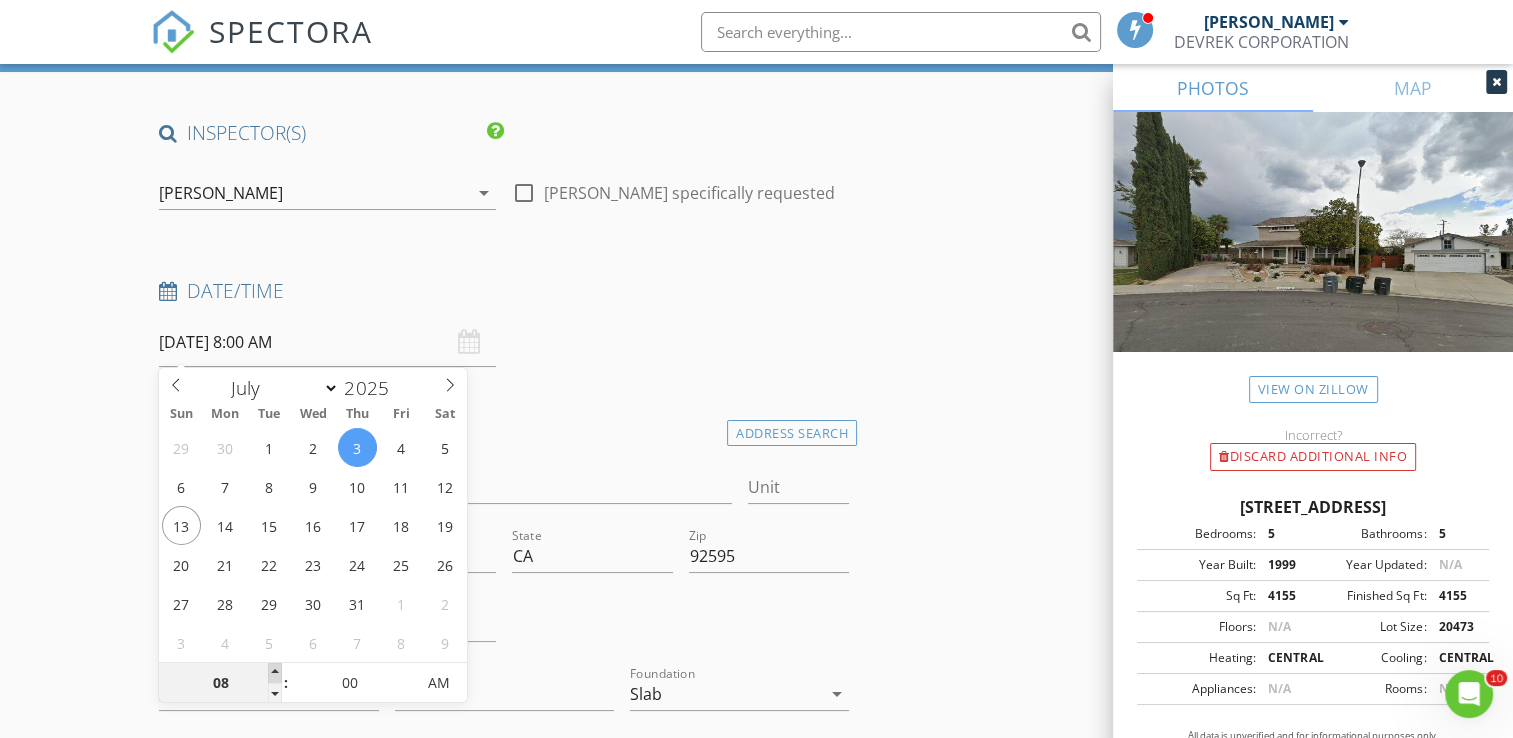 type on "09" 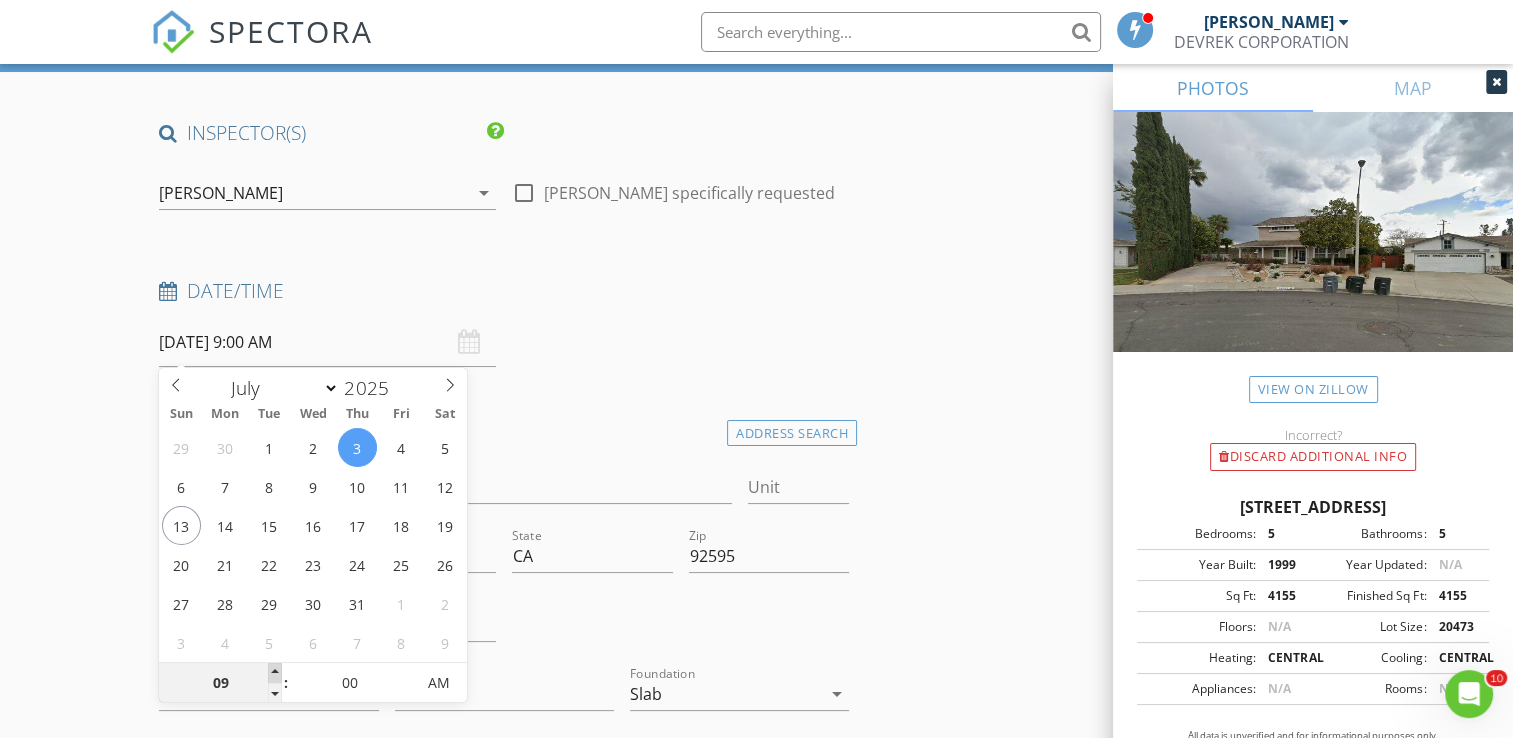 click at bounding box center (275, 673) 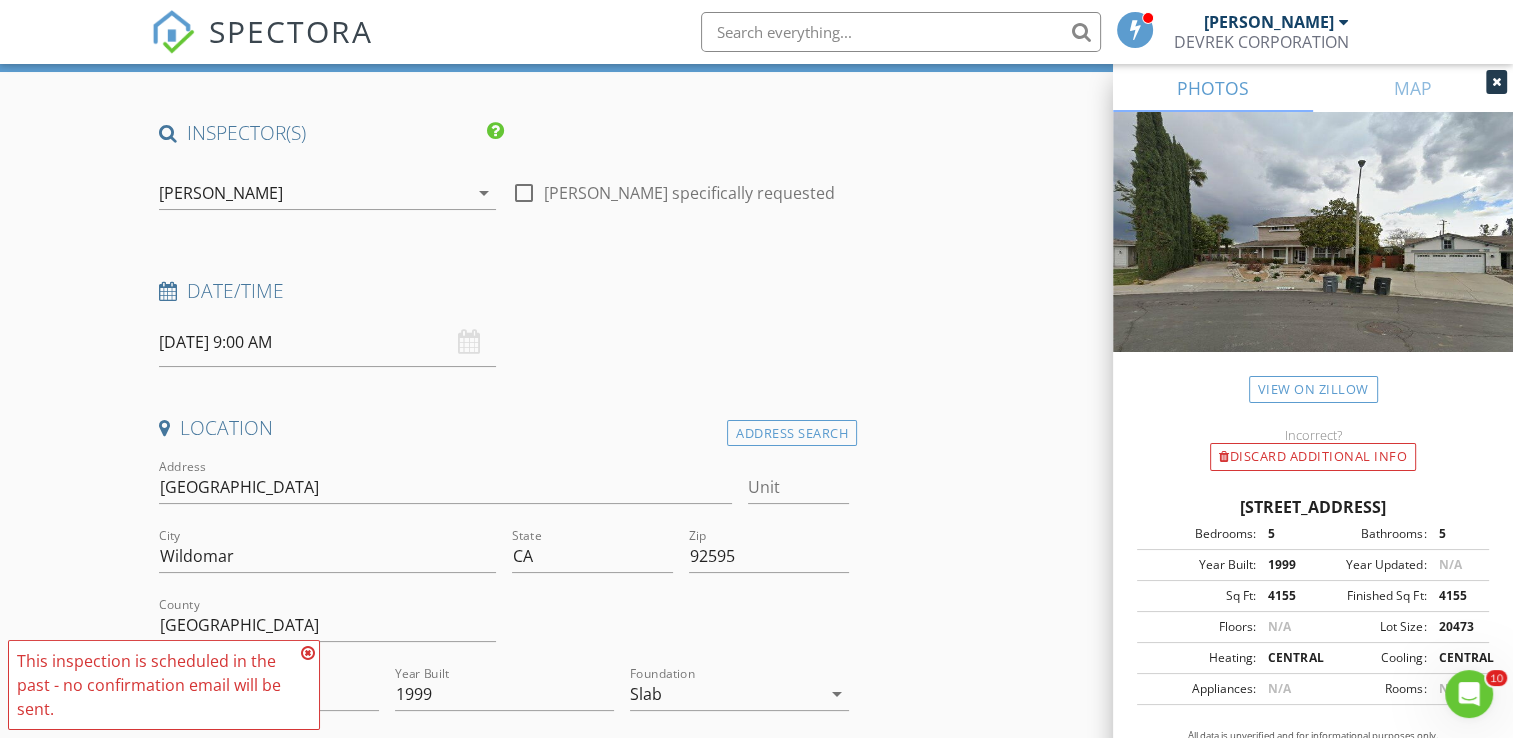 click on "You have previously performed an inspection on this property: 6/24/2025 - Swimming Pool & Spa Inspection Report, Home Inspection Report   FYI: This is outside Rick Krome's regular schedule of 09:00 AM-04:00 PM on Thursdays.  Set up availability here.   This inspection is scheduled in the past - no confirmation email will be sent." at bounding box center [164, 685] 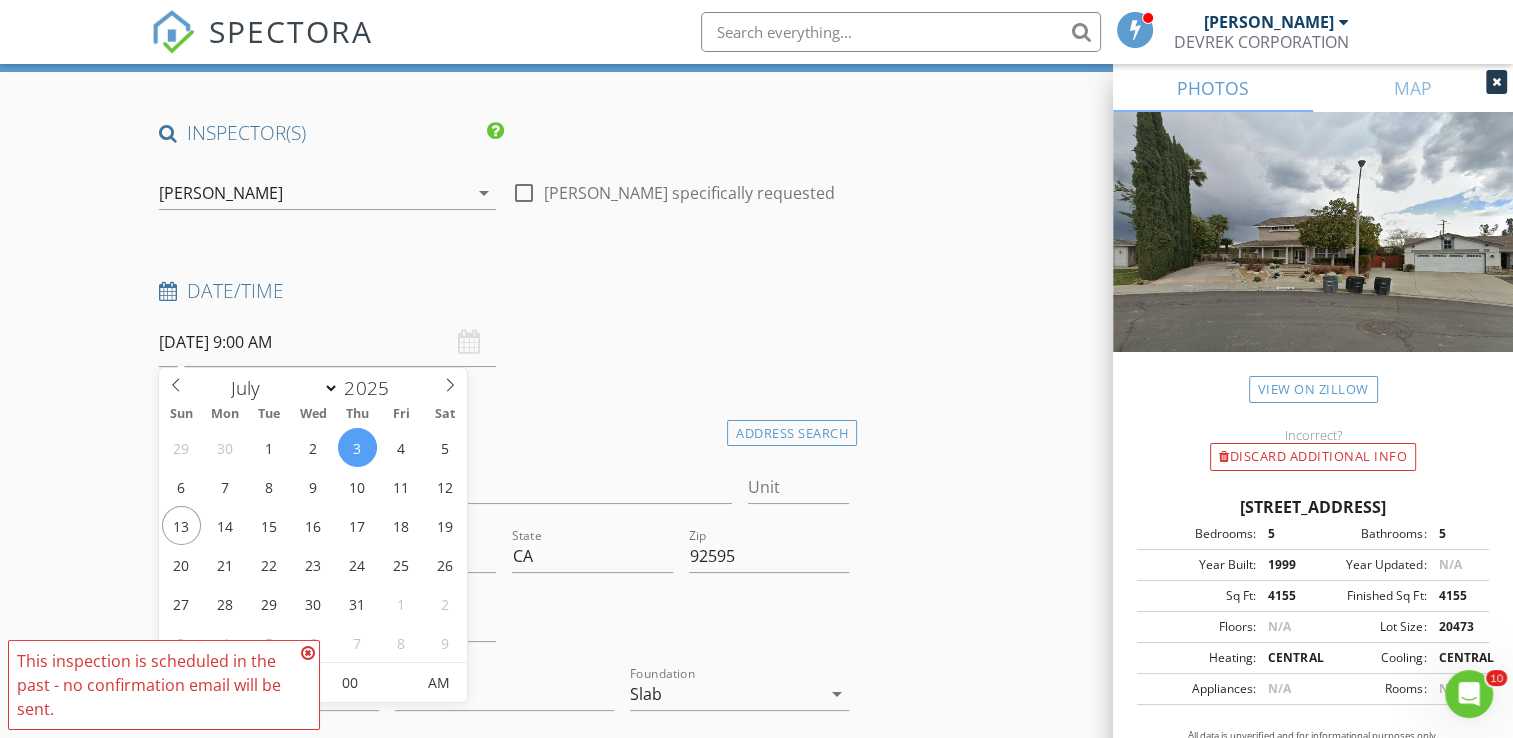 click at bounding box center (308, 653) 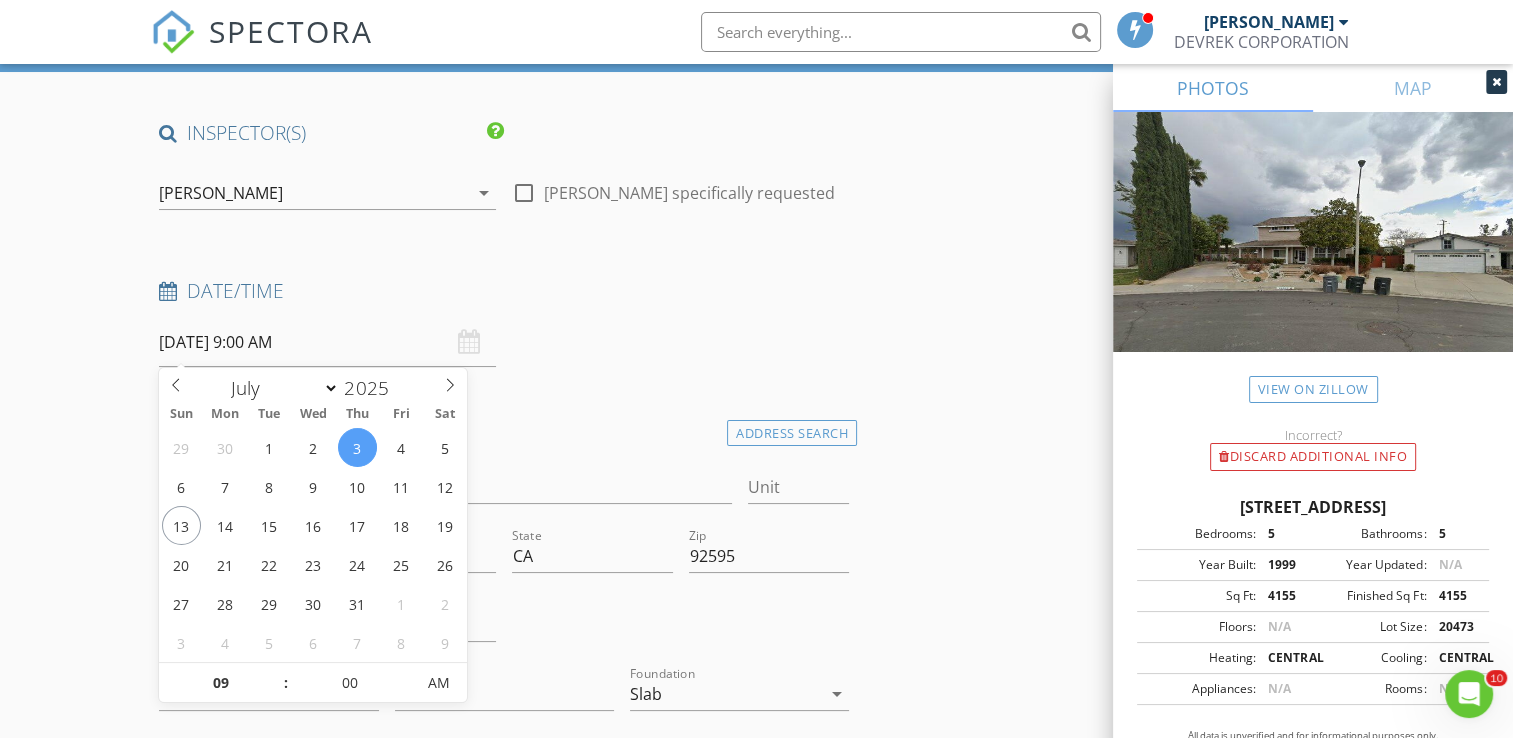 click on "07/03/2025 9:00 AM" at bounding box center (327, 342) 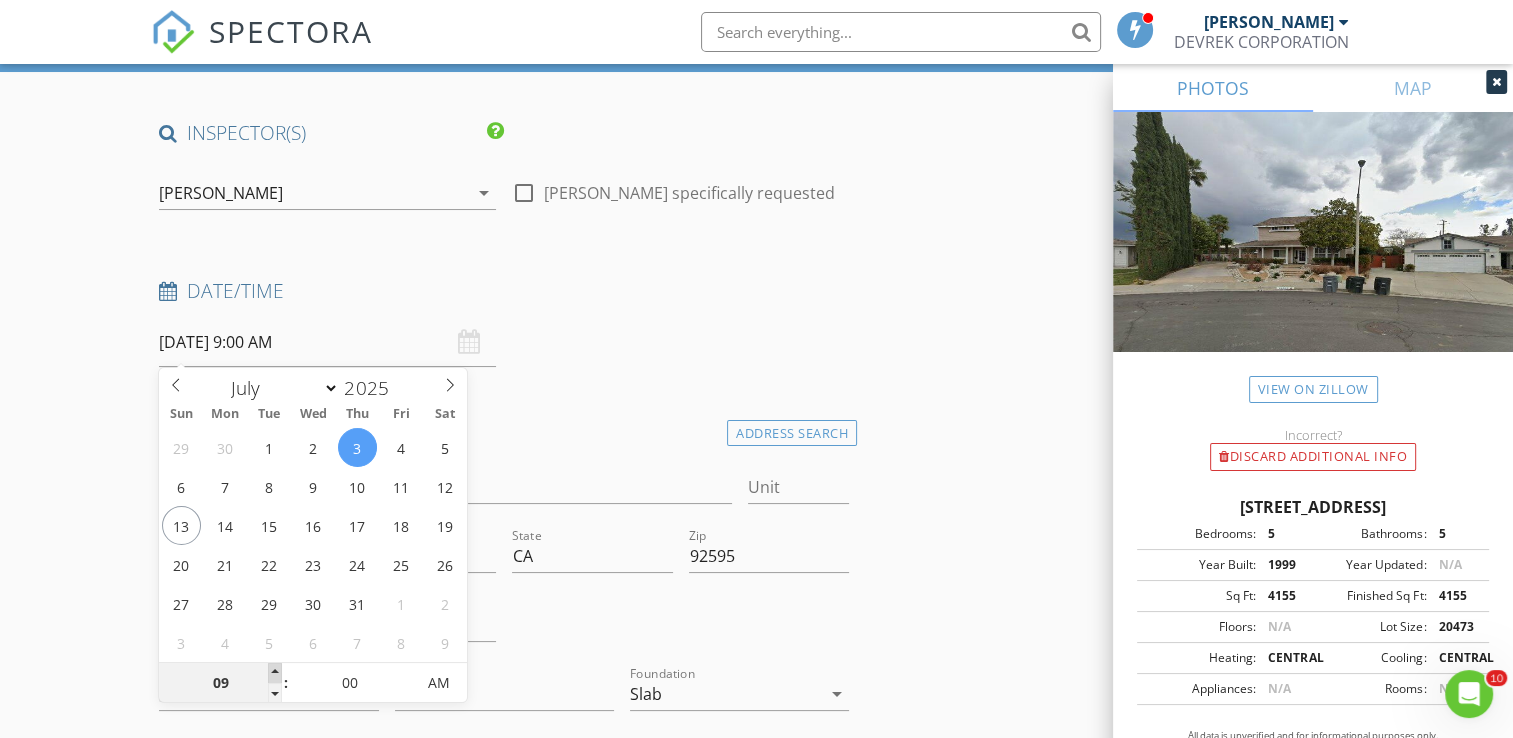 type on "10" 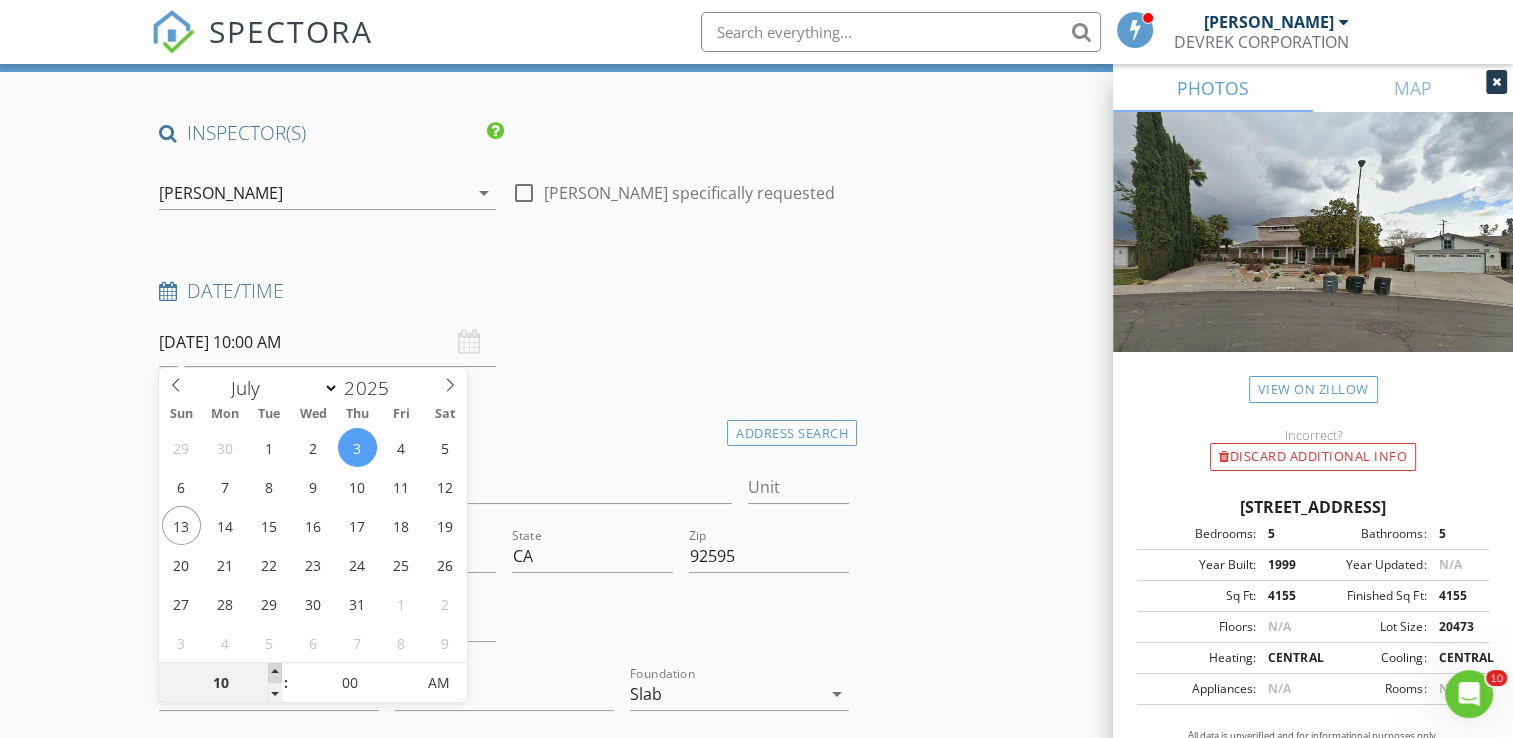 click at bounding box center (275, 673) 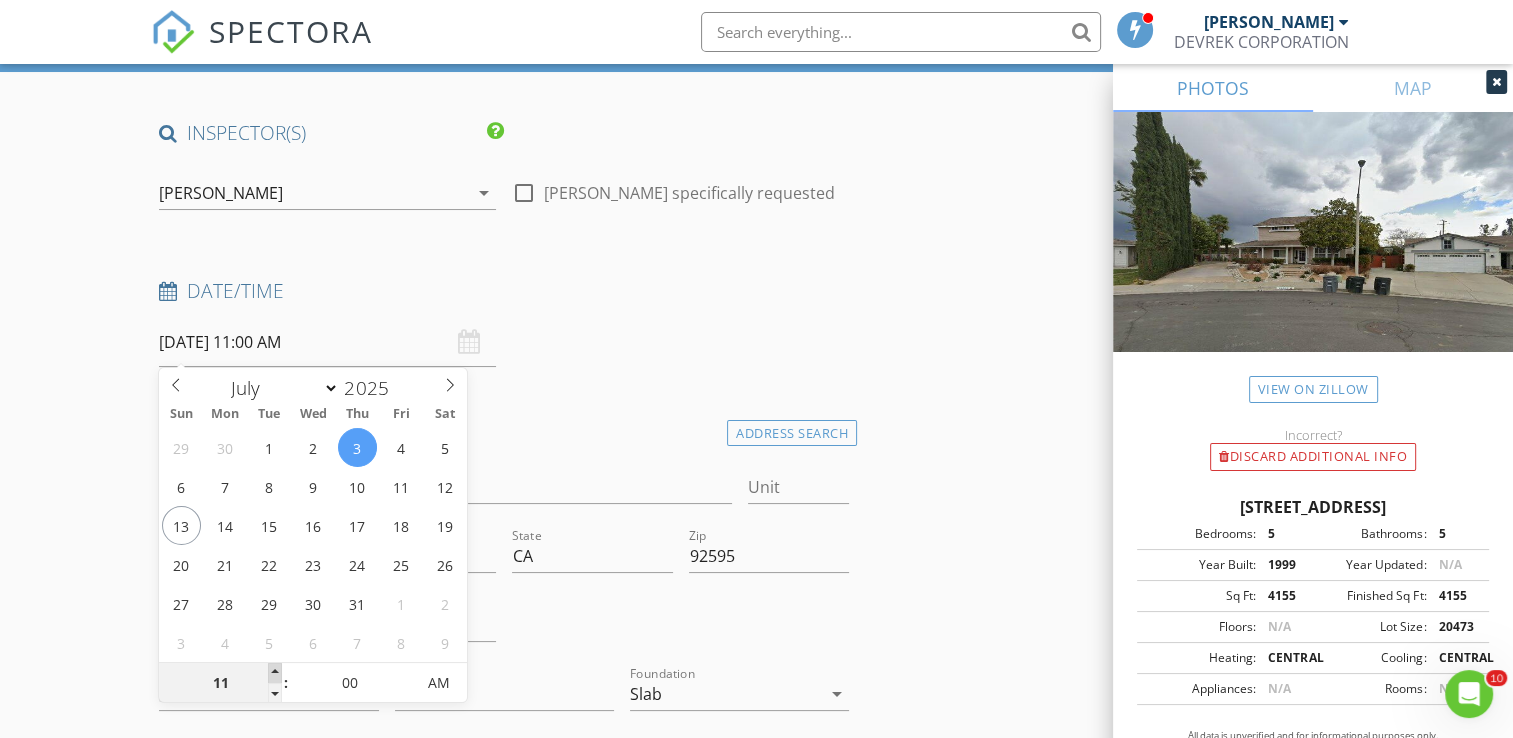 click at bounding box center [275, 673] 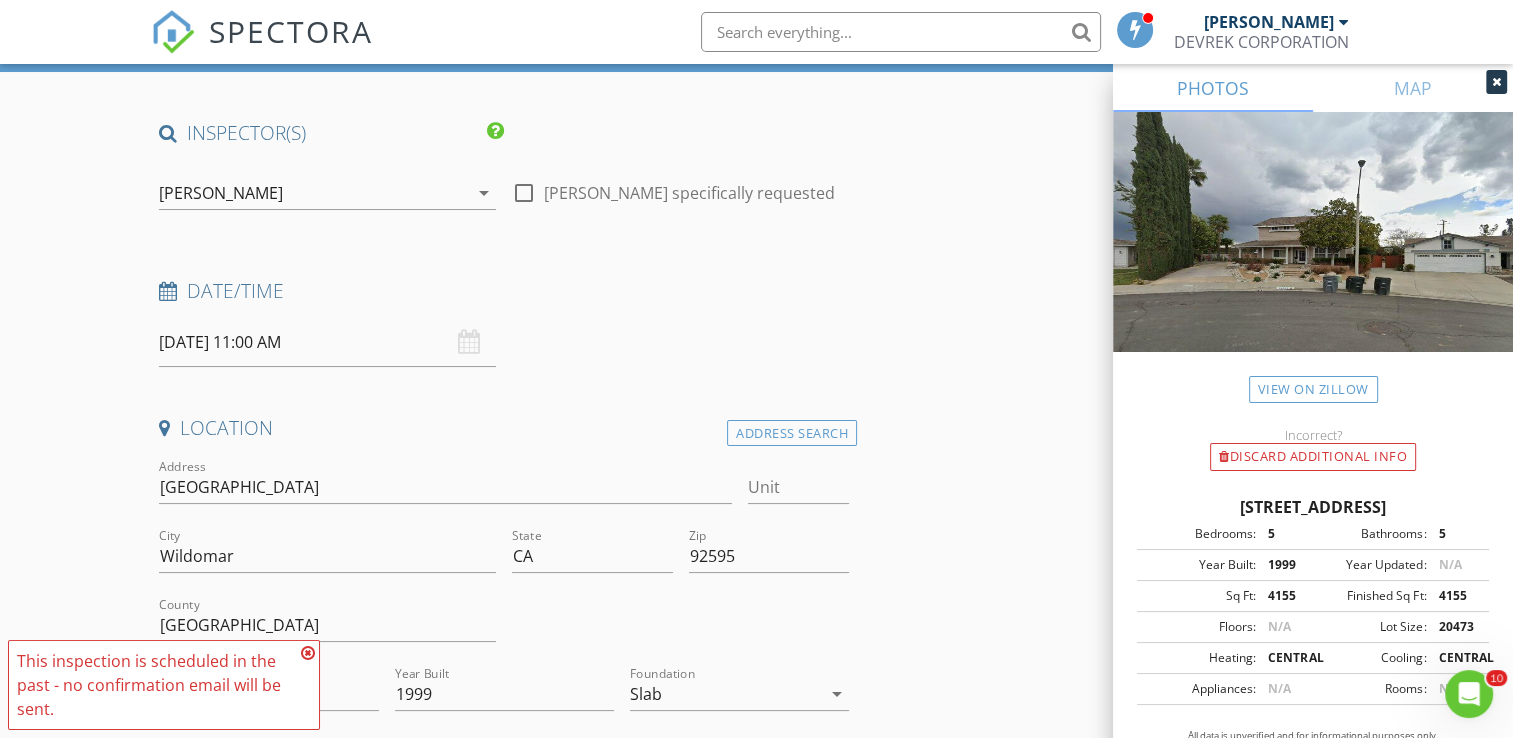 click on "New Inspection
Click here to use the New Order Form
INSPECTOR(S)
check_box   Rick Krome   PRIMARY   Rick Krome arrow_drop_down   check_box_outline_blank Rick Krome specifically requested
Date/Time
07/03/2025 11:00 AM
Location
Address Search       Address 32037 Rock Elm Dr   Unit   City Wildomar   State CA   Zip 92595   County Riverside     Square Feet 4155   Year Built 1999   Foundation Slab arrow_drop_down     Rick Krome     11.0 miles     (15 minutes)
client
check_box Enable Client CC email for this inspection   Client Search     check_box_outline_blank Client is a Company/Organization     First Name   Last Name   Email   CC Email   Phone           Notes   Private Notes
ADD ADDITIONAL client
SERVICES
check_box_outline_blank   Home Inspection" at bounding box center [756, 1726] 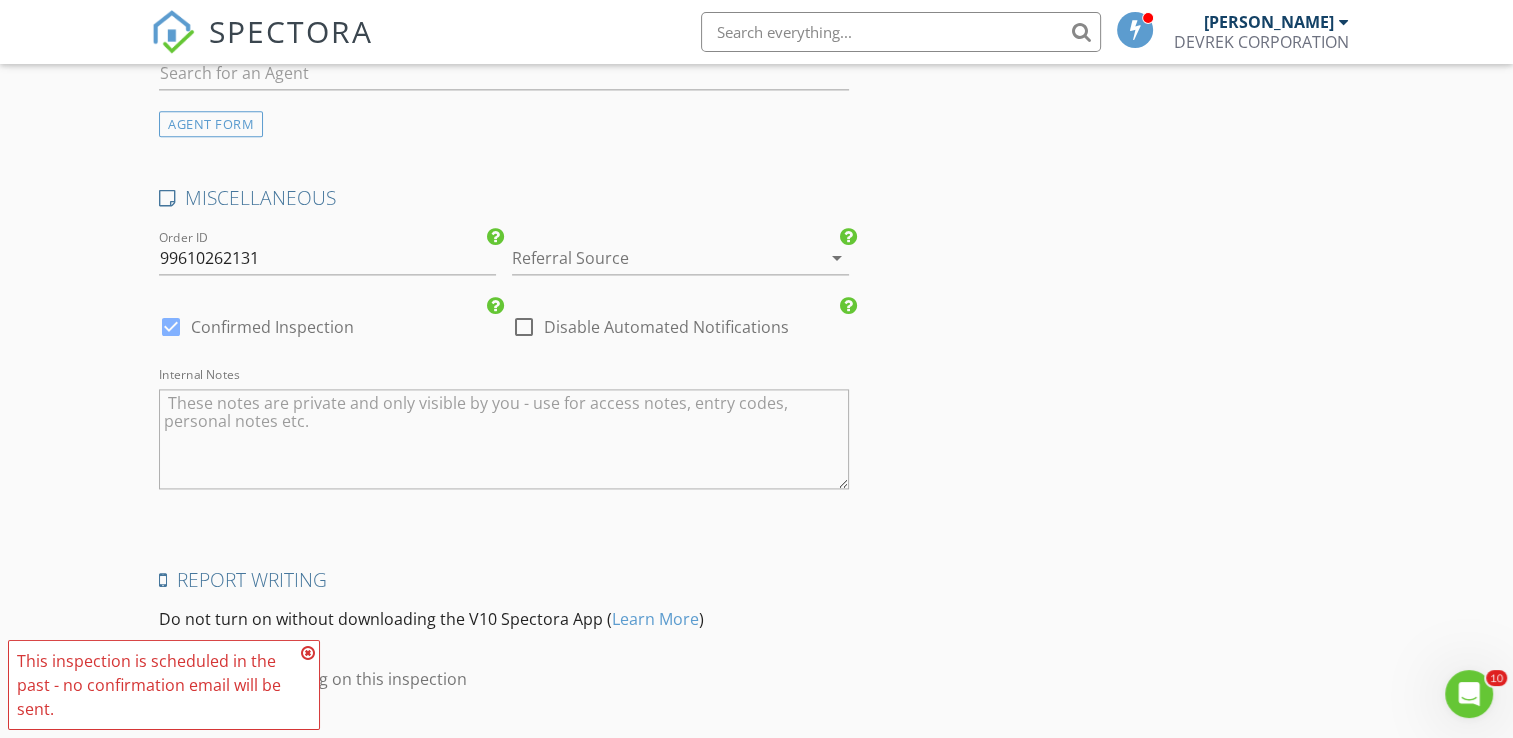 scroll, scrollTop: 2815, scrollLeft: 0, axis: vertical 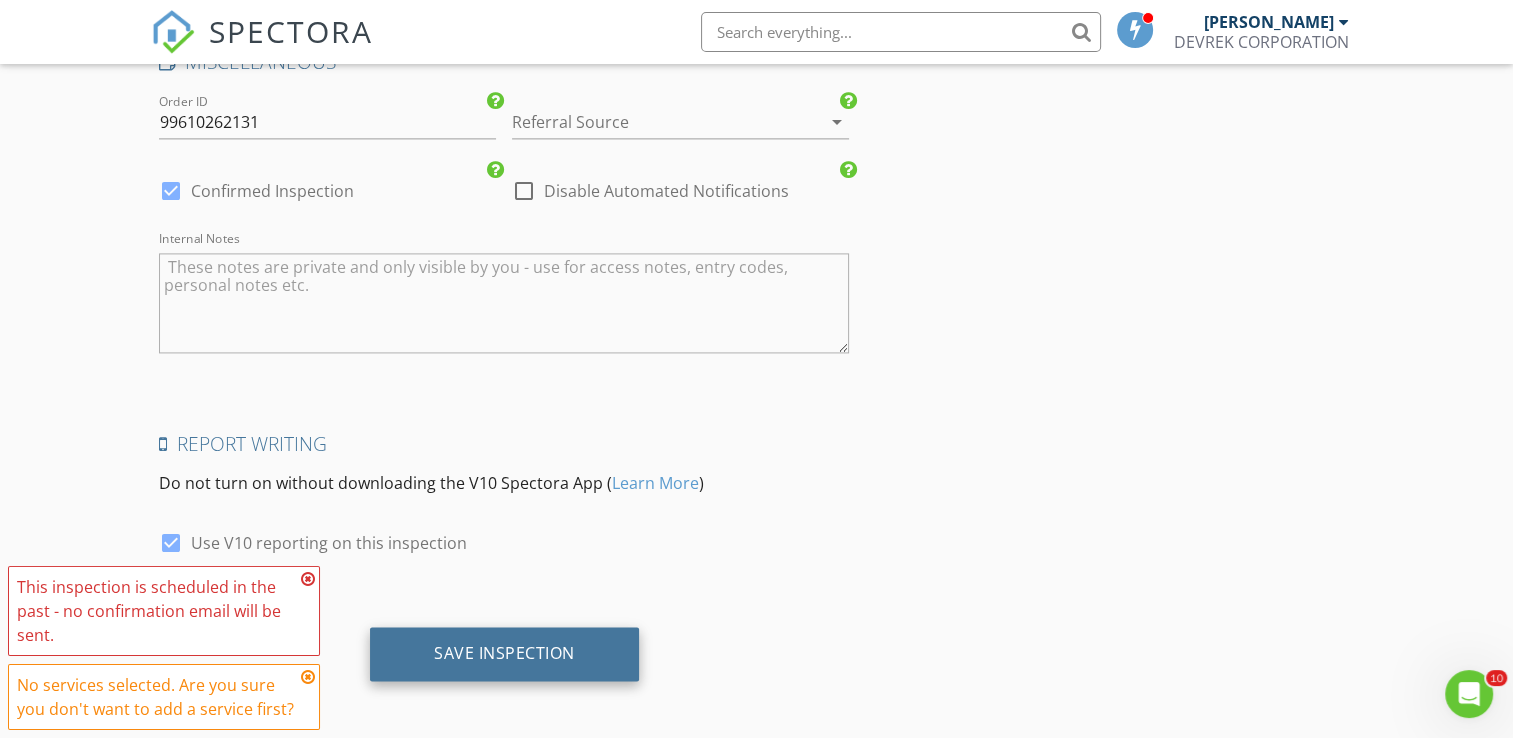 click on "Save Inspection" at bounding box center (504, 653) 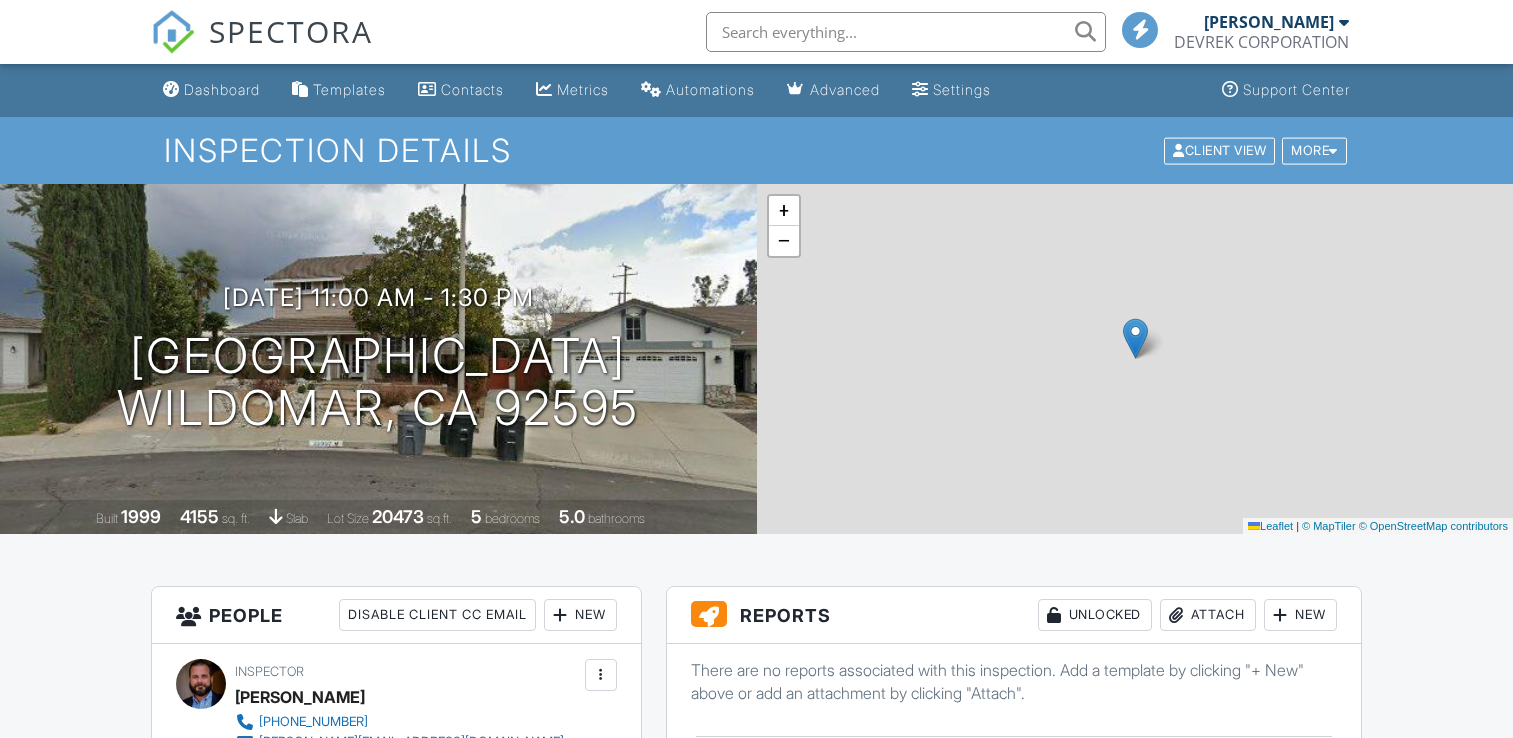 scroll, scrollTop: 0, scrollLeft: 0, axis: both 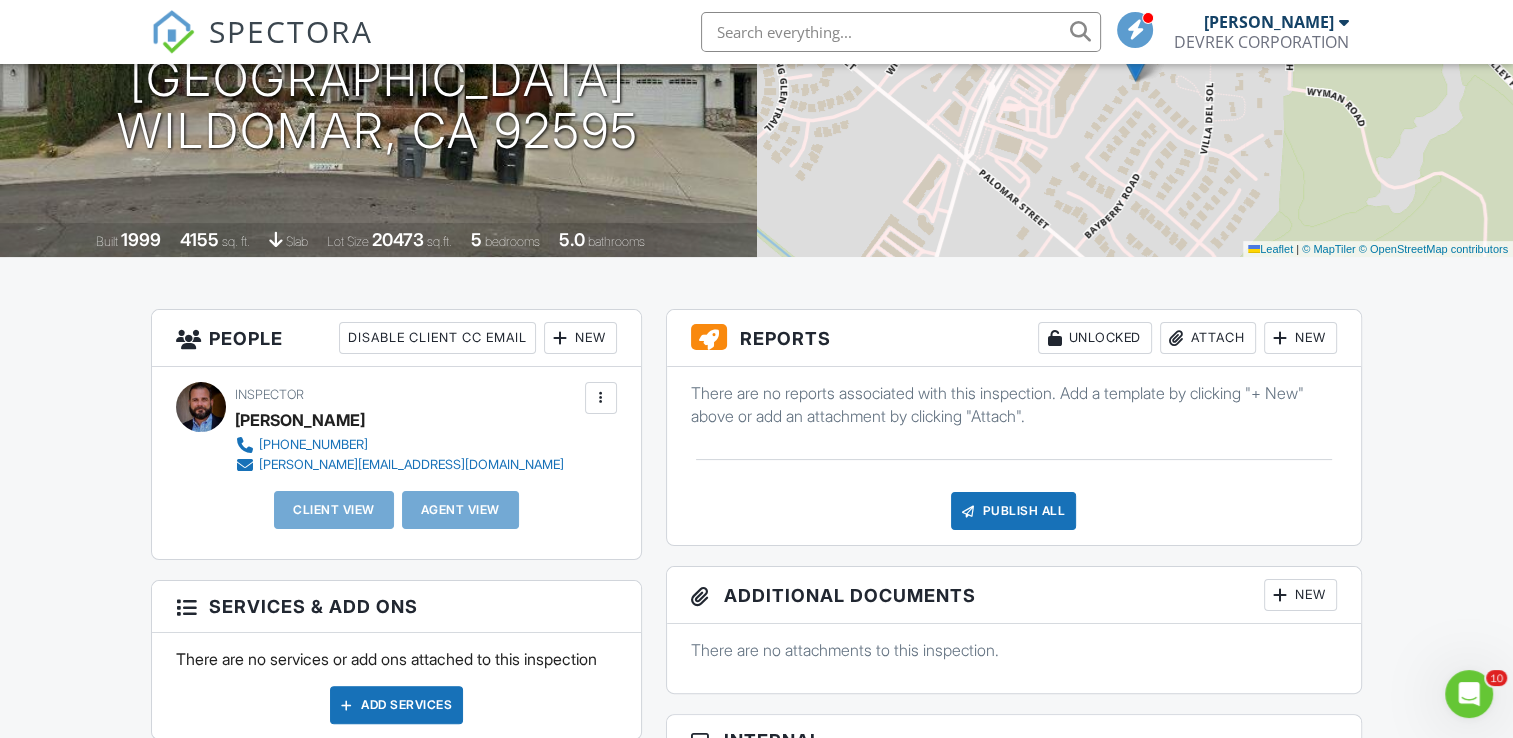 click on "Dashboard
Templates
Contacts
Metrics
Automations
Advanced
Settings
Support Center
Inspection Details
Client View
More
Property Details
Reschedule
Reorder / Copy
Share
Cancel
Delete
Print Order
Convert to V9
Disable Pass on CC Fees
View Change Log
07/03/2025 11:00 am
- 1:30 pm
32037 Rock Elm Dr
Wildomar, CA 92595
Built
1999
4155
sq. ft.
slab
Lot Size
20473
sq.ft.
5
bedrooms
5.0
bathrooms
+ −  Leaflet   |   © MapTiler   © OpenStreetMap contributors
All emails and texts are disabled for this inspection!
Turn on emails and texts
Turn on and Requeue Notifications
Reports
Unlocked
Attach
New
Publish All" at bounding box center [756, 1008] 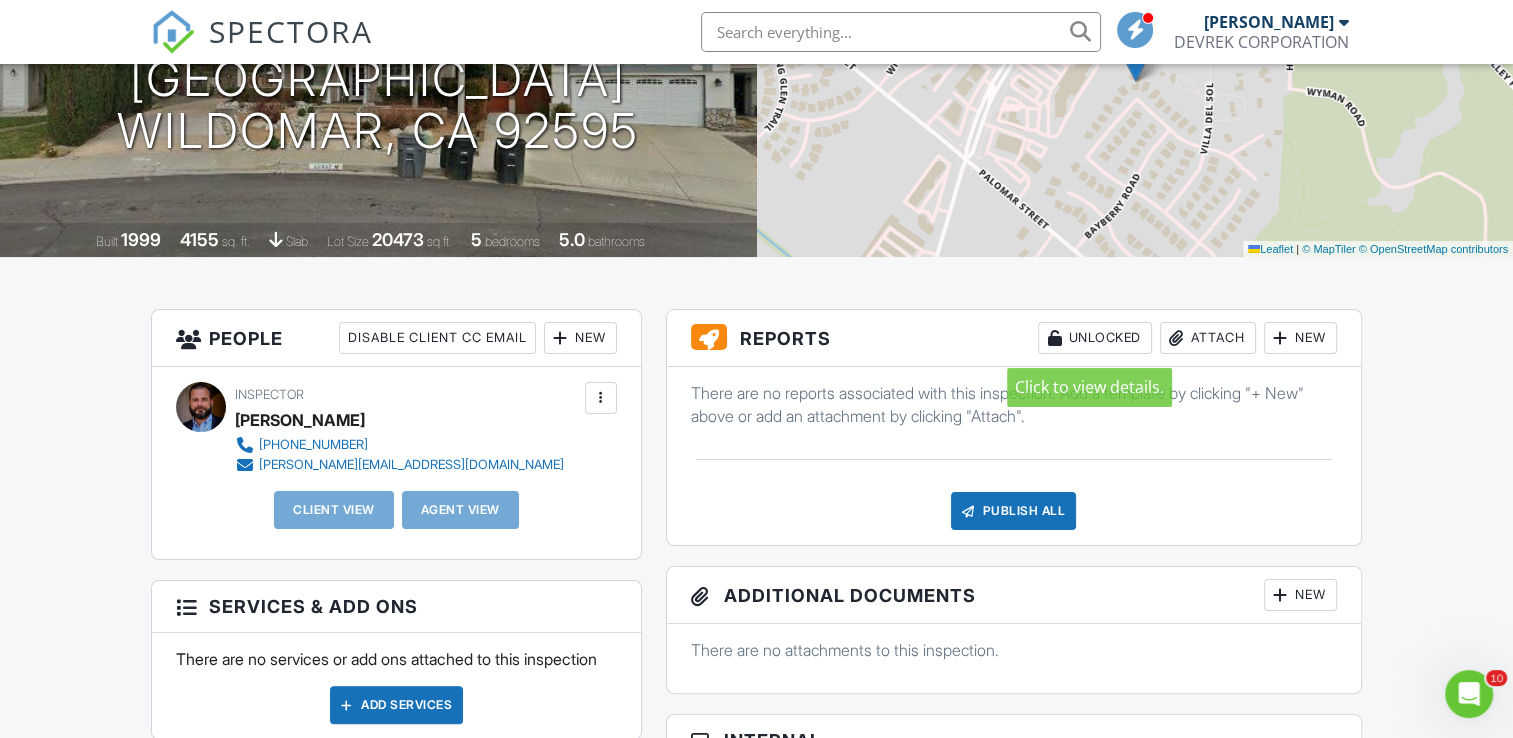click on "Unlocked" at bounding box center (1095, 338) 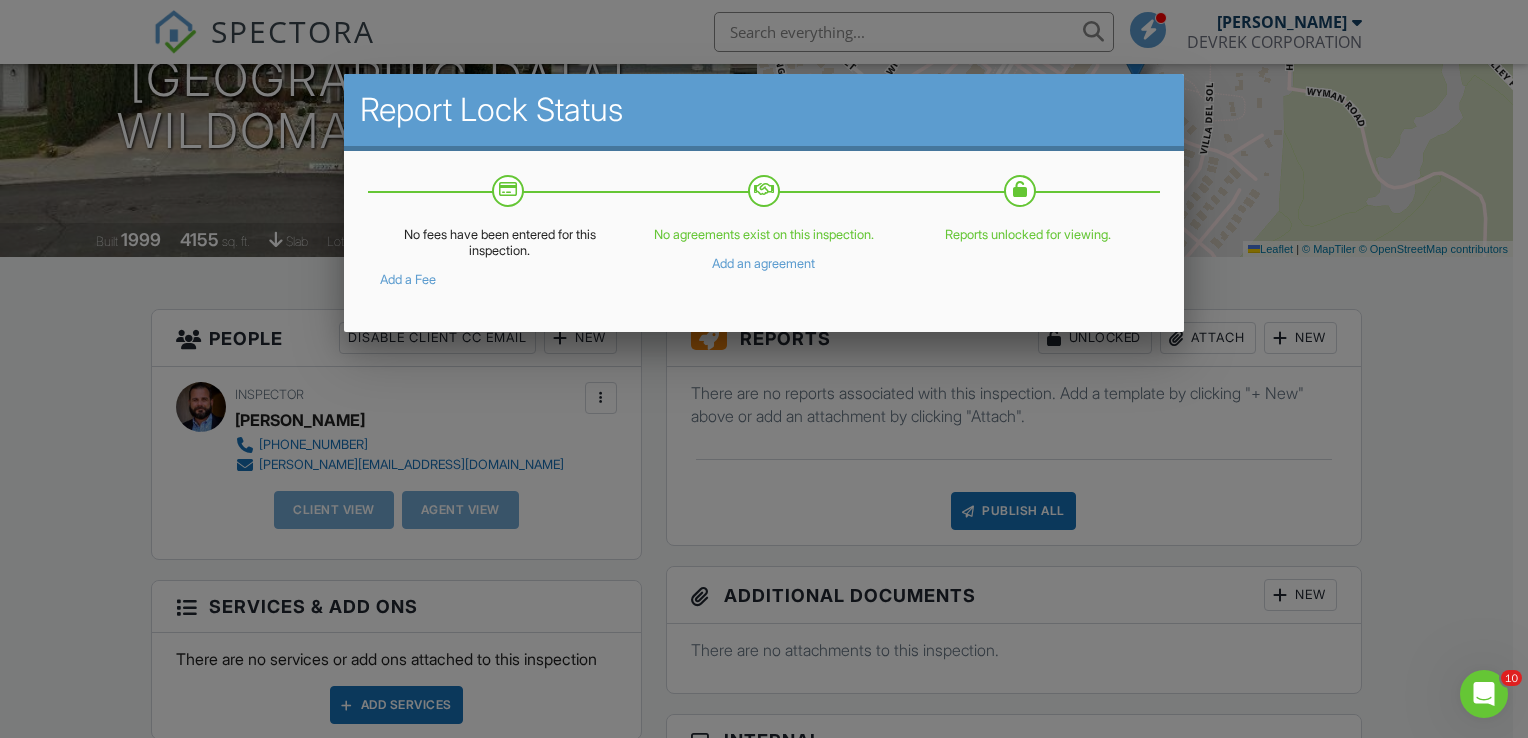 drag, startPoint x: 1380, startPoint y: 506, endPoint x: 695, endPoint y: 2, distance: 850.4358 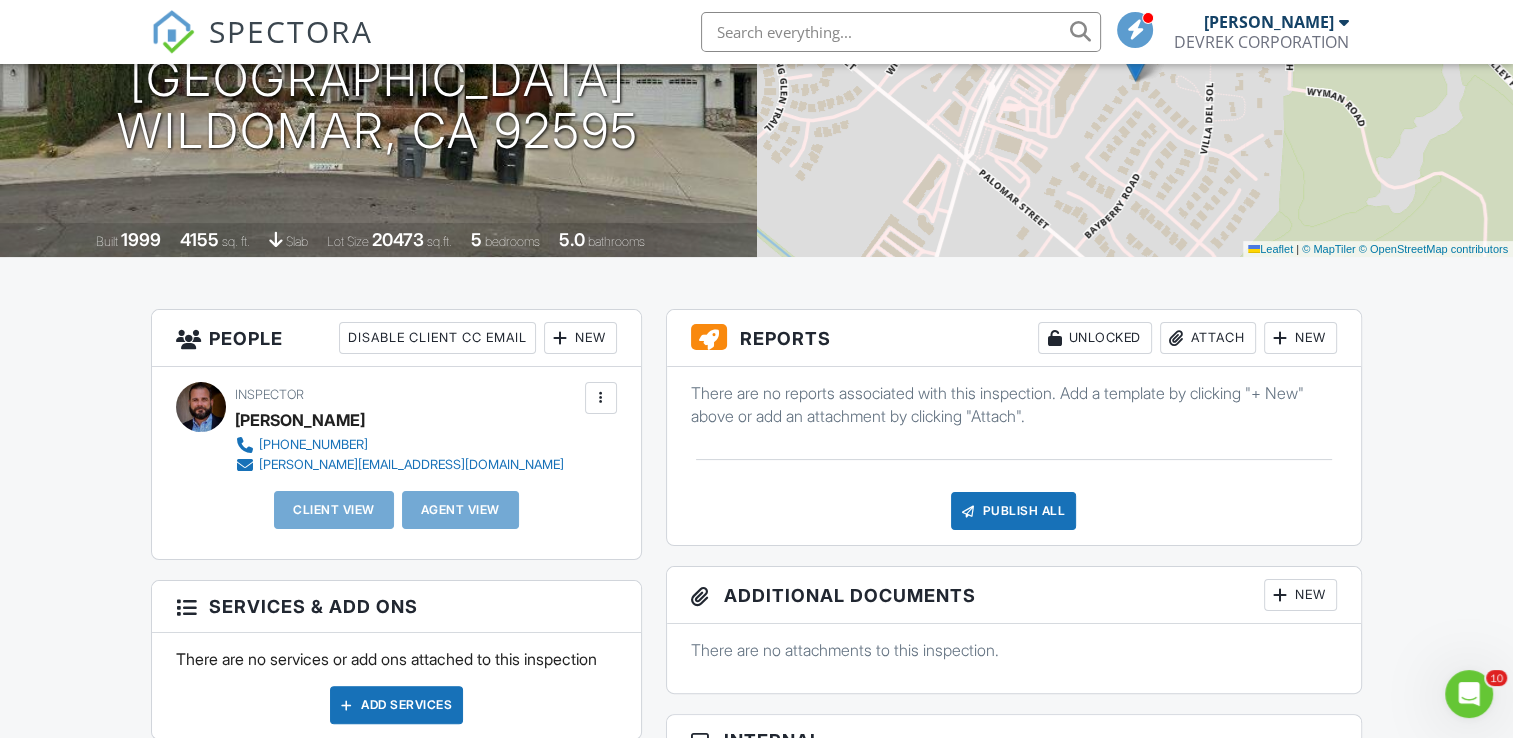 click on "Reports
Unlocked
Attach
New
There are no reports associated with this inspection. Add a template by clicking "+ New" above or add an attachment by clicking "Attach".
Publish All
Checking report completion
Additional Documents
New
There are no attachments to this inspection.
Internal
Order ID
99610262131
▼ Real Estate Agent Internet Search Relocation Company Past Customer Other
Real Estate Agent
Internet Search
Relocation Company
Past Customer
Other
Referral source
Disable All Notifications
▼ FirstResponder10 - 10.0% off - Law Enforcement, Paramedic, EMT, Firefighter Senior10 - 10.0% off Military10 - 10.0% off - Full-time duty in the active US Military
FirstResponder10 - 10.0% off - Law Enforcement, Paramedic, EMT, Firefighter
Senior10 - 10.0% off
Military10 - 10.0% off - Full-time duty in the active US Military
Discount code" at bounding box center [1014, 1119] 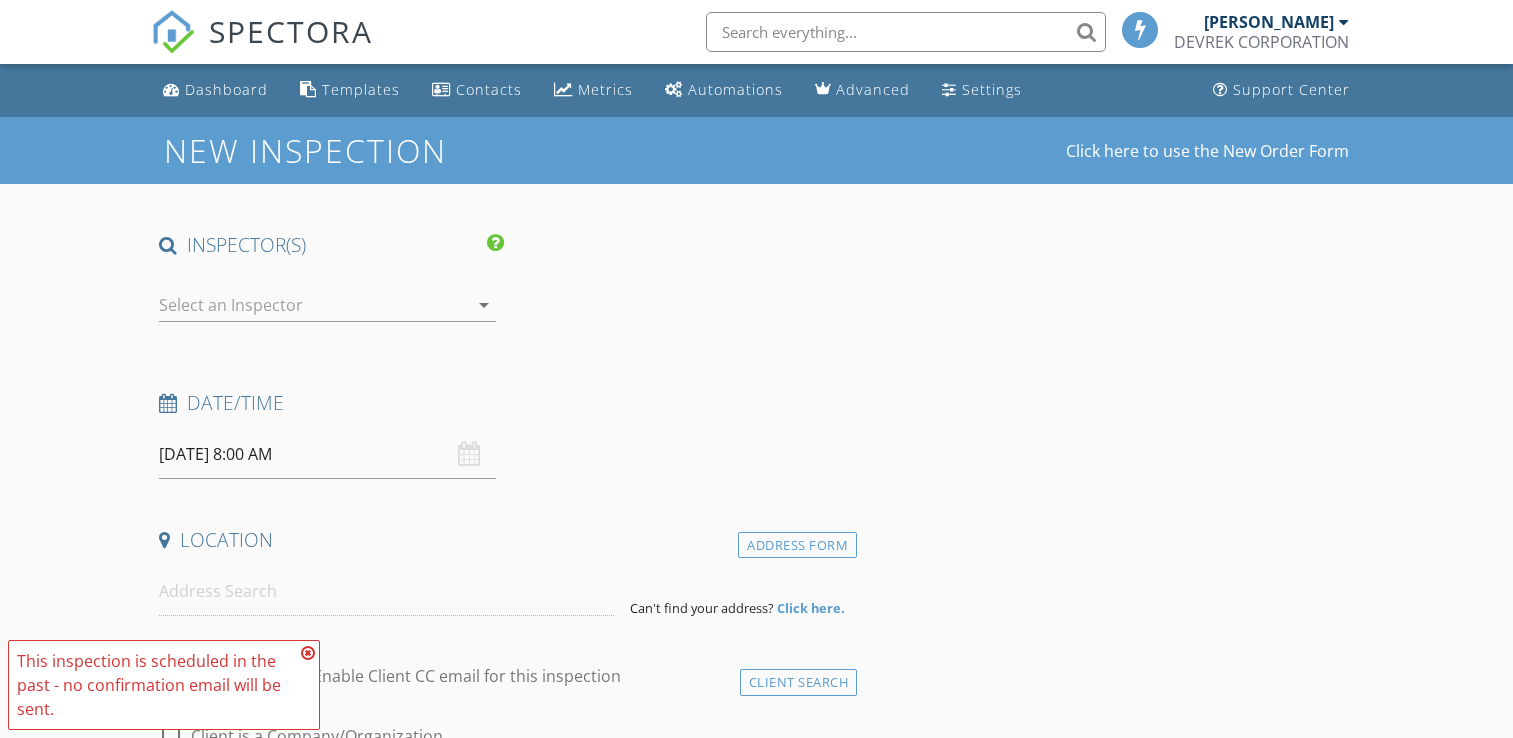 scroll, scrollTop: 0, scrollLeft: 0, axis: both 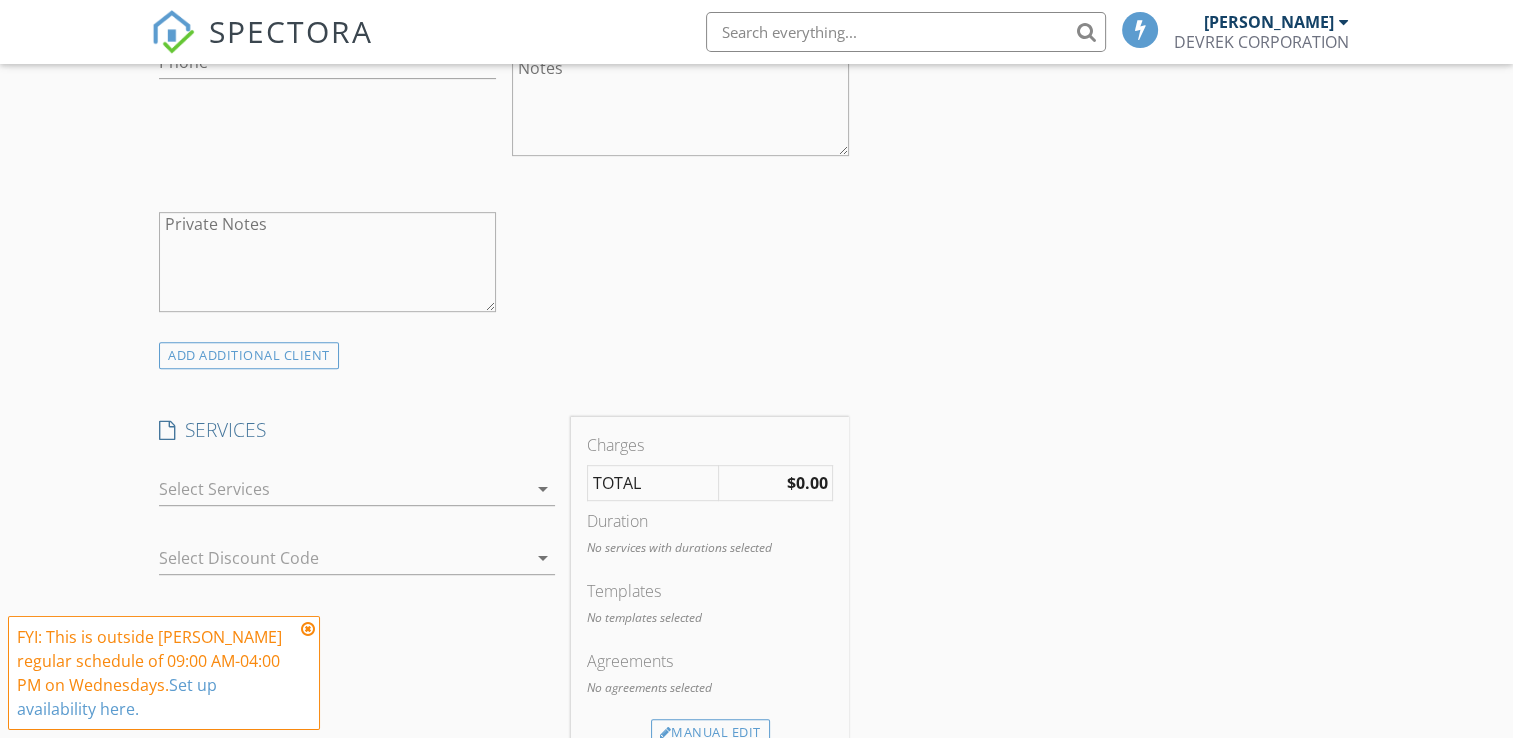 click on "arrow_drop_down" at bounding box center [543, 489] 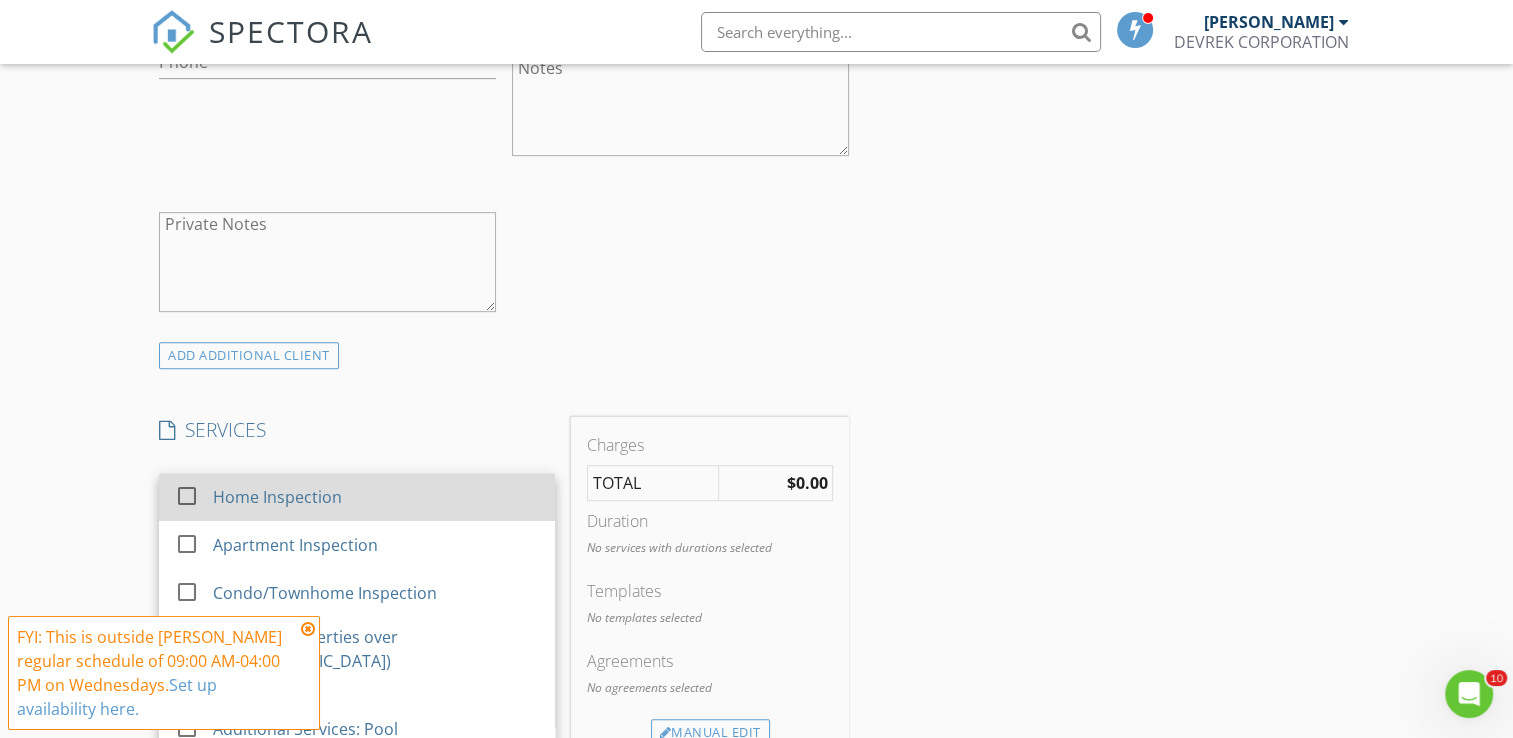scroll, scrollTop: 0, scrollLeft: 0, axis: both 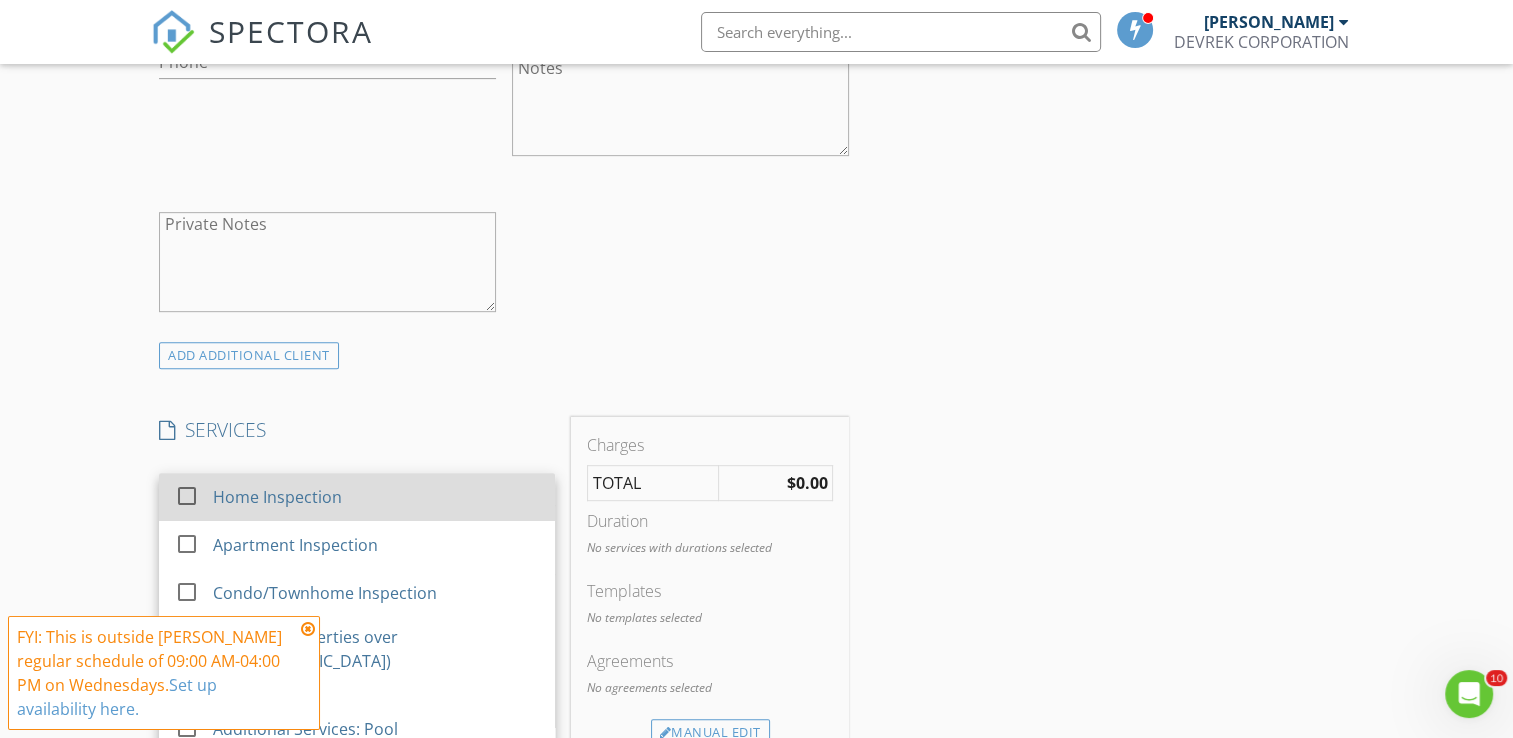 click at bounding box center (187, 496) 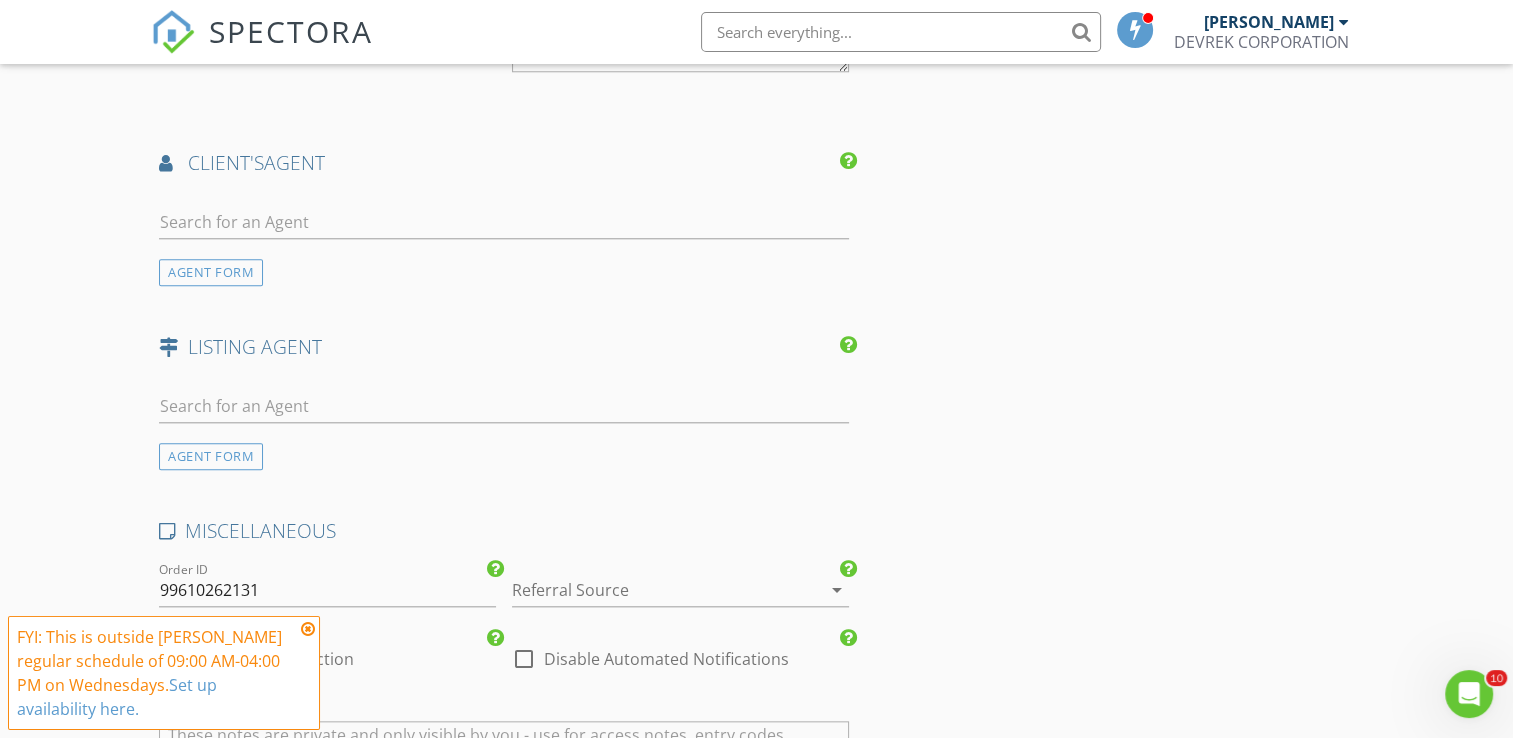 scroll, scrollTop: 2420, scrollLeft: 0, axis: vertical 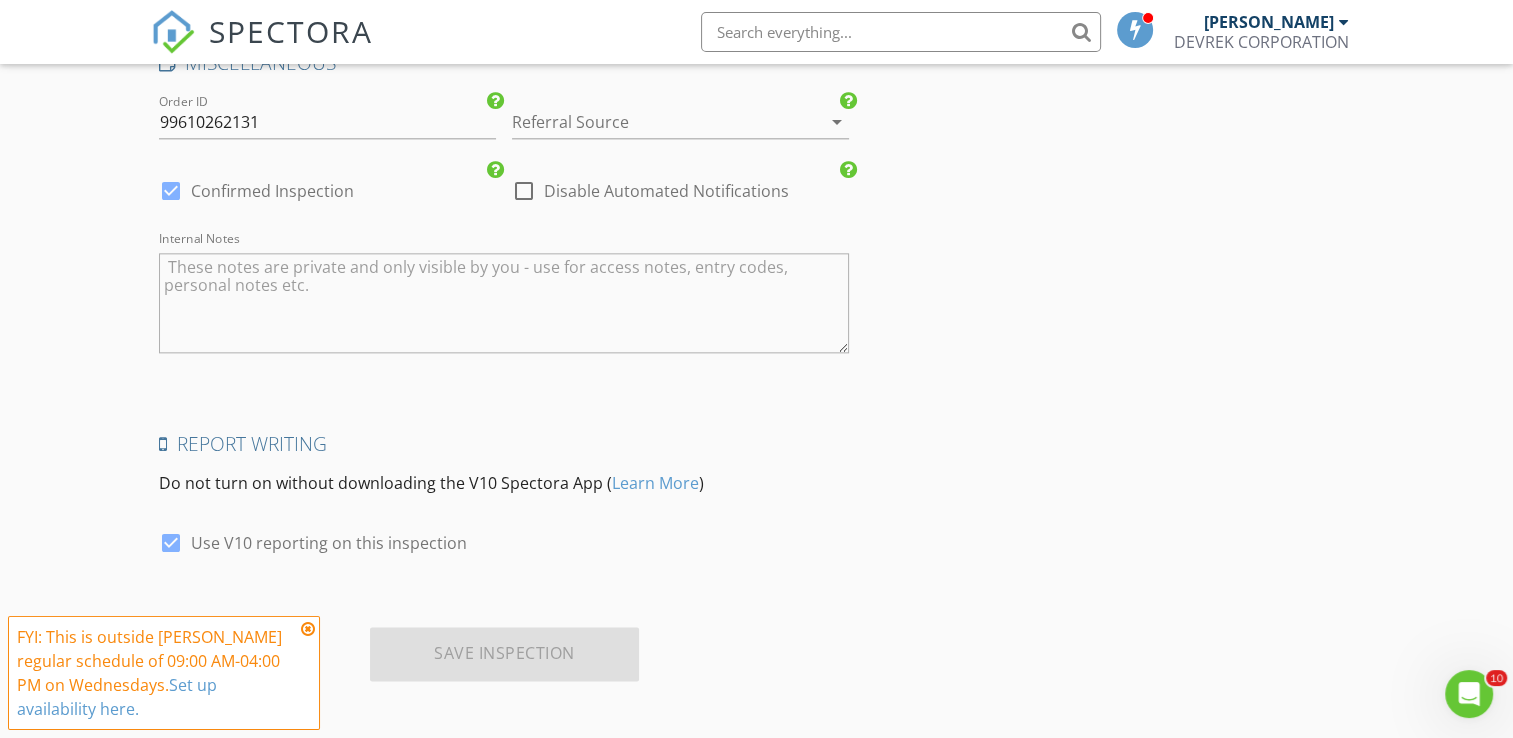 drag, startPoint x: 1523, startPoint y: 246, endPoint x: 23, endPoint y: 14, distance: 1517.8353 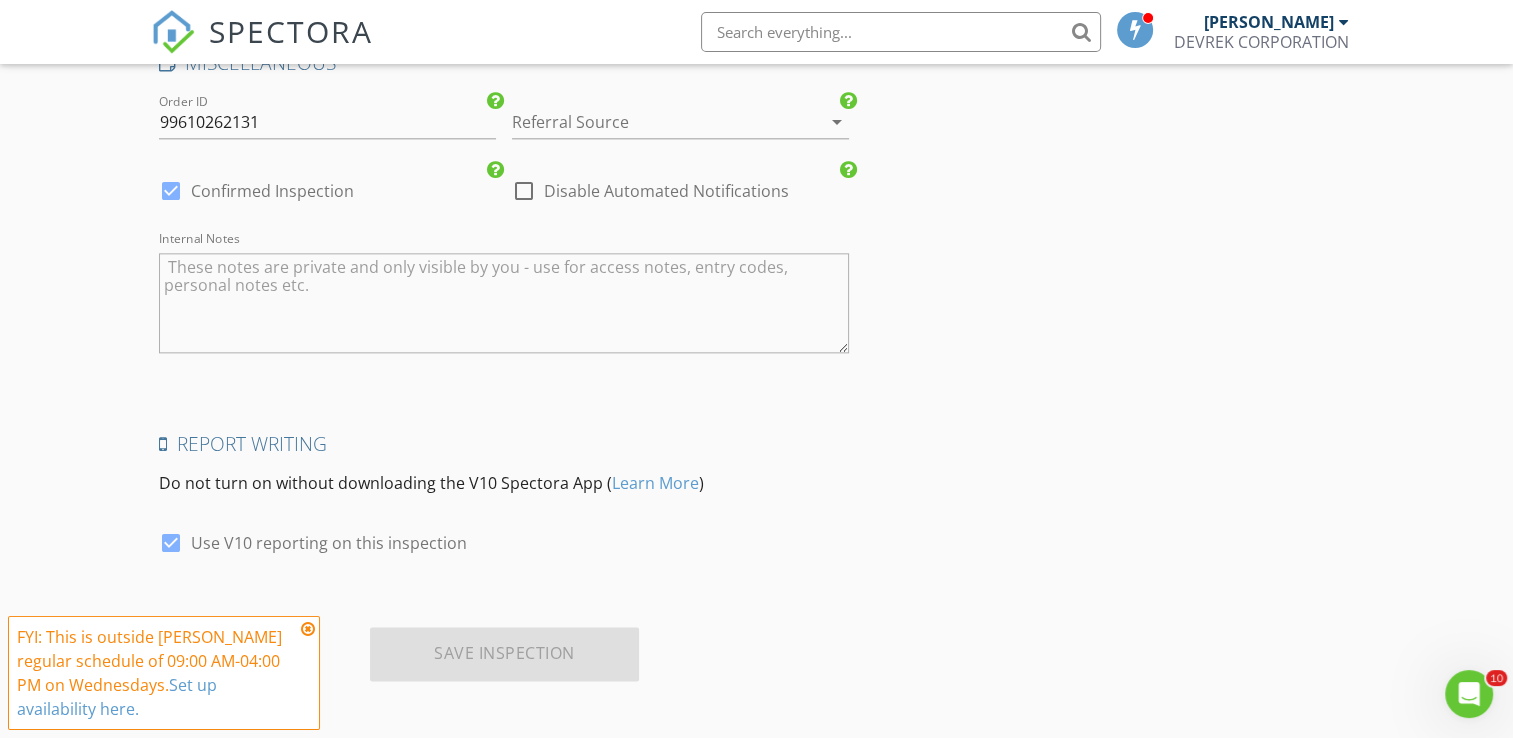 click at bounding box center [308, 629] 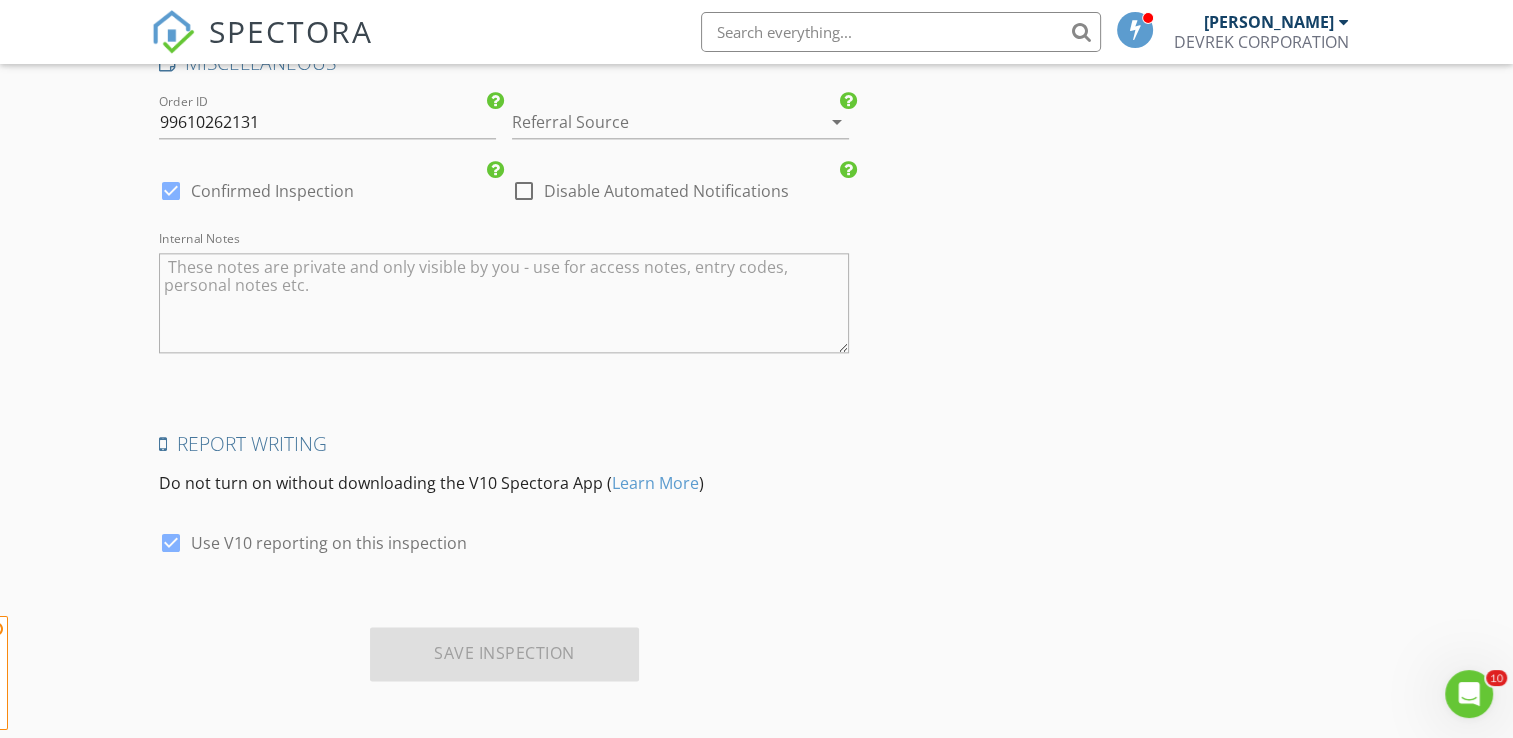 click on "Save Inspection" at bounding box center [504, 654] 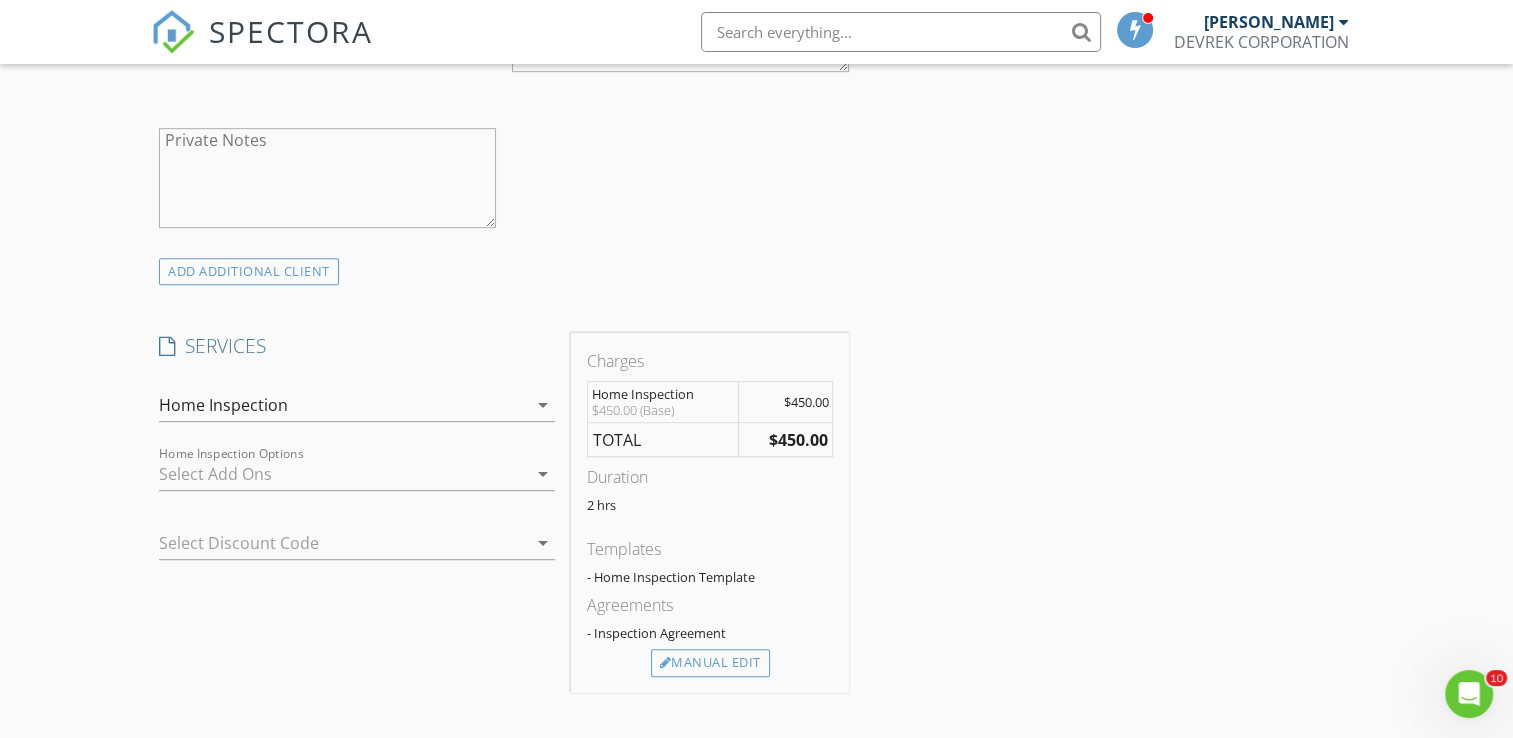 scroll, scrollTop: 0, scrollLeft: 0, axis: both 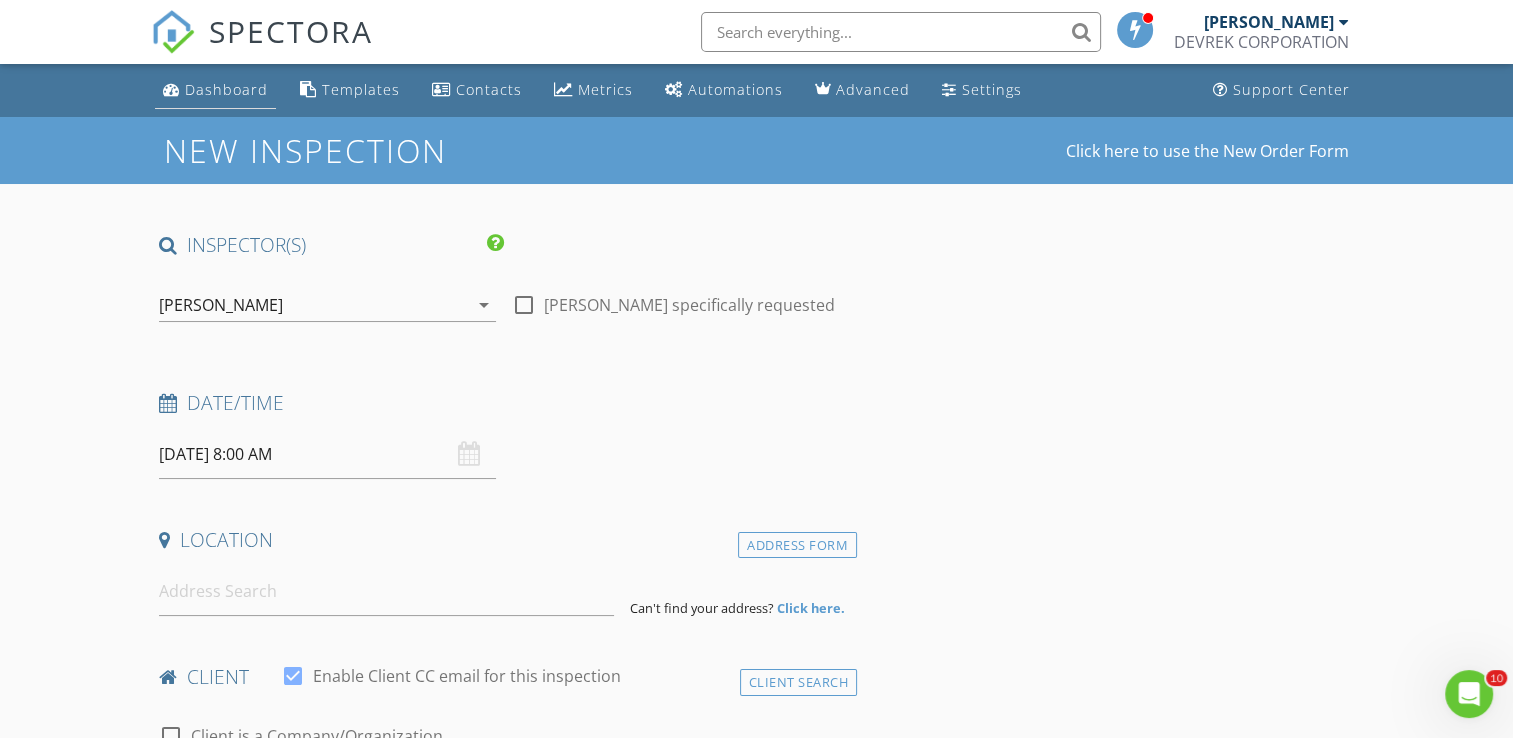 click on "Dashboard" at bounding box center (226, 89) 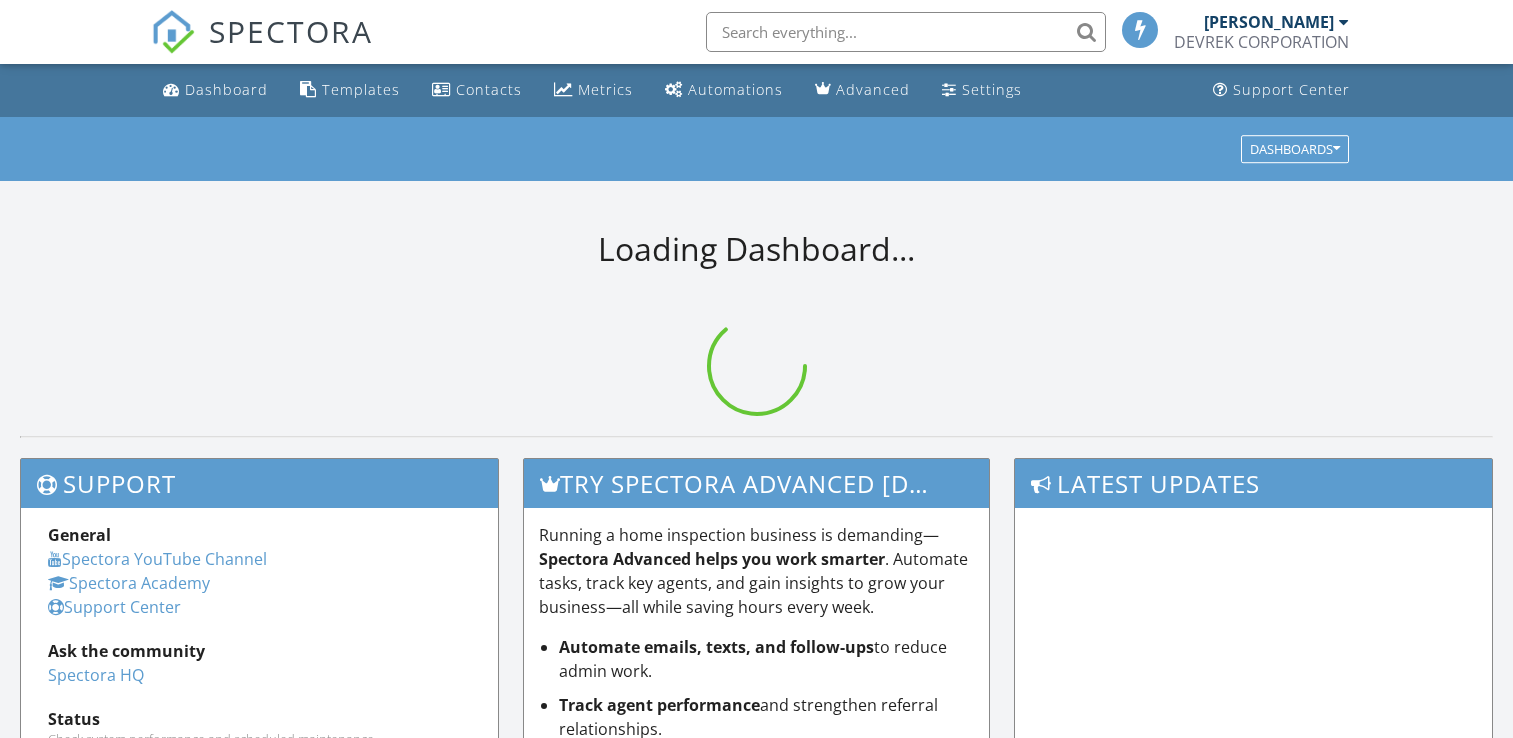 scroll, scrollTop: 0, scrollLeft: 0, axis: both 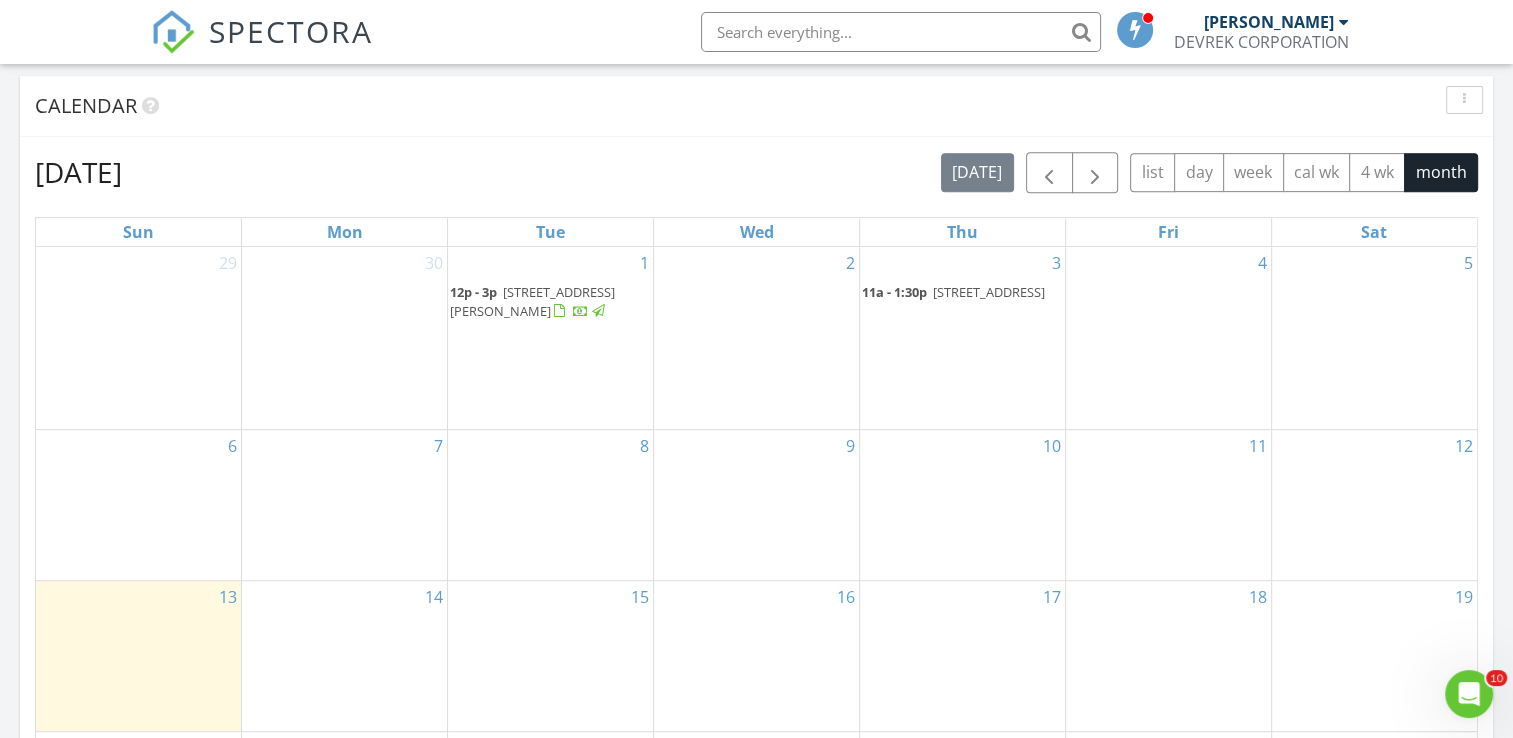 click on "[STREET_ADDRESS]" at bounding box center [989, 292] 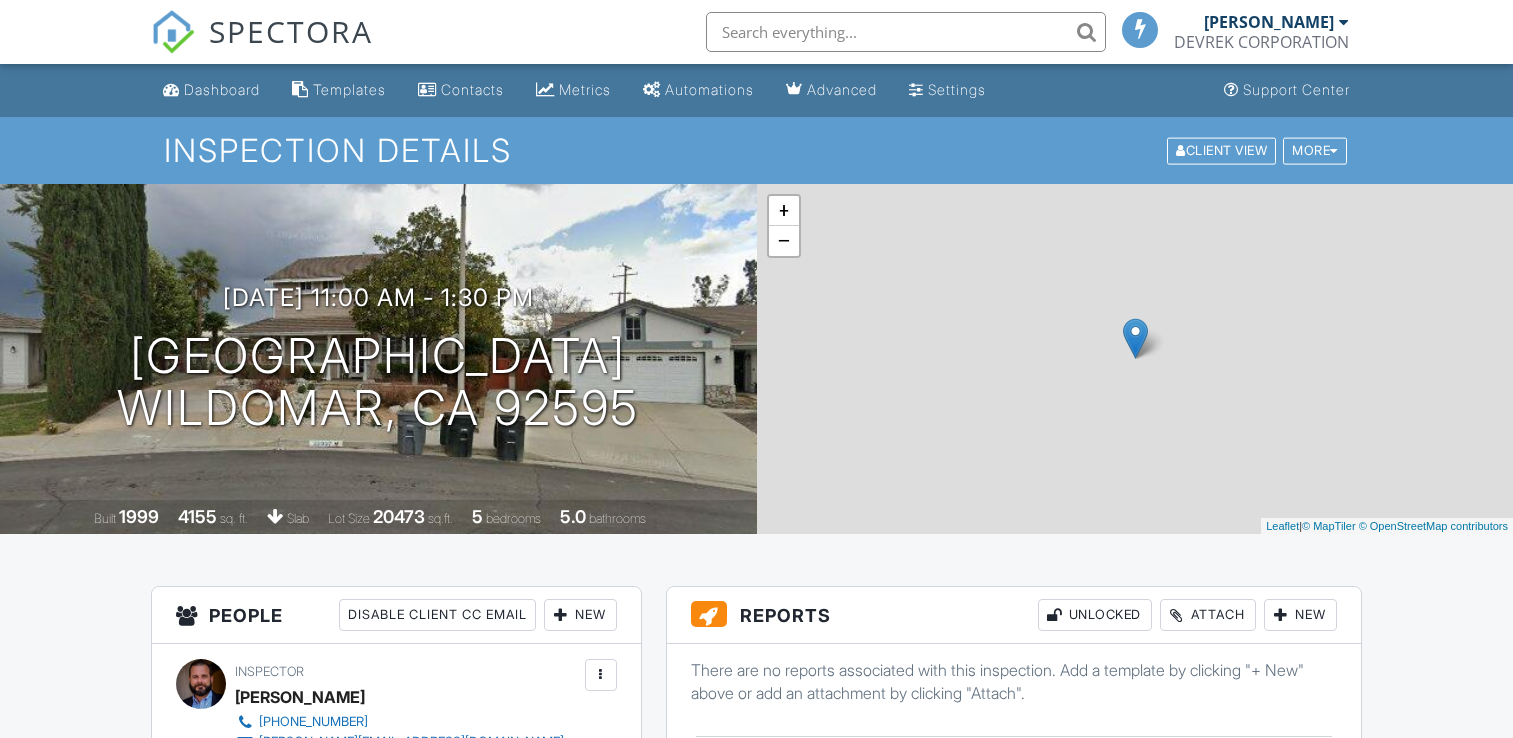 scroll, scrollTop: 0, scrollLeft: 0, axis: both 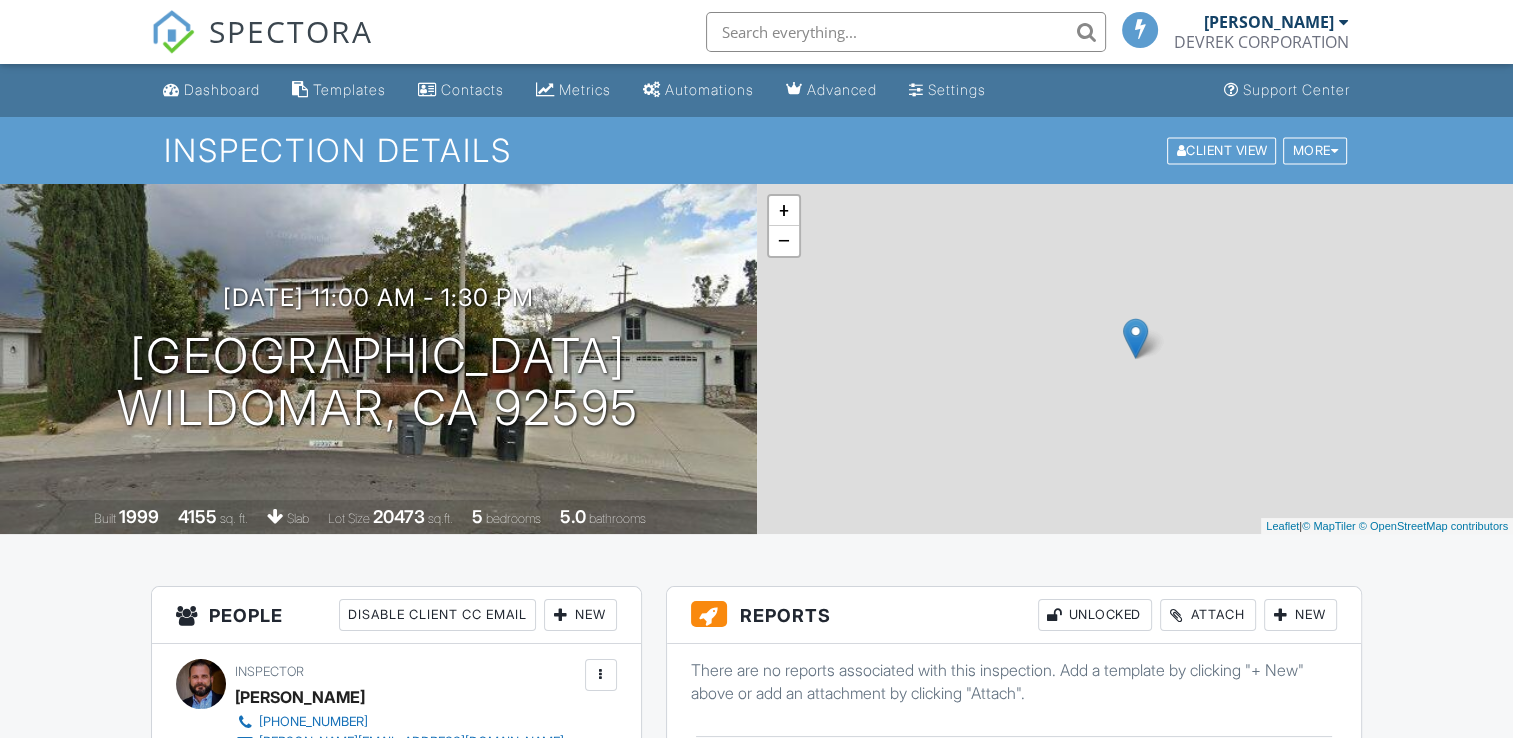 click on "Dashboard
Templates
Contacts
Metrics
Automations
Advanced
Settings
Support Center" at bounding box center (756, 90) 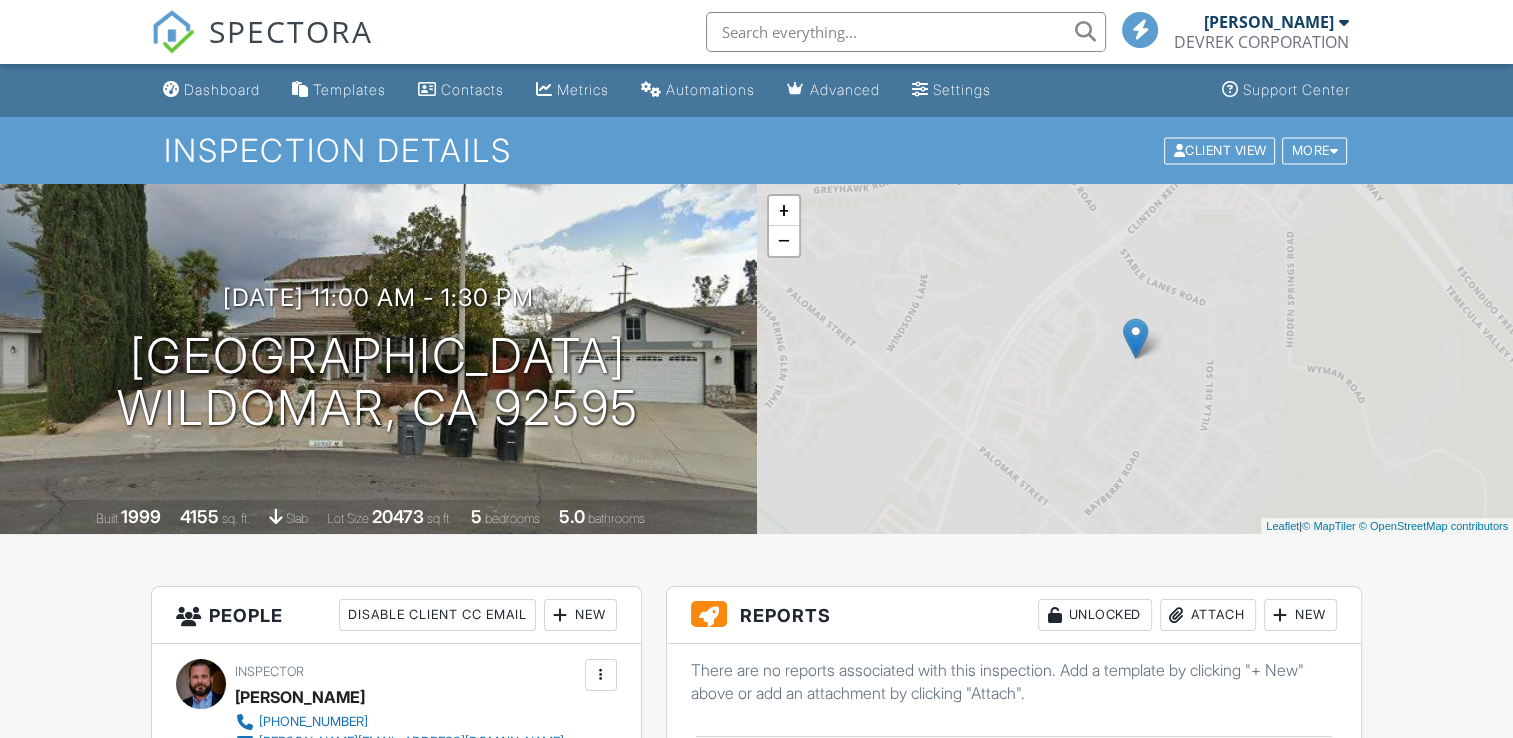 scroll, scrollTop: 0, scrollLeft: 0, axis: both 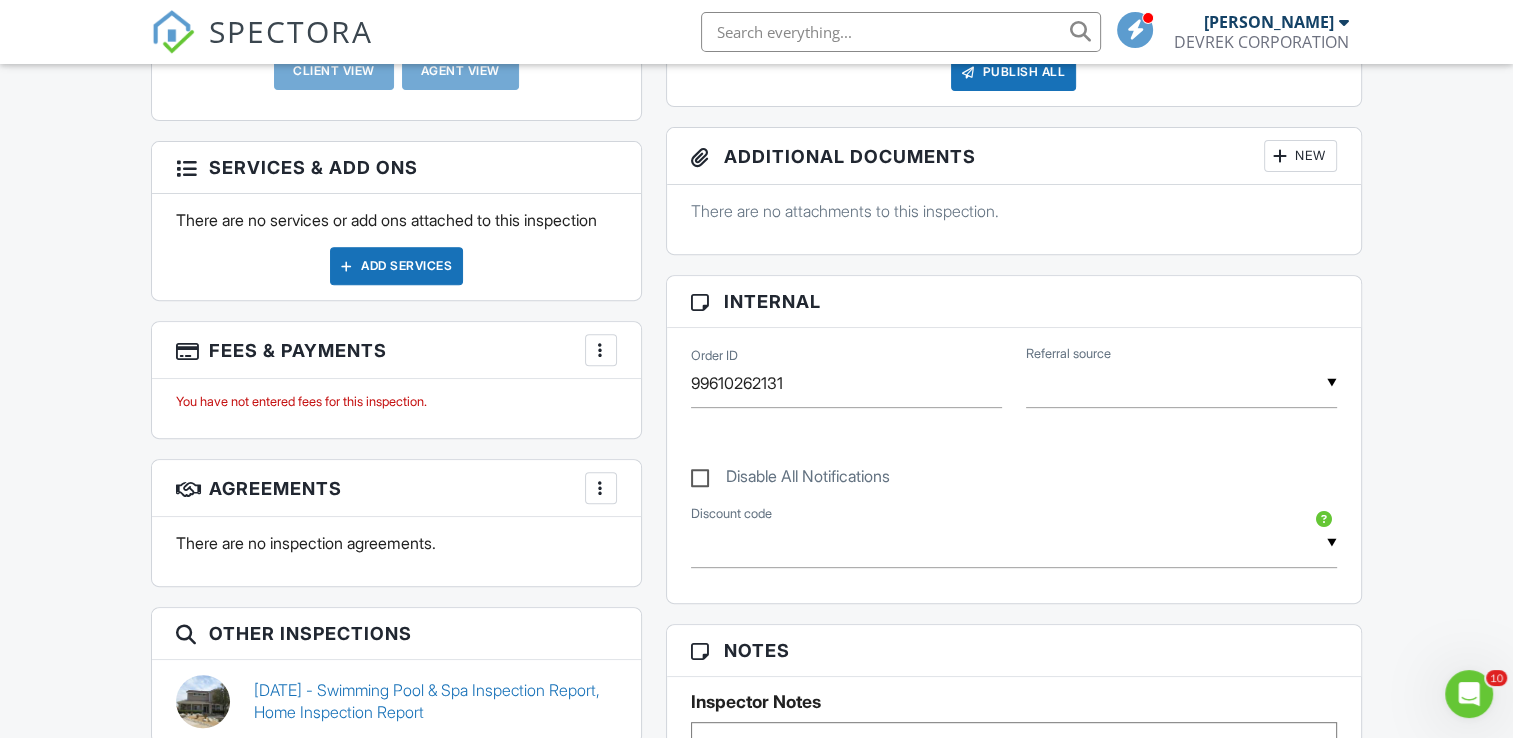 click on "Add Services" at bounding box center [396, 266] 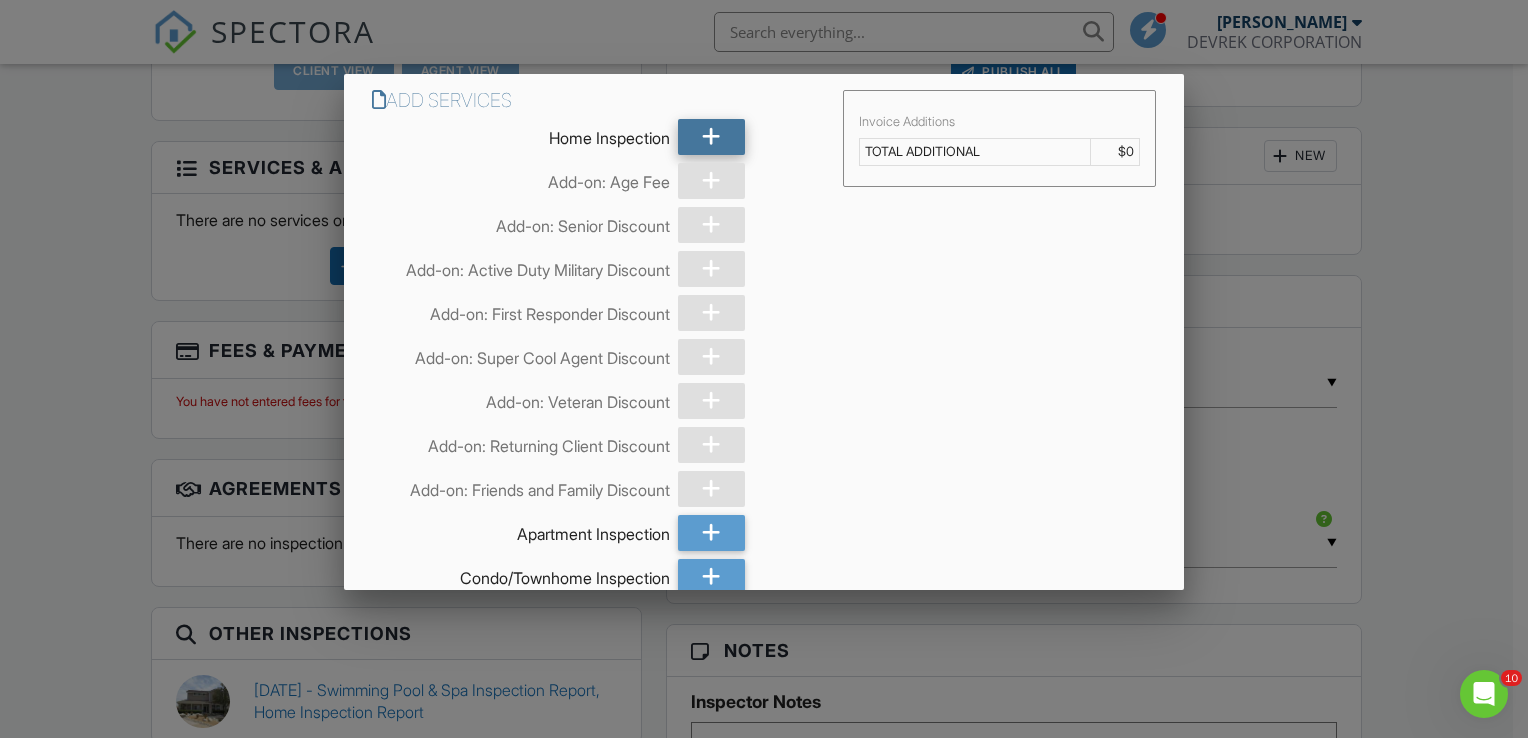 click at bounding box center (711, 137) 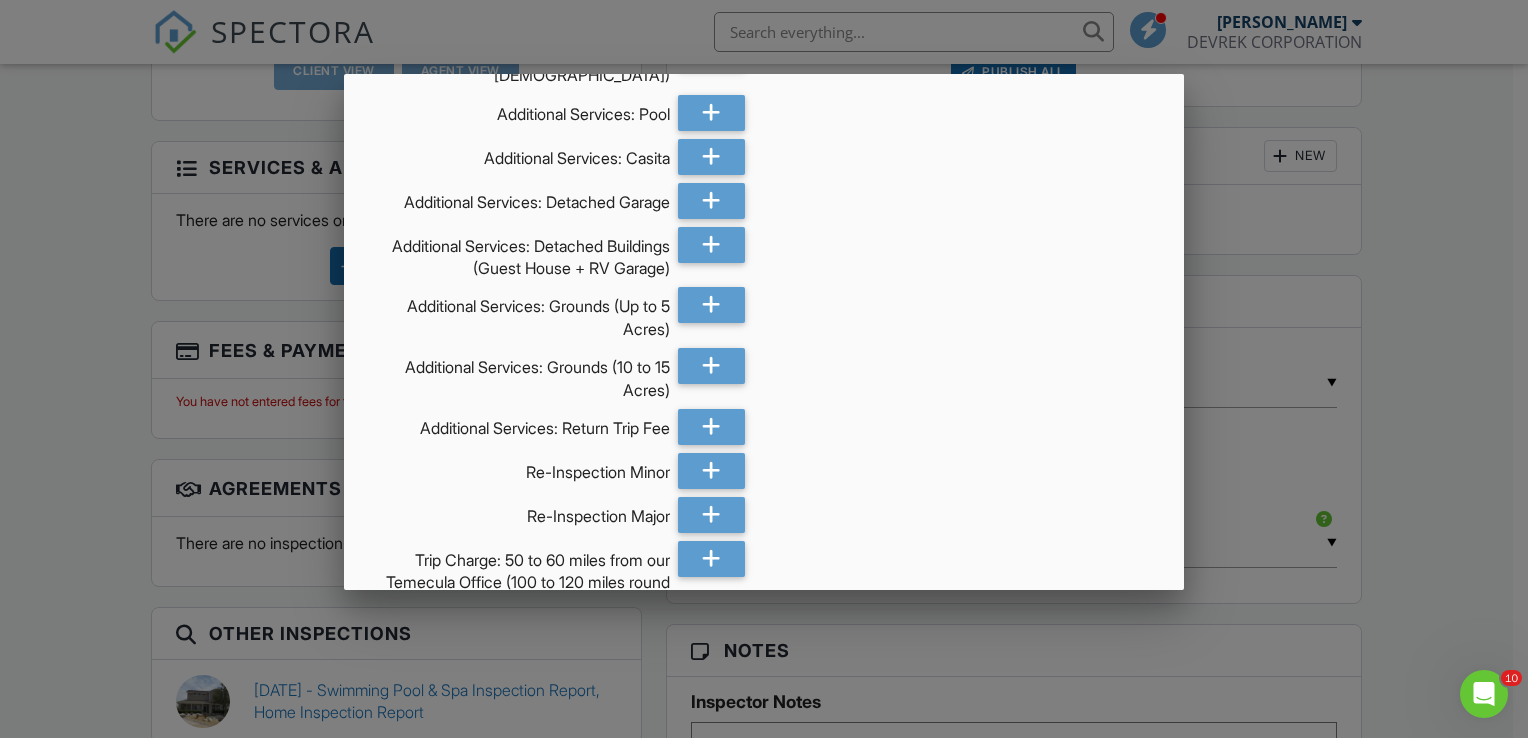 scroll, scrollTop: 1095, scrollLeft: 0, axis: vertical 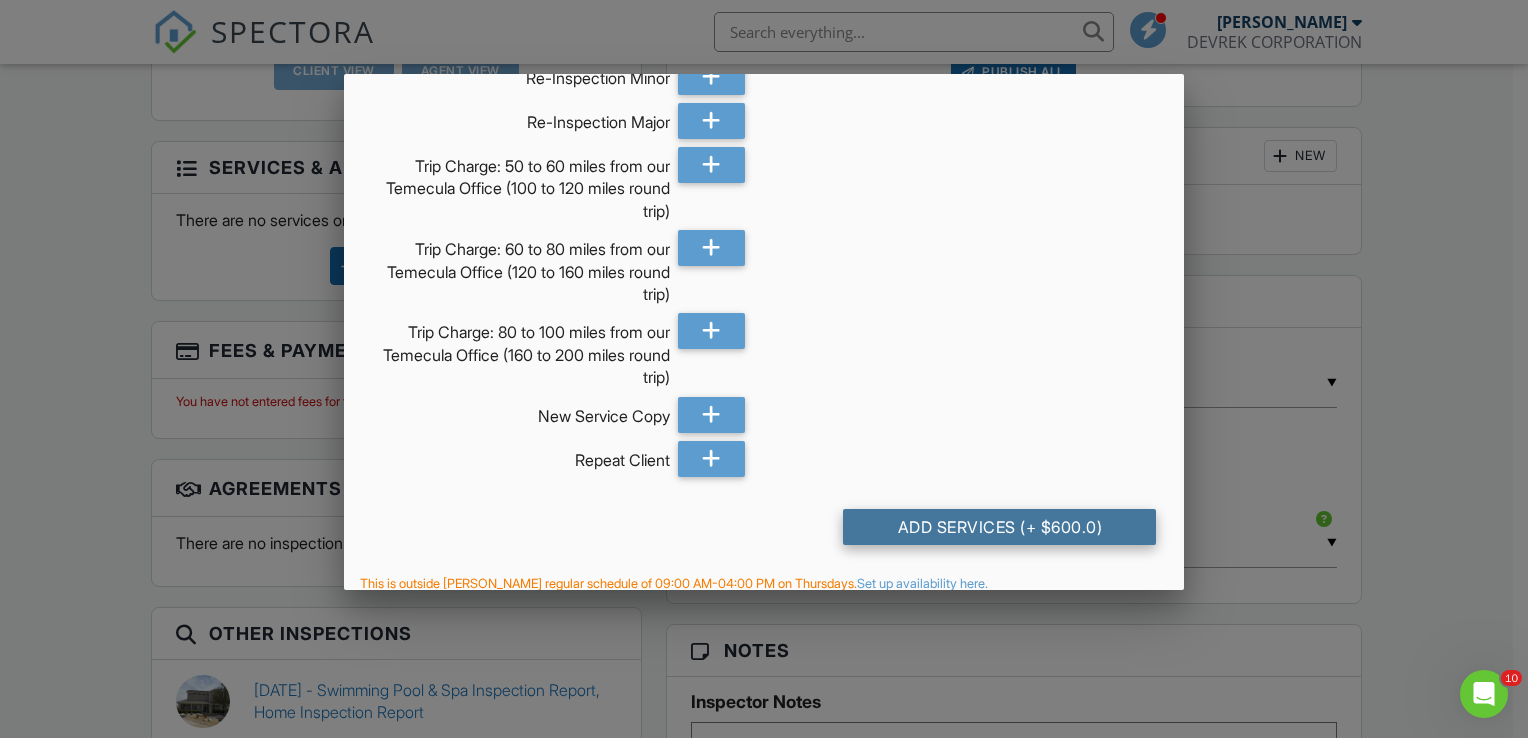 click on "Add Services
(+ $600.0)" at bounding box center (999, 527) 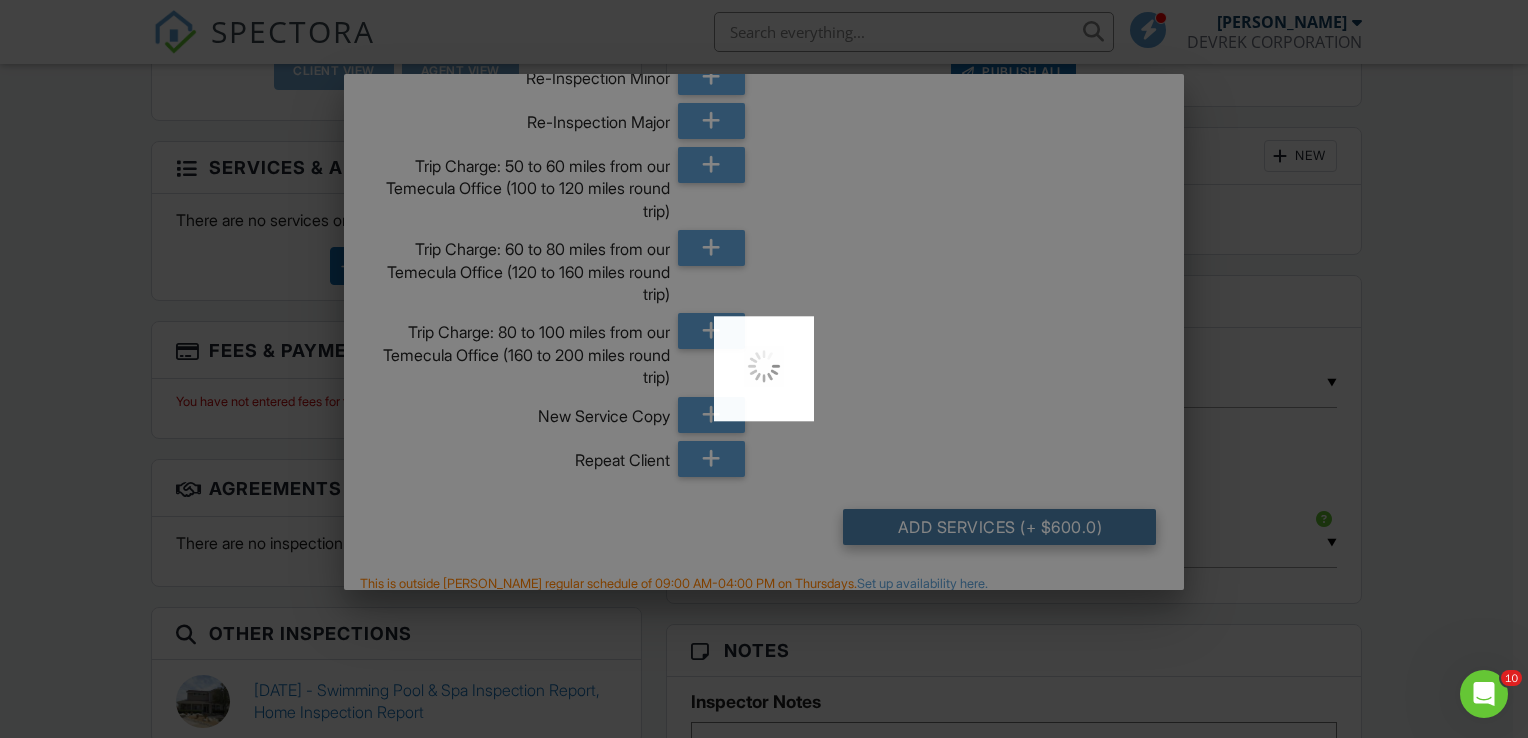 click at bounding box center (764, 369) 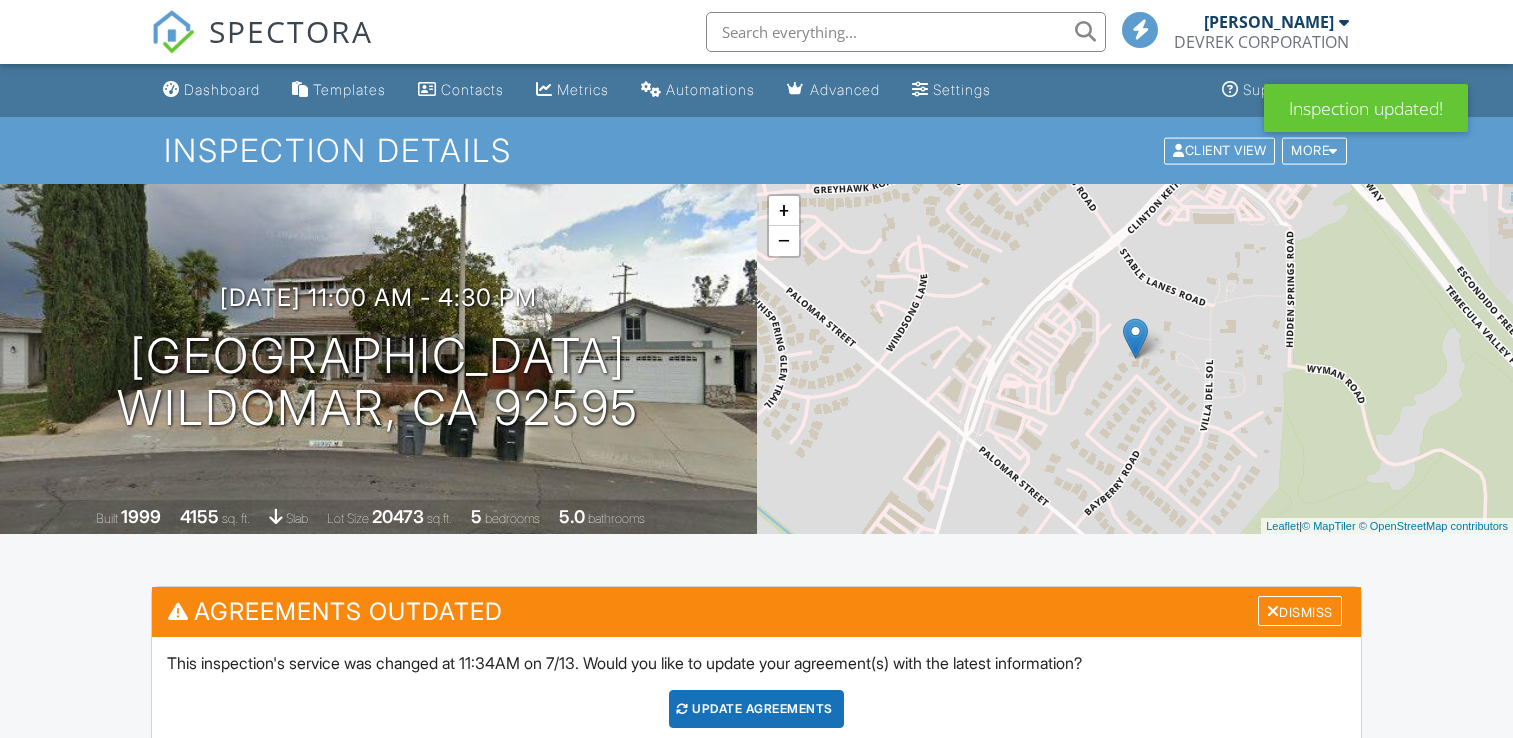 scroll, scrollTop: 0, scrollLeft: 0, axis: both 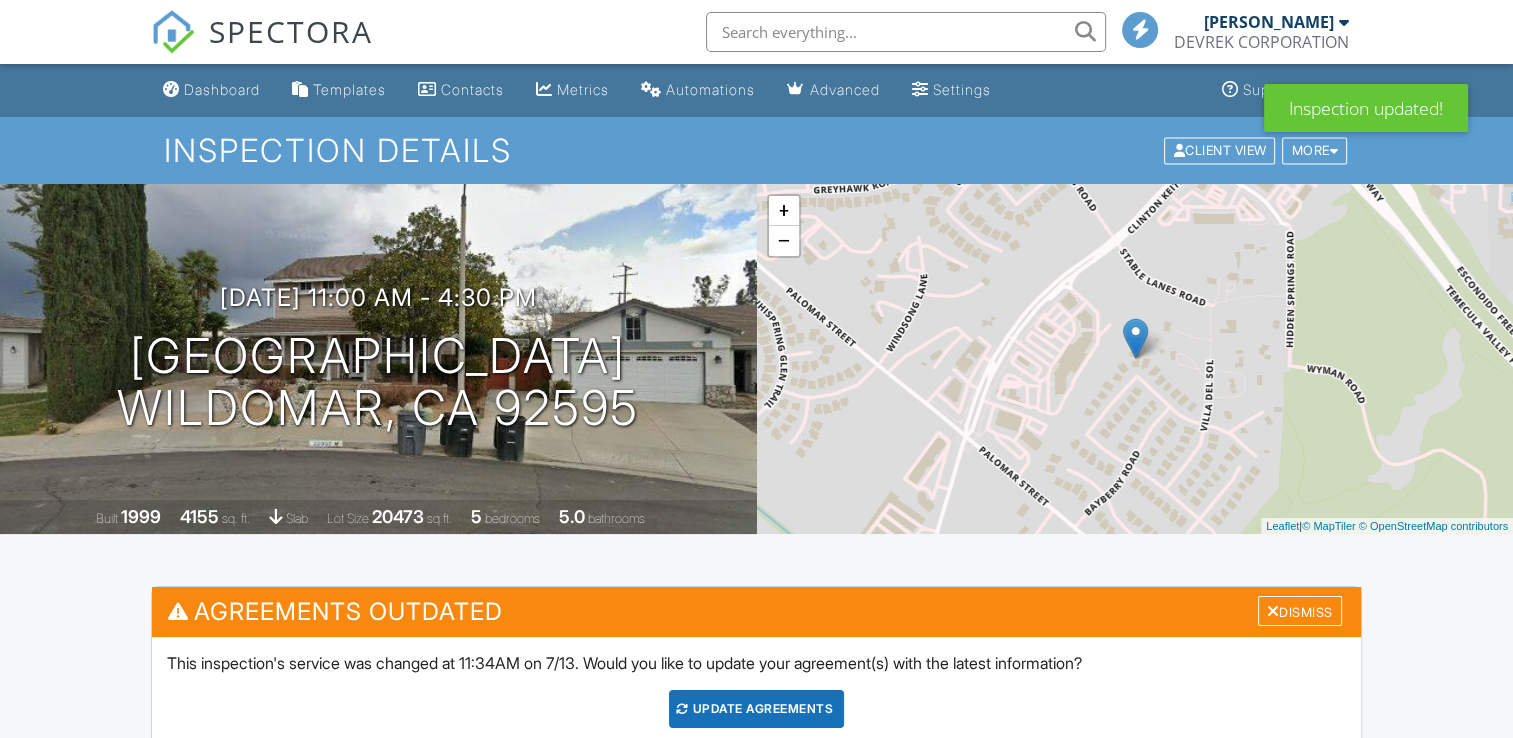 click on "Update Agreements" at bounding box center (756, 709) 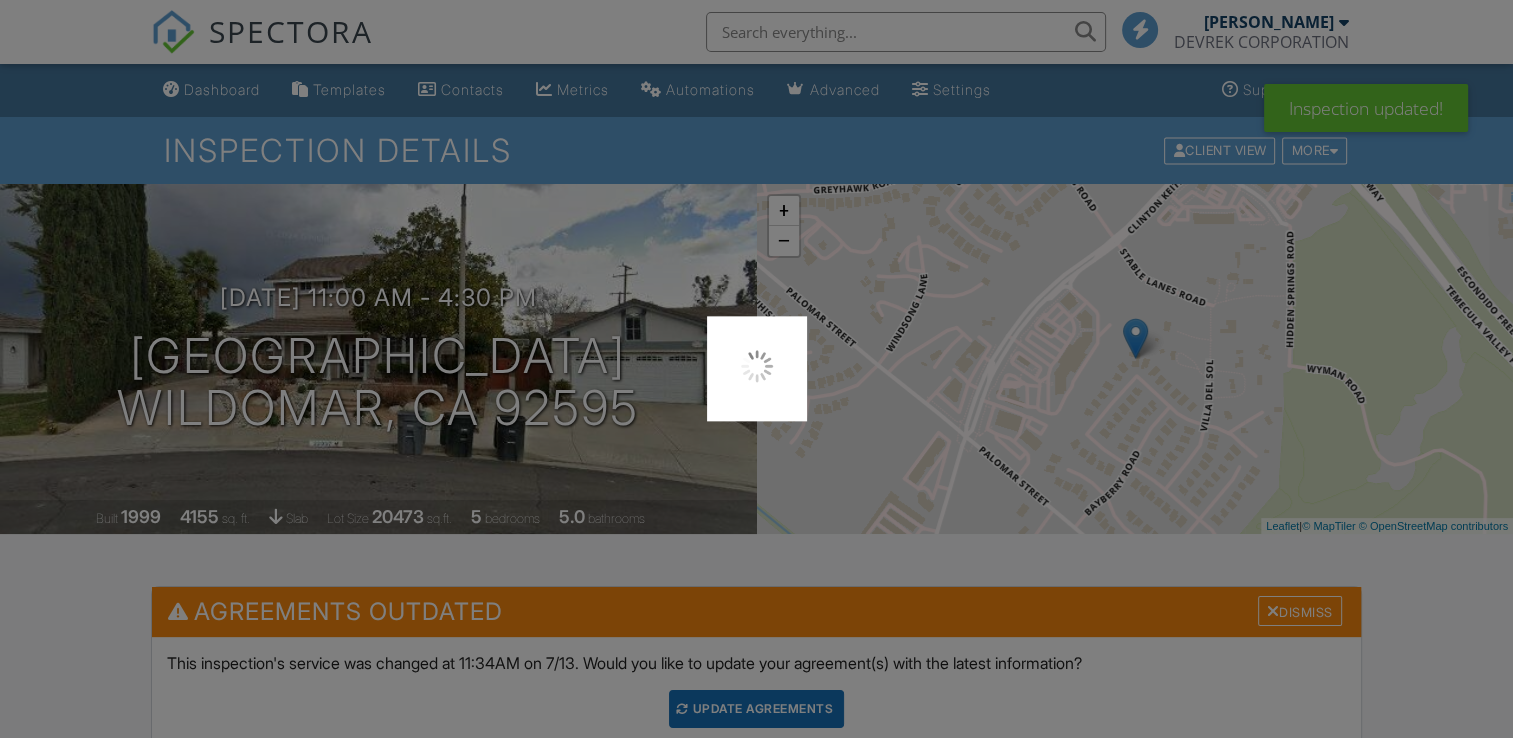 scroll, scrollTop: 0, scrollLeft: 0, axis: both 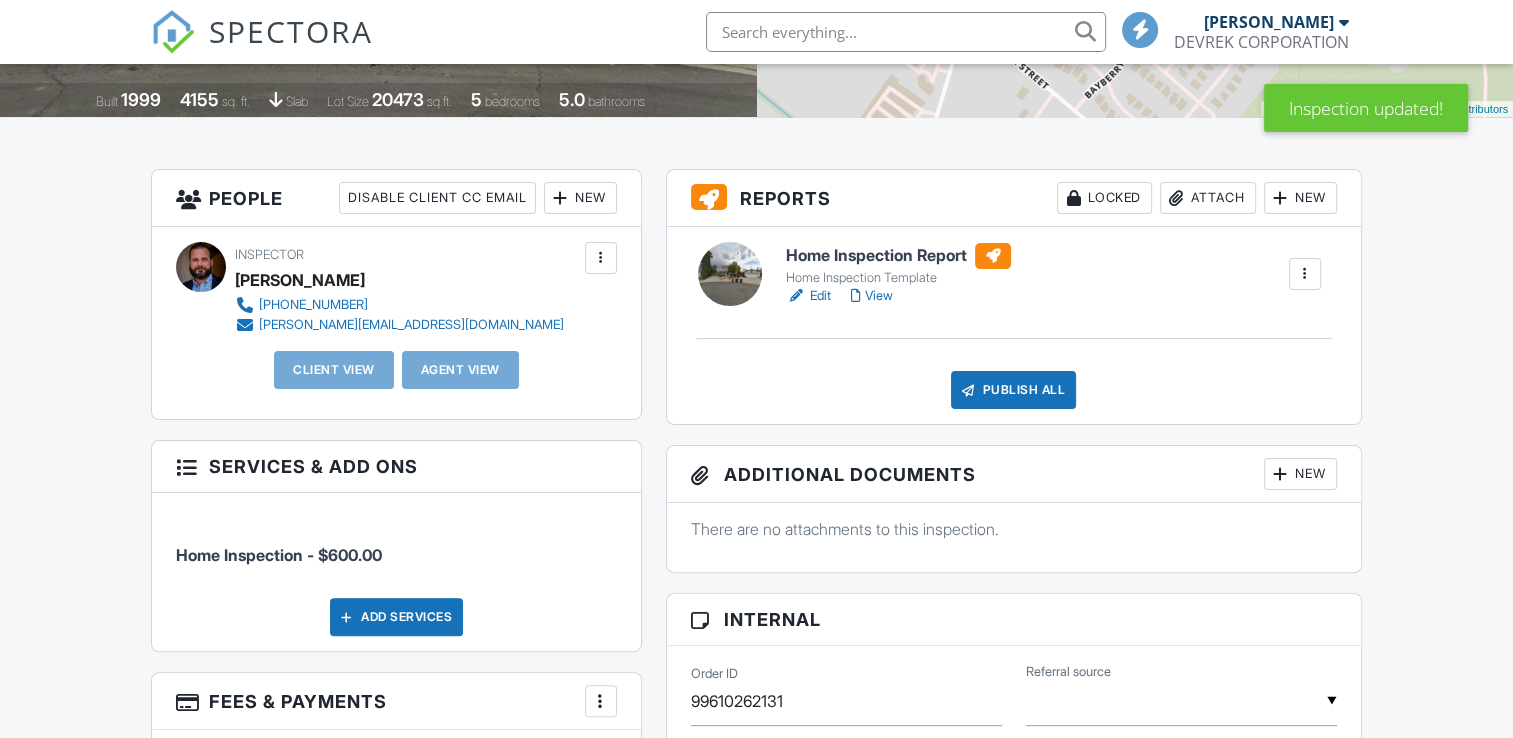 click on "Edit" at bounding box center [808, 296] 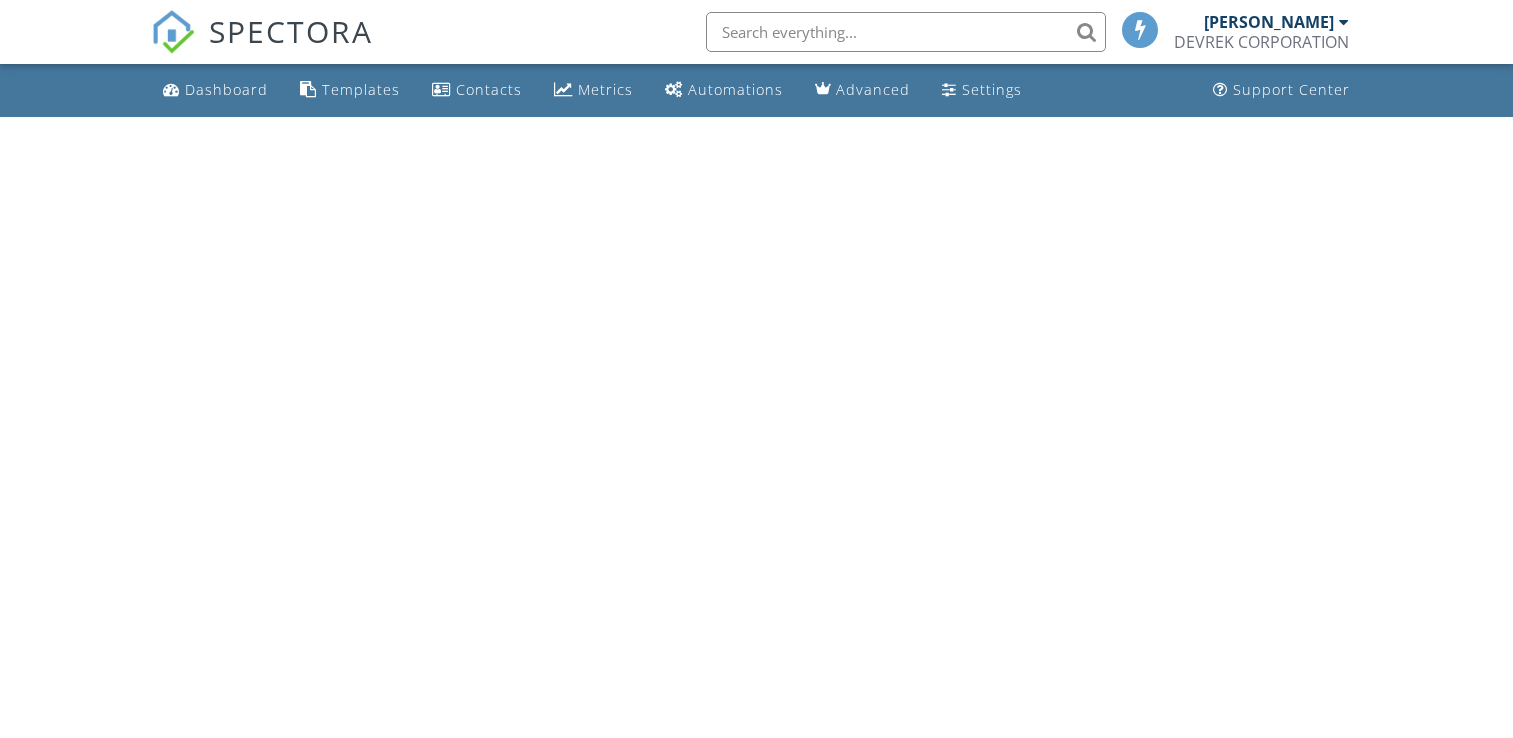 scroll, scrollTop: 0, scrollLeft: 0, axis: both 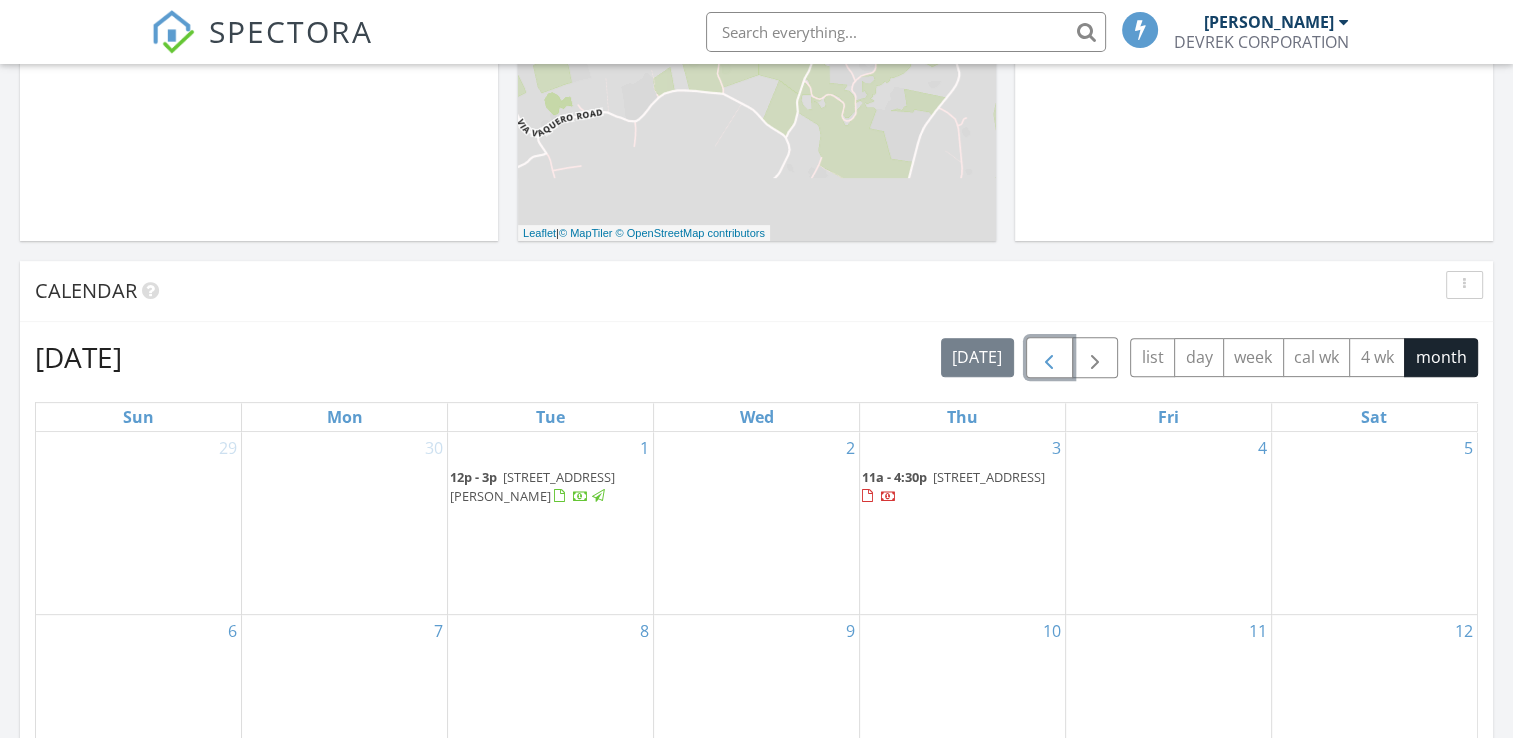 click at bounding box center (1049, 358) 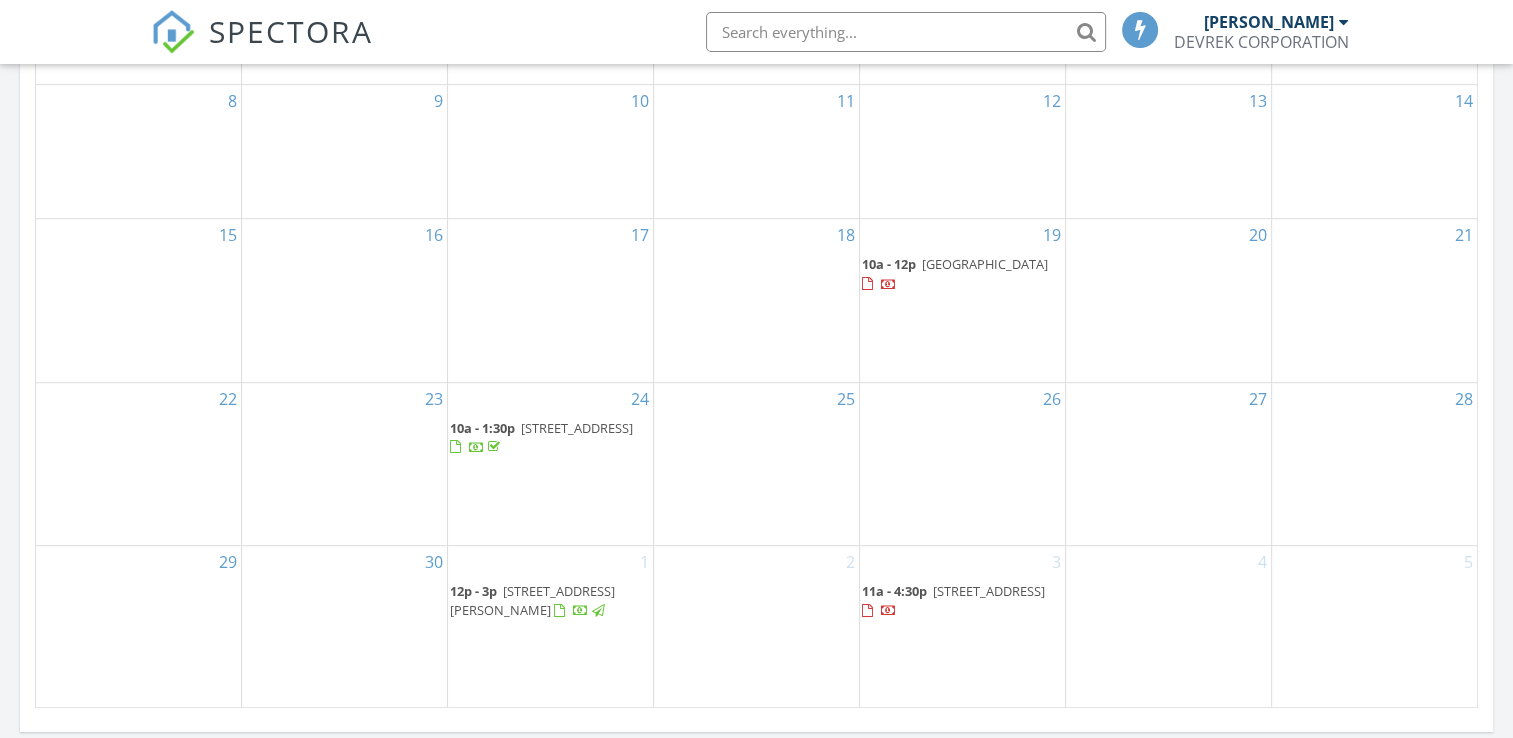 scroll, scrollTop: 1140, scrollLeft: 0, axis: vertical 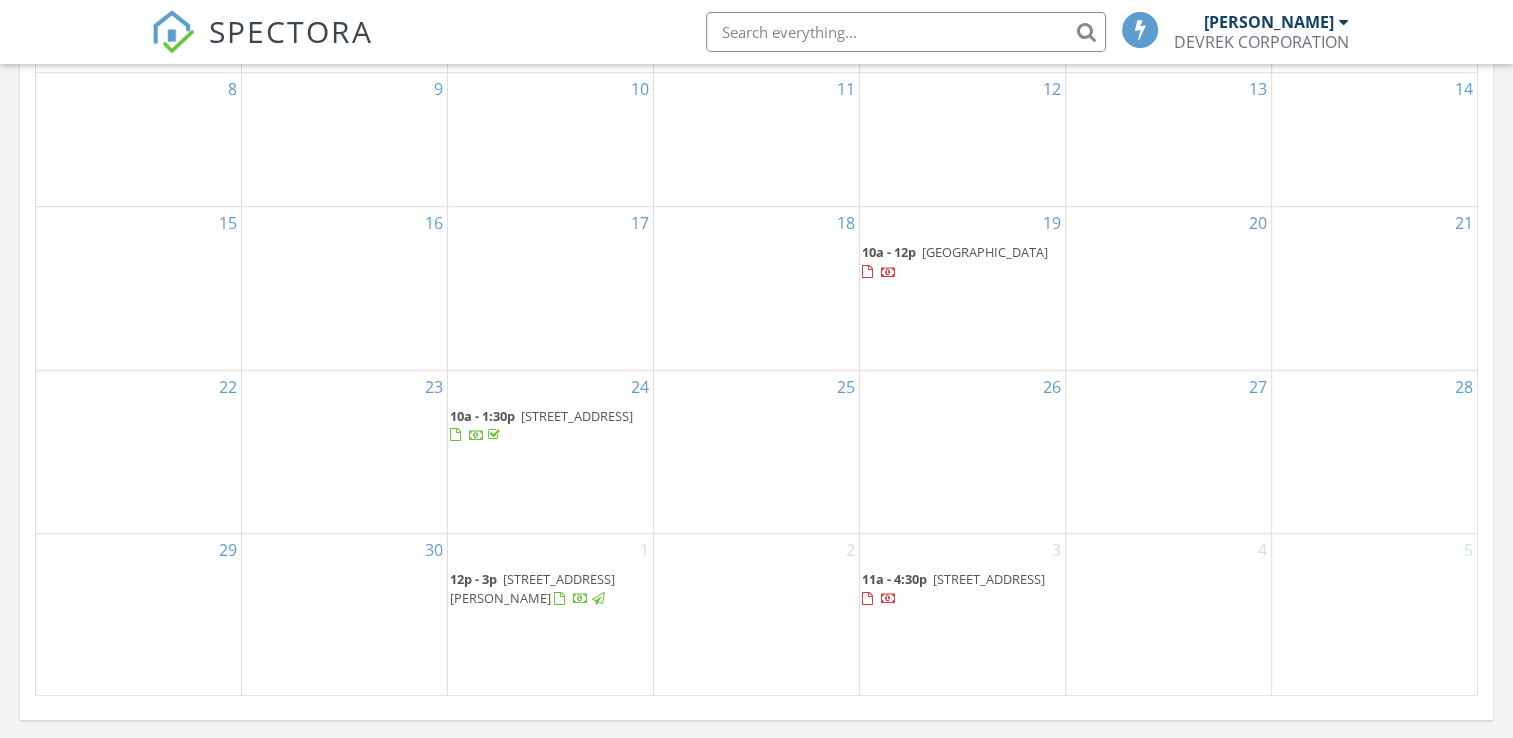 click on "[STREET_ADDRESS]" at bounding box center (989, 579) 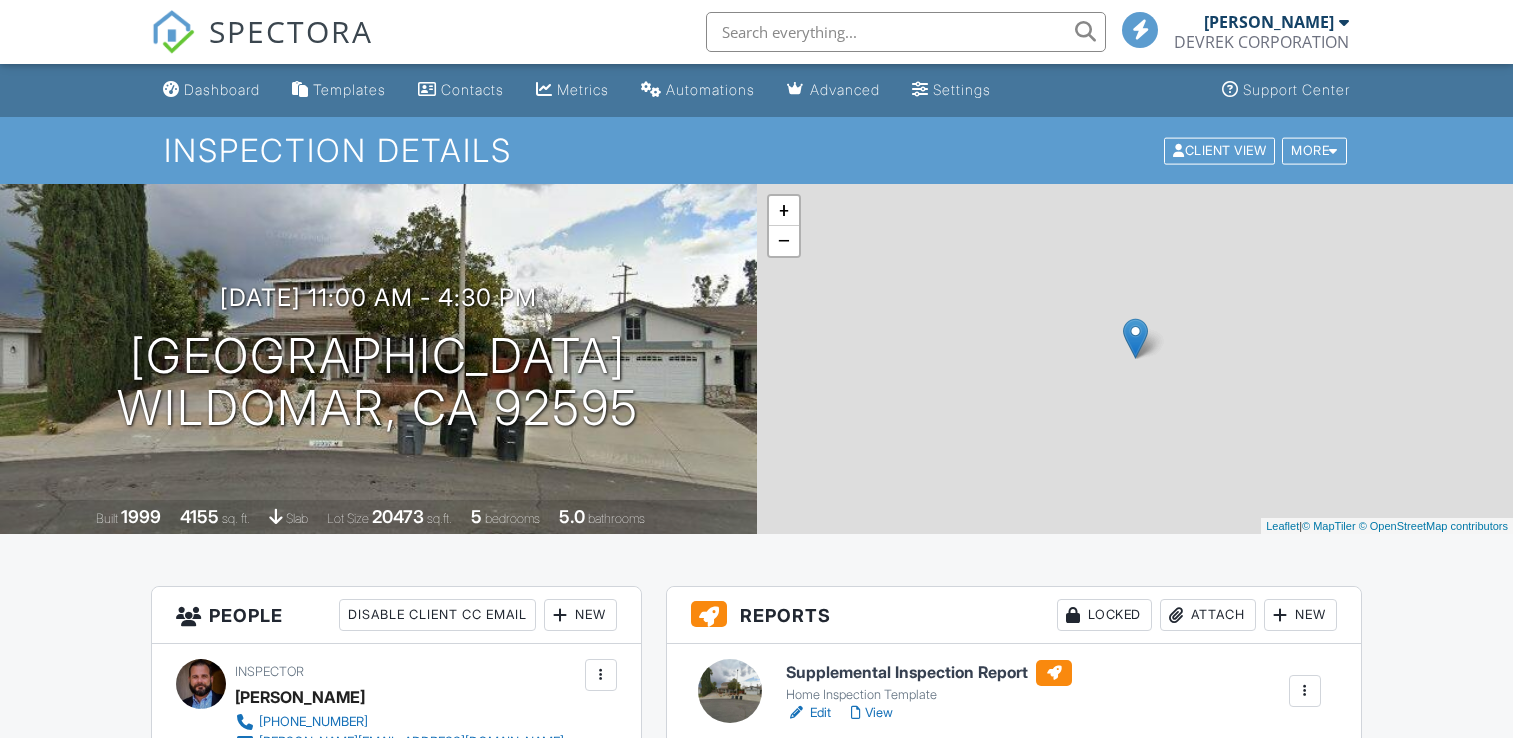 scroll, scrollTop: 310, scrollLeft: 0, axis: vertical 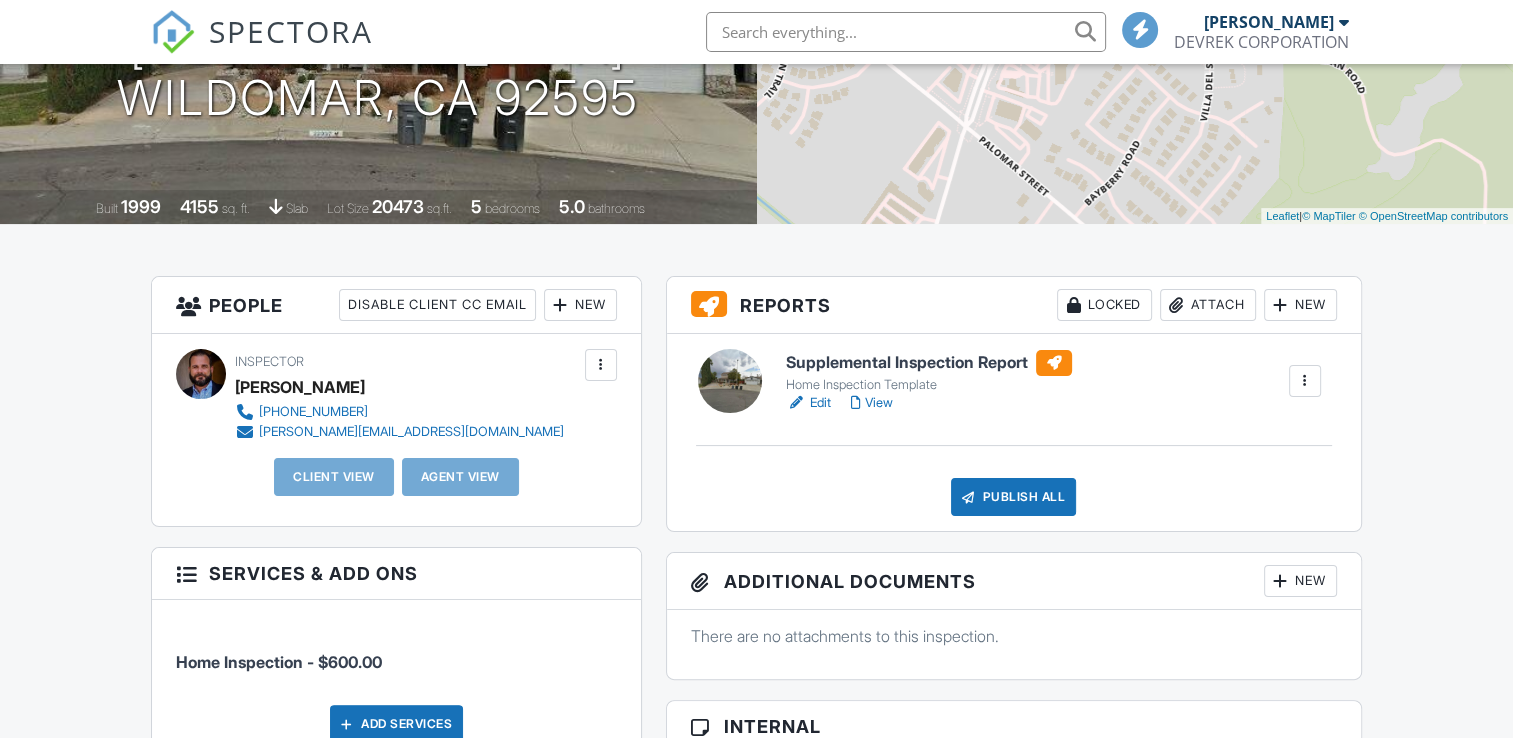 click on "Edit" at bounding box center [808, 403] 